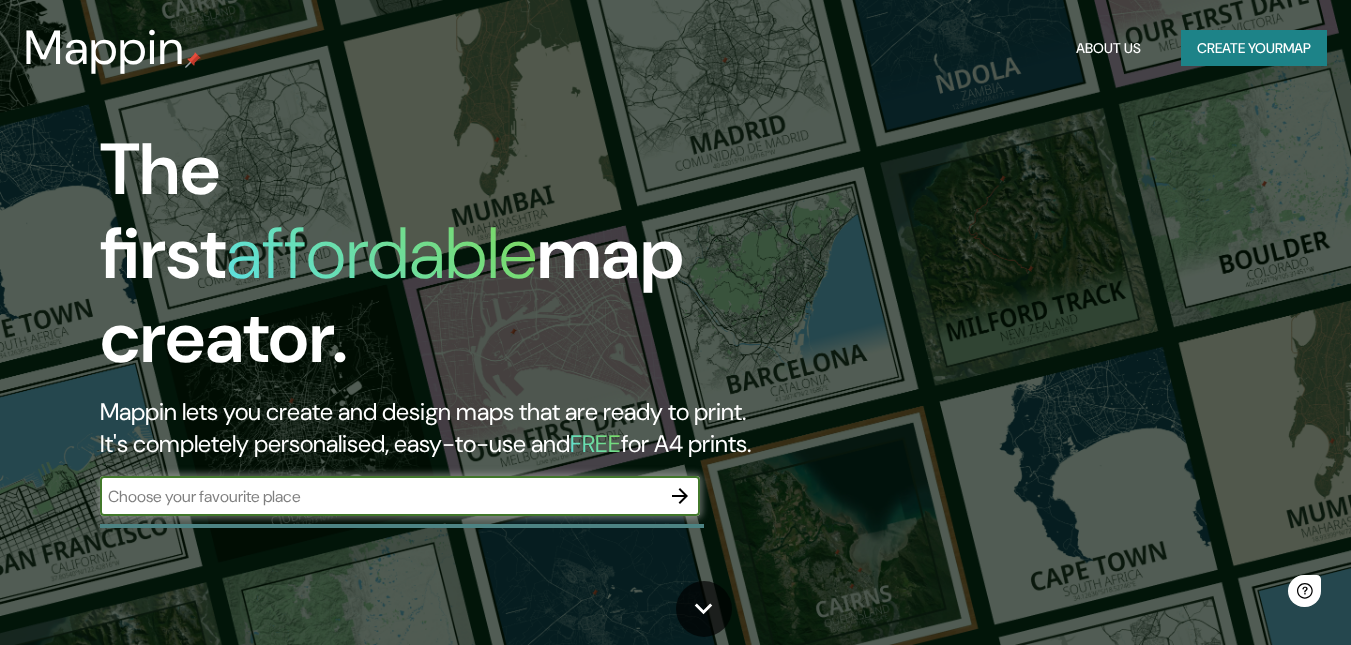 scroll, scrollTop: 0, scrollLeft: 0, axis: both 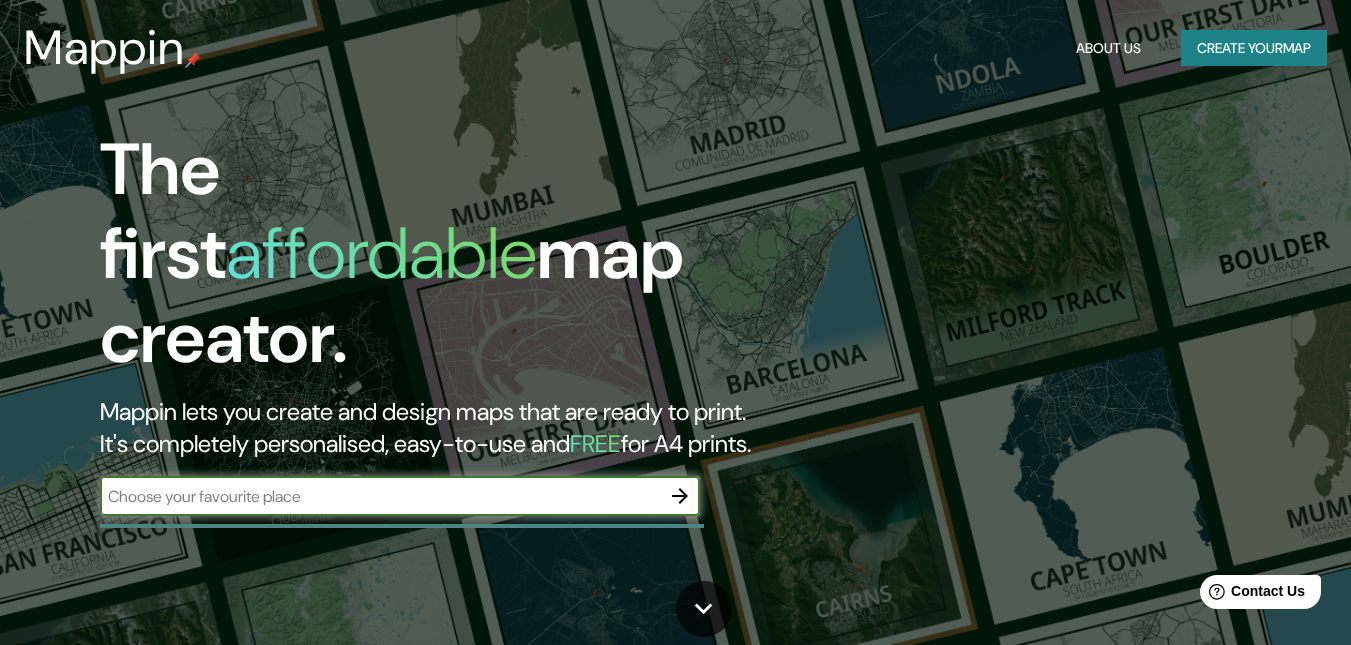 click on "​" at bounding box center [400, 496] 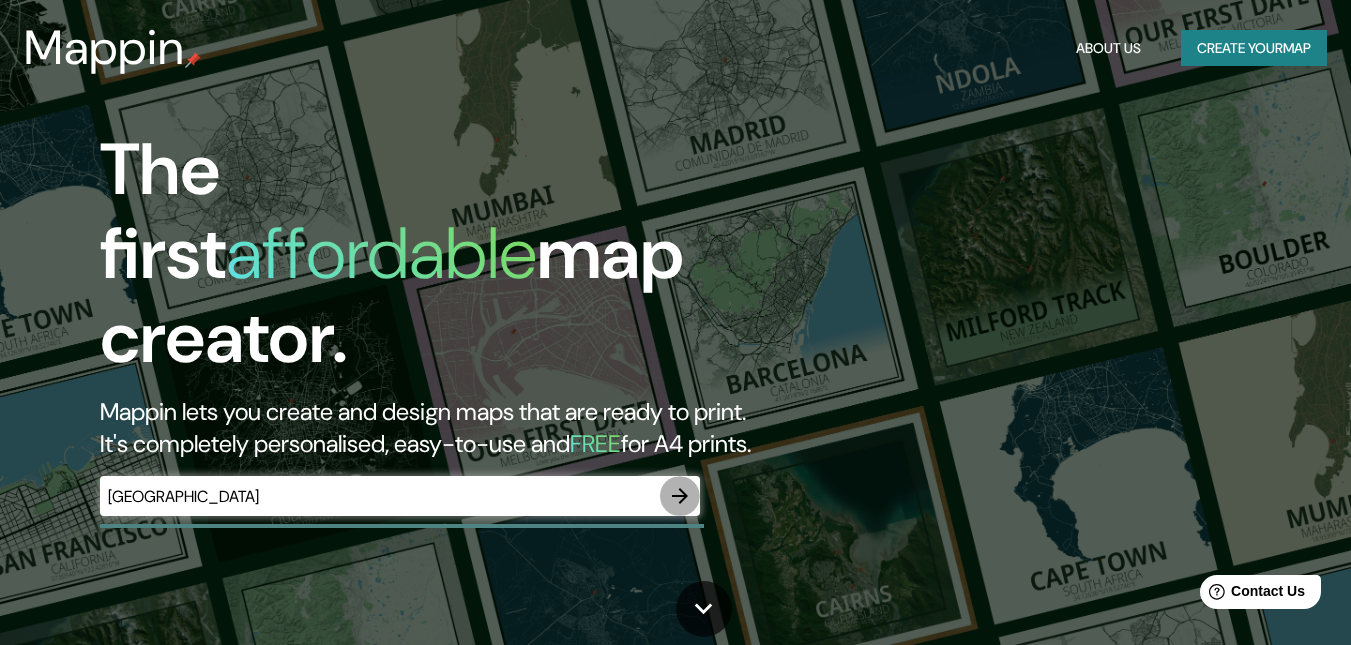 click 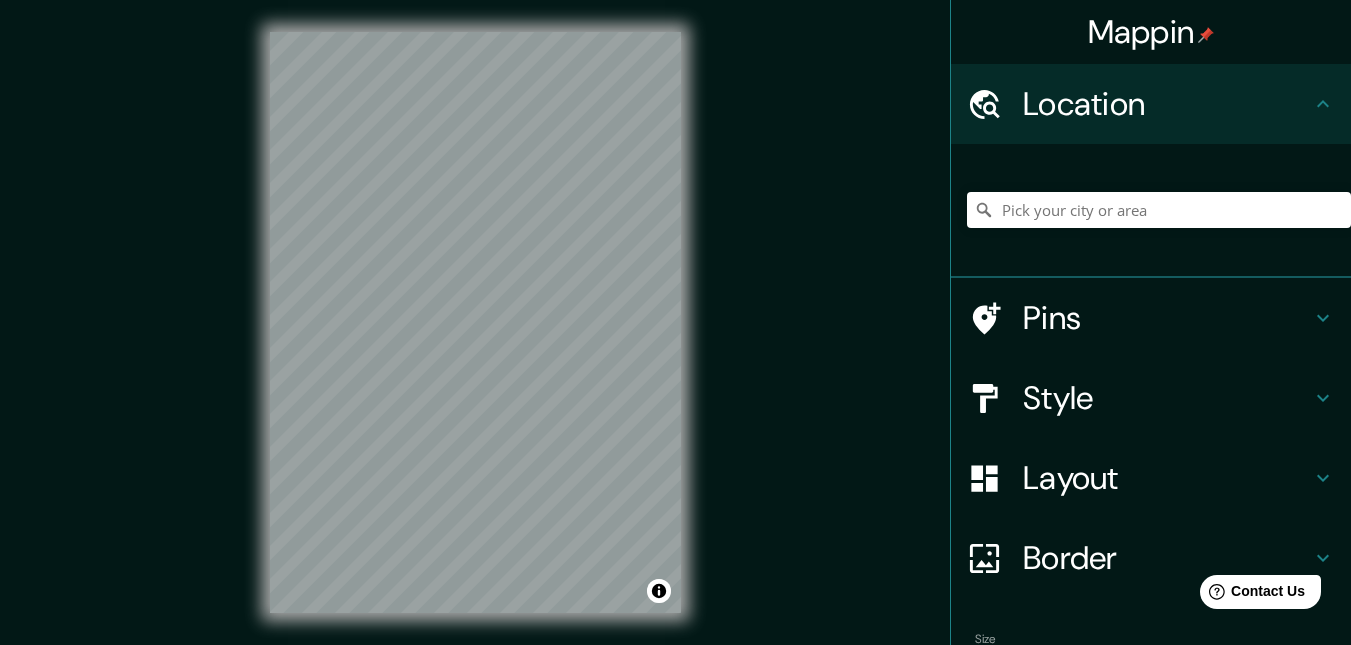 click on "© Mapbox   © OpenStreetMap   Improve this map" at bounding box center (475, 322) 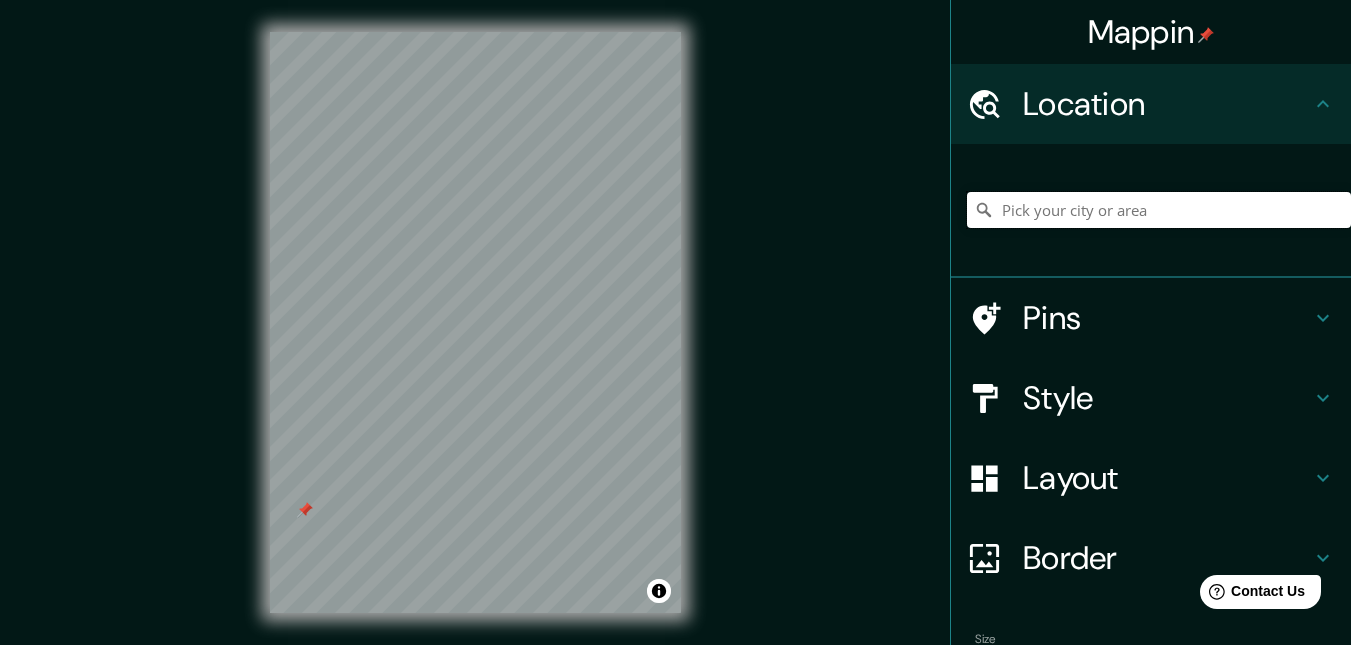 click at bounding box center (1159, 210) 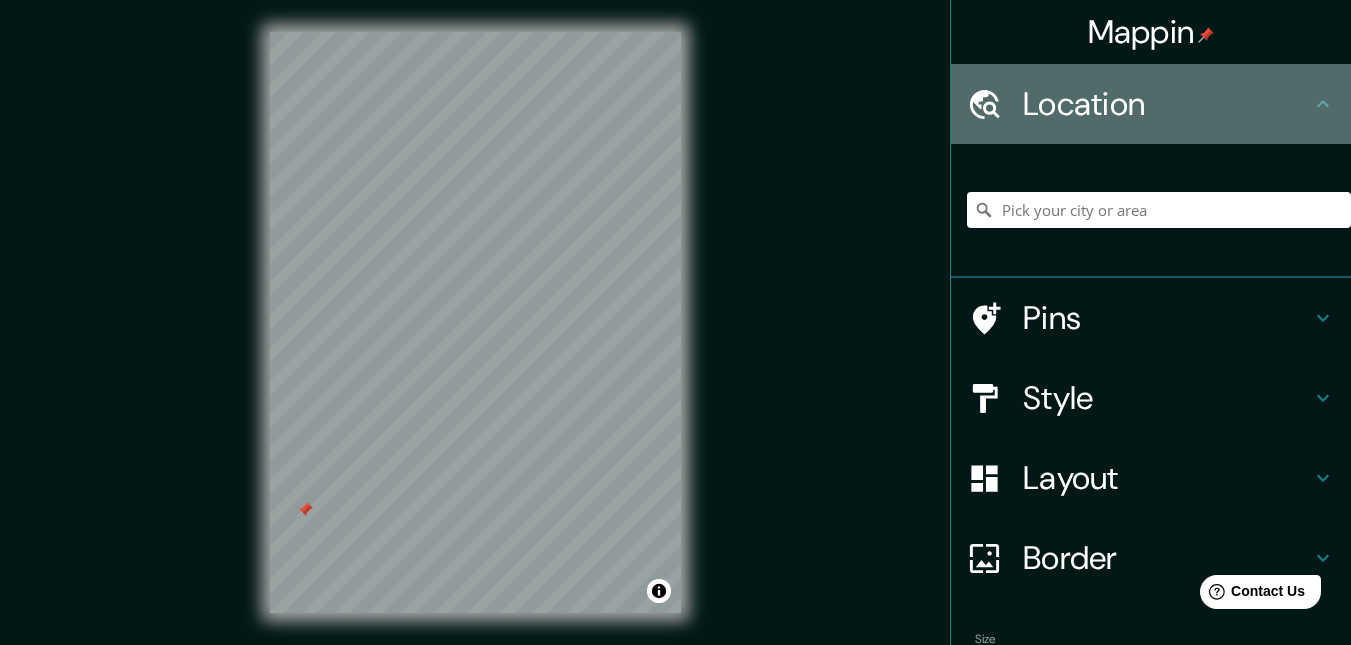 click on "Location" at bounding box center (1151, 104) 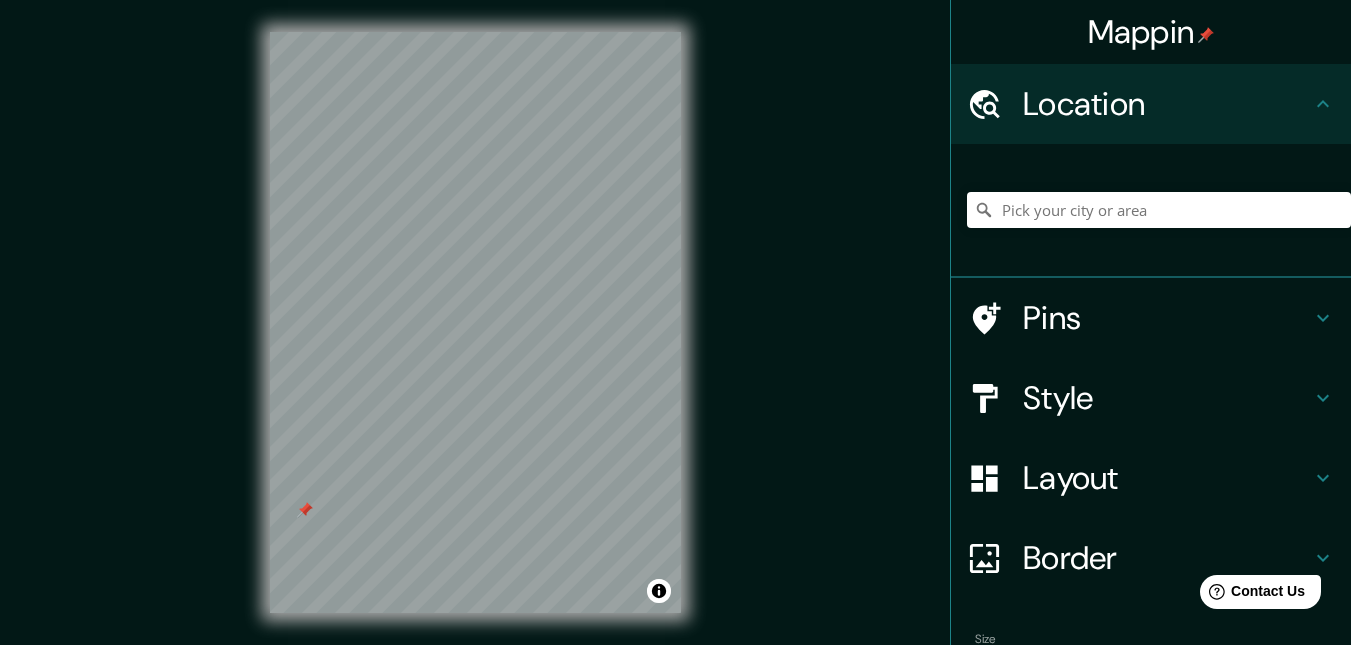 click on "Location" at bounding box center [1151, 104] 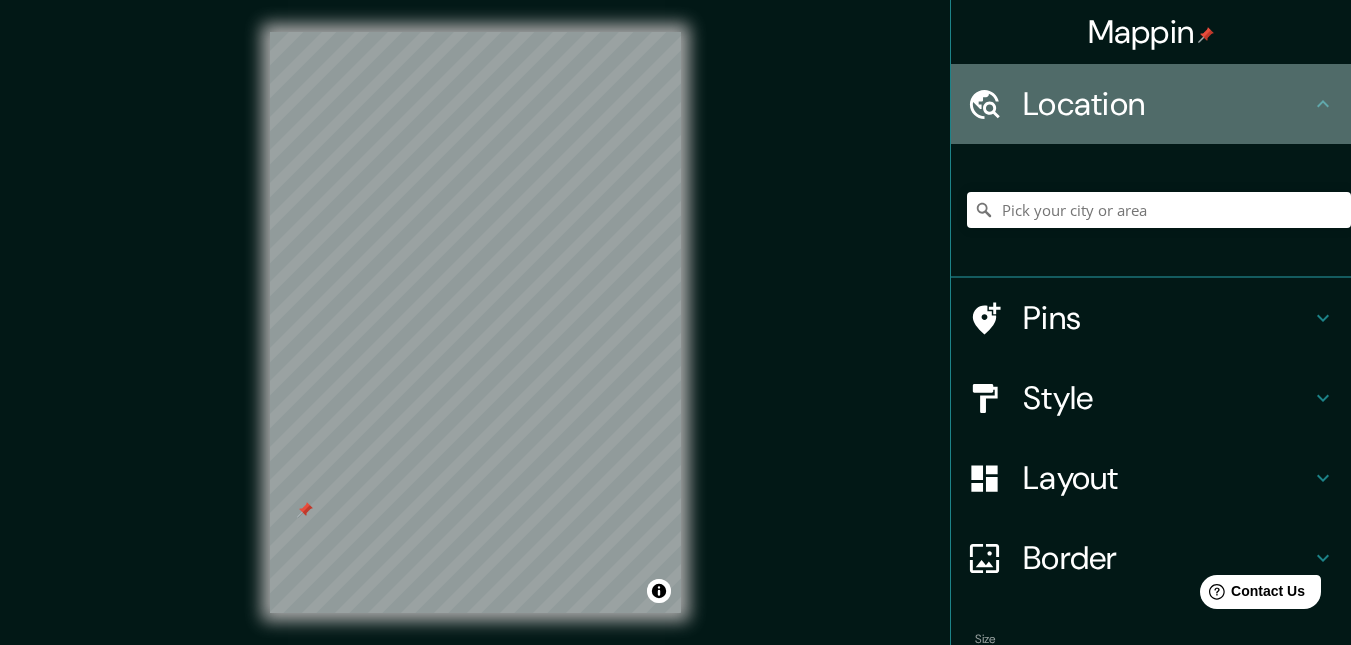 click on "Location" at bounding box center (1151, 104) 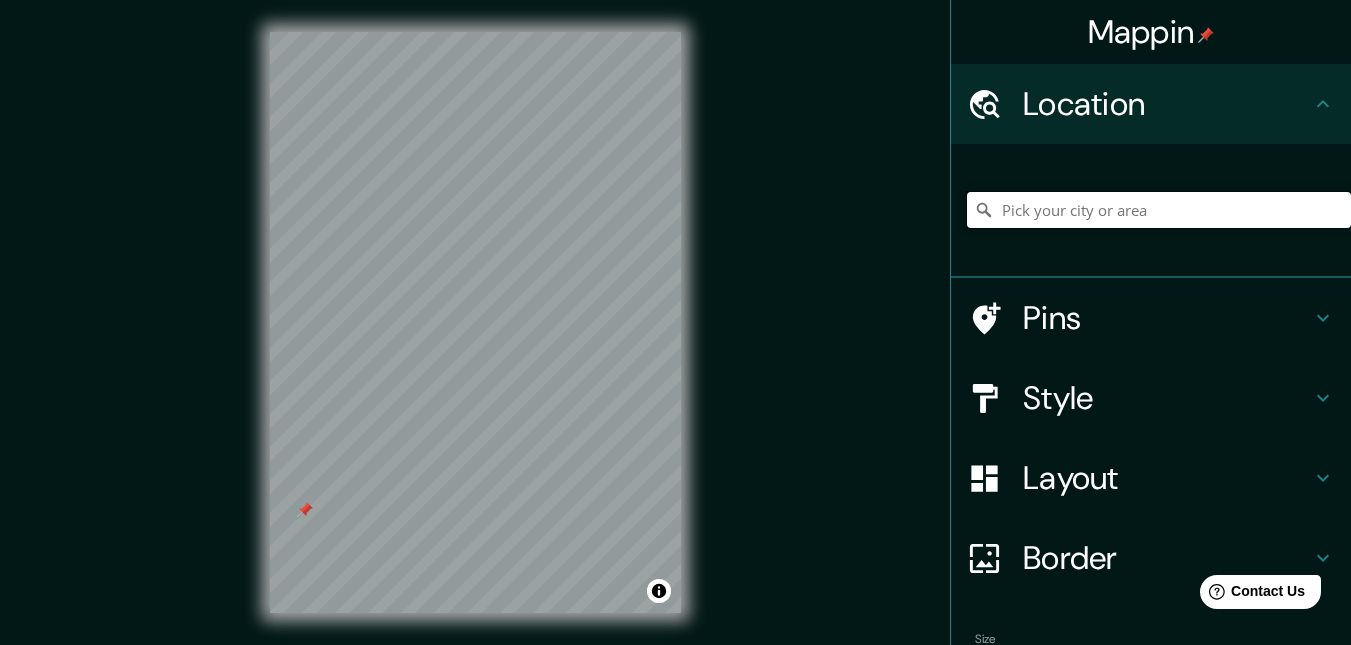 click at bounding box center (1159, 210) 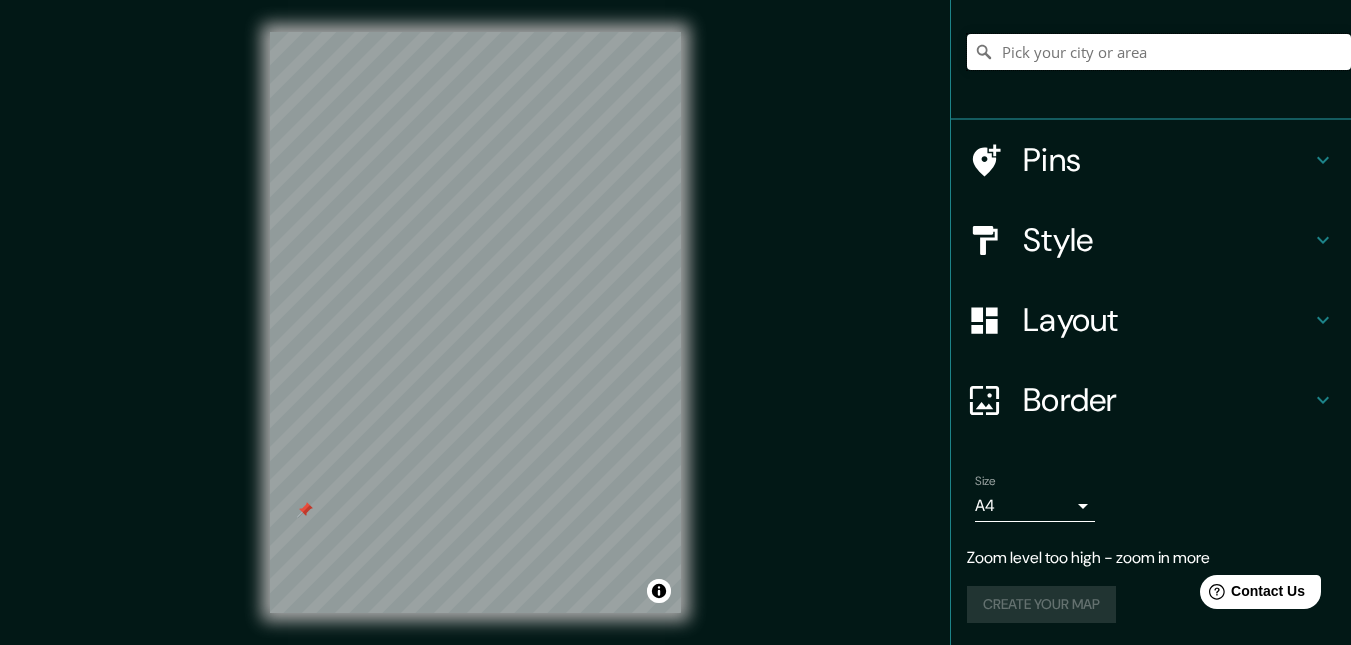 scroll, scrollTop: 160, scrollLeft: 0, axis: vertical 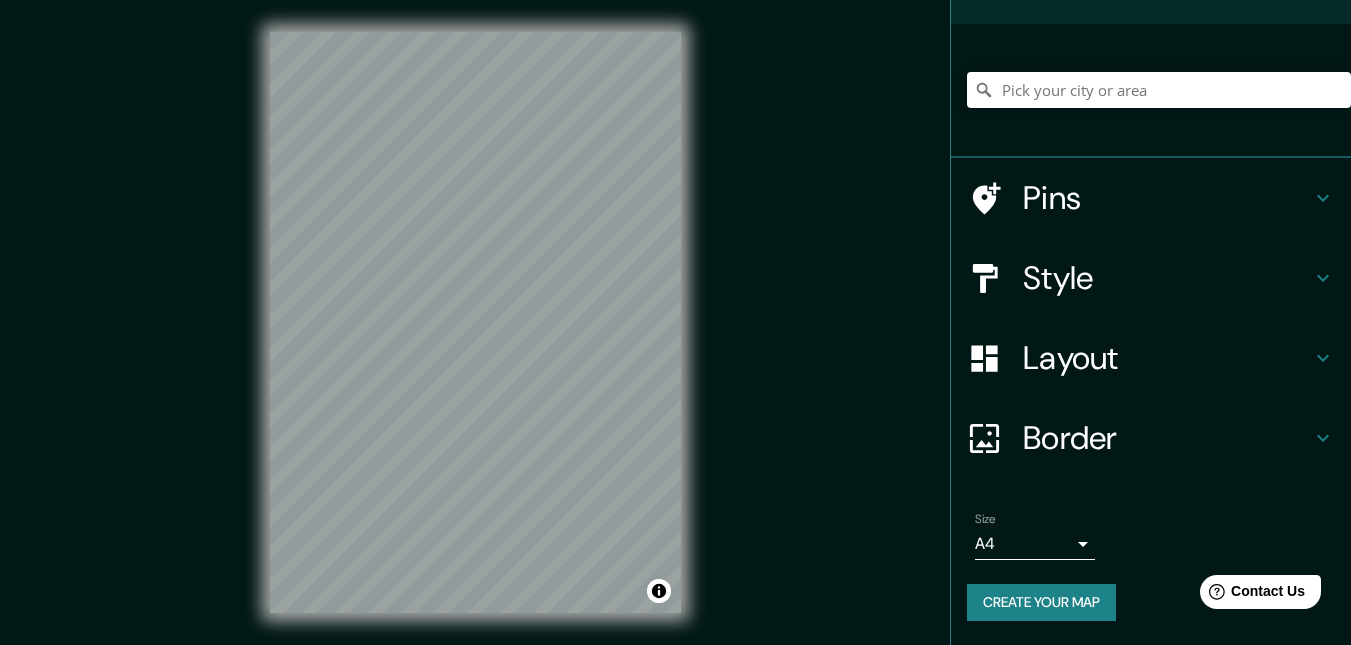 click on "Mappin Location Pins Style Layout Border Choose a border.  Hint : you can make layers of the frame opaque to create some cool effects. None Simple Transparent Fancy Size A4 single Create your map © Mapbox   © OpenStreetMap   Improve this map Any problems, suggestions, or concerns please email    [EMAIL_ADDRESS][DOMAIN_NAME] . . ." at bounding box center [675, 338] 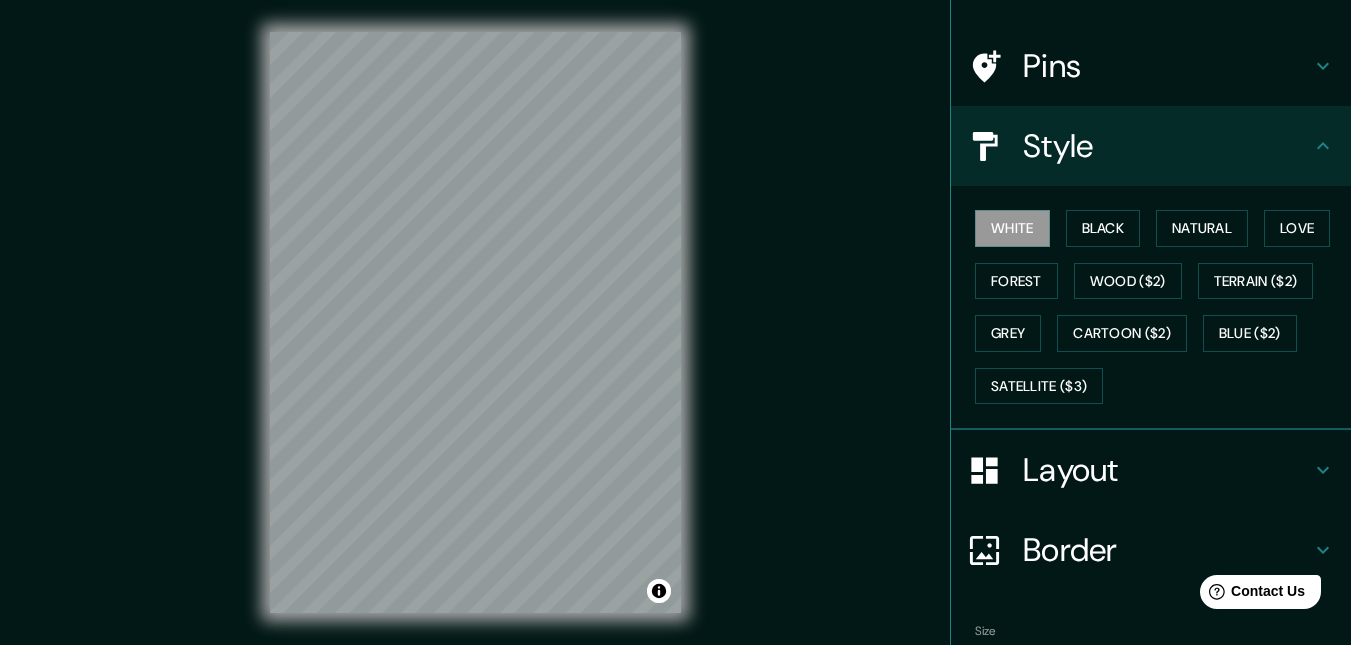 click on "White Black Natural Love Forest Wood ($2) Terrain ($2) Grey Cartoon ($2) Blue ($2) Satellite ($3)" at bounding box center (1159, 307) 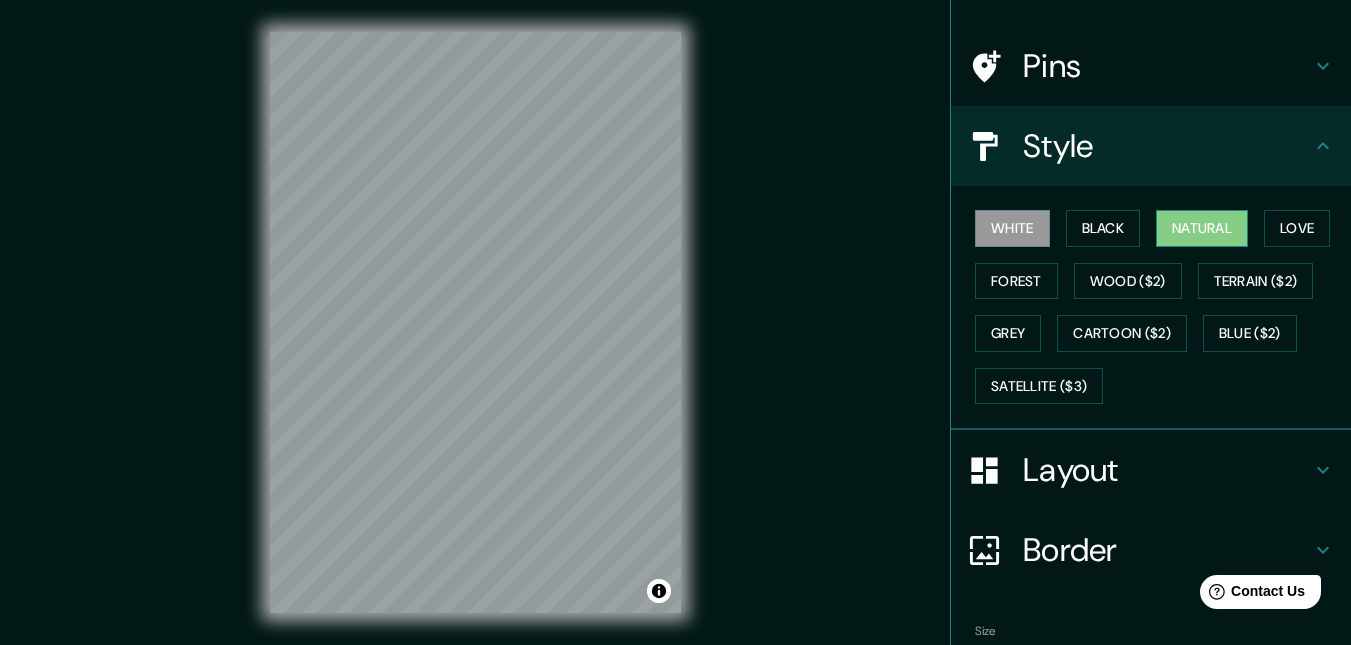 click on "Natural" at bounding box center (1202, 228) 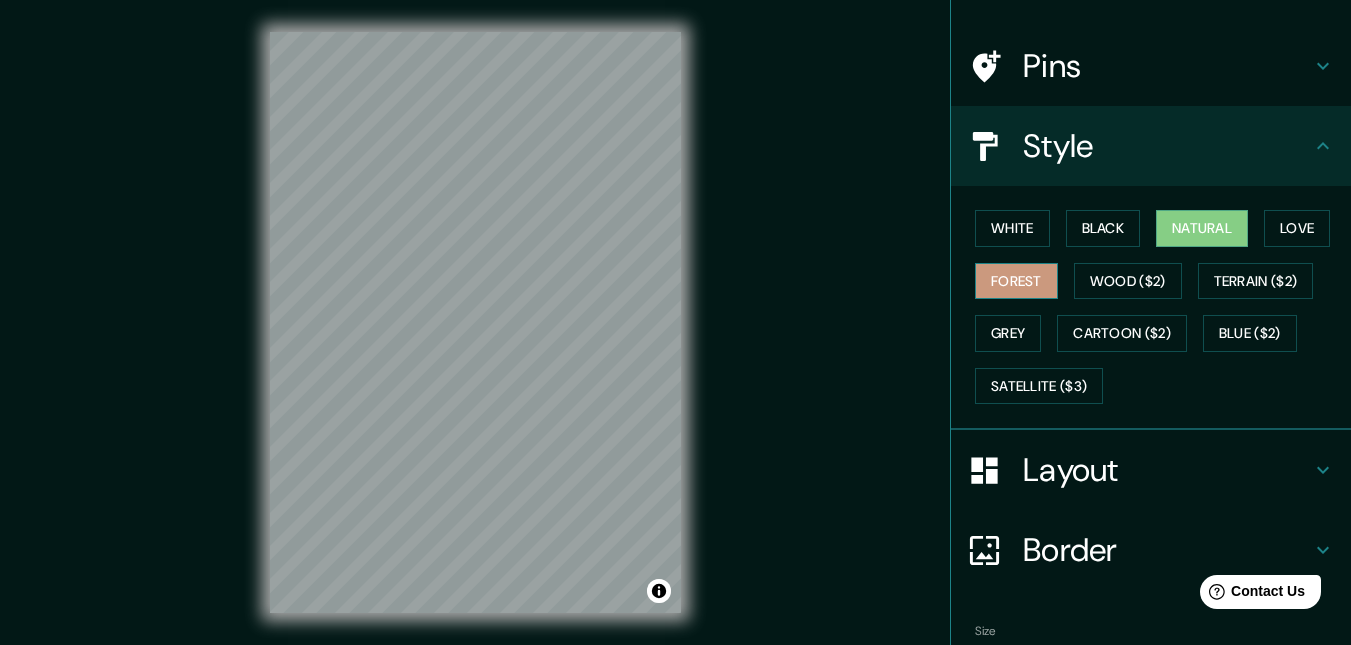 click on "Forest" at bounding box center (1016, 281) 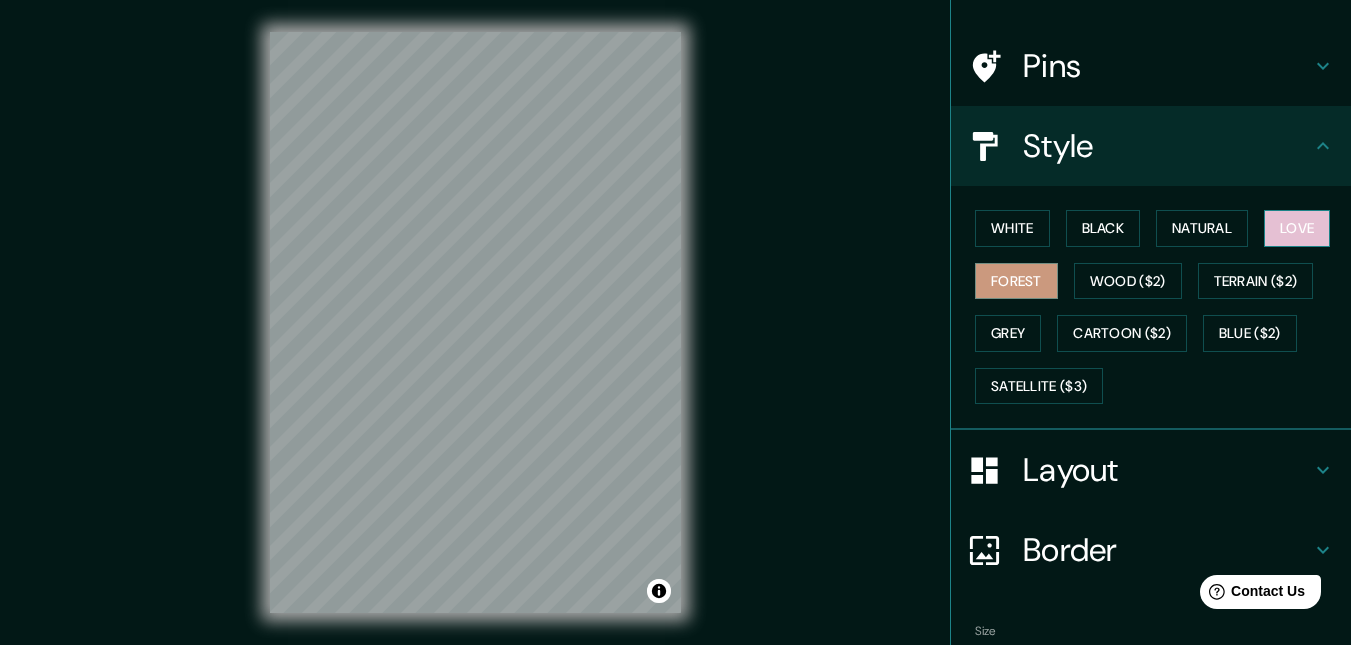 click on "Love" at bounding box center (1297, 228) 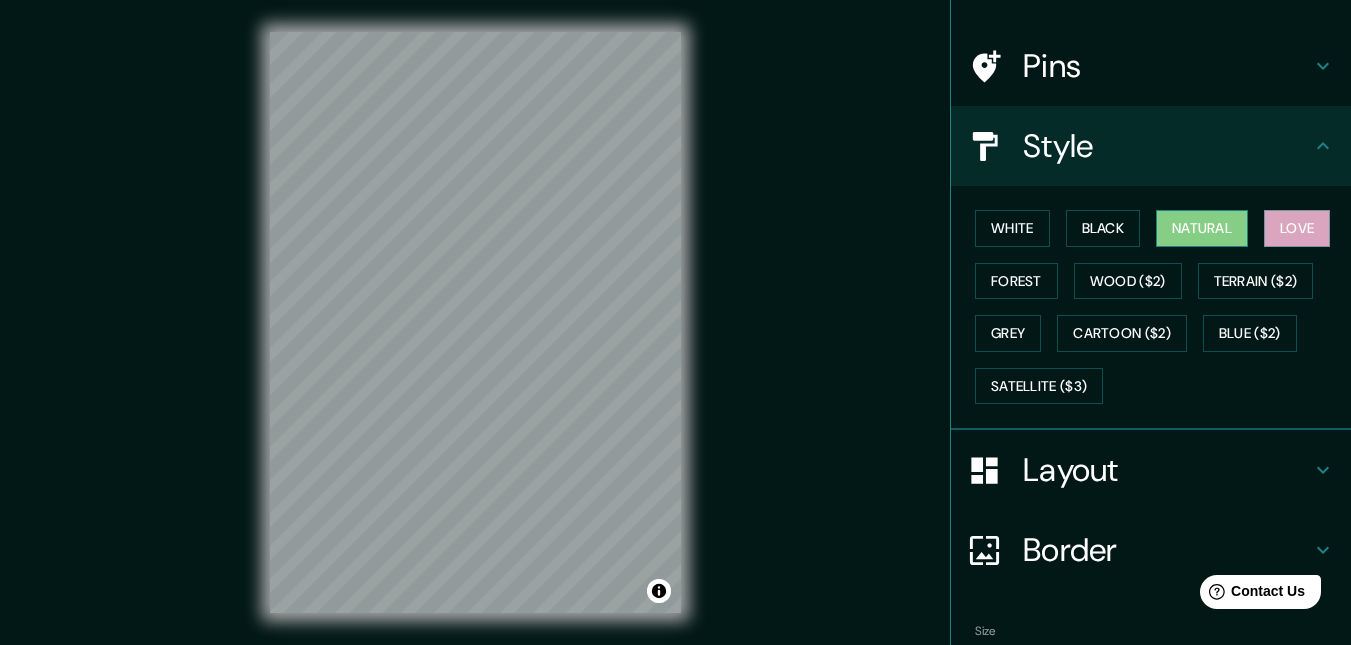 click on "Natural" at bounding box center (1202, 228) 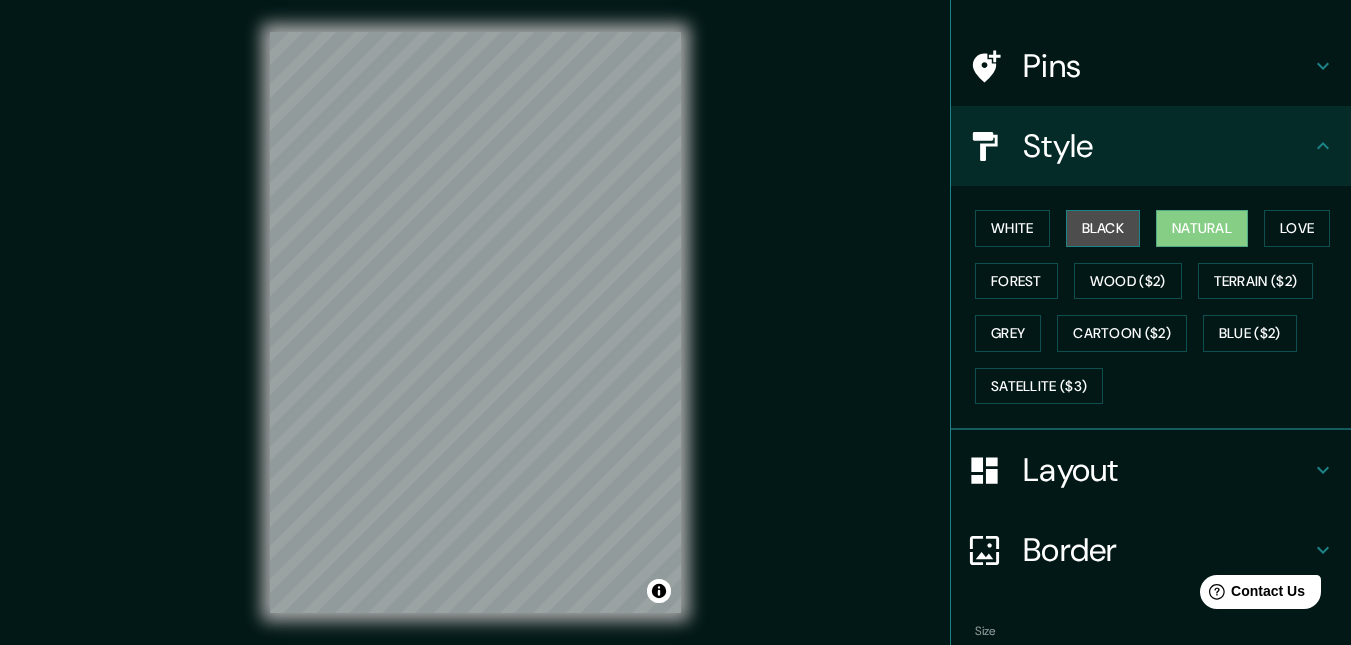 click on "Black" at bounding box center (1103, 228) 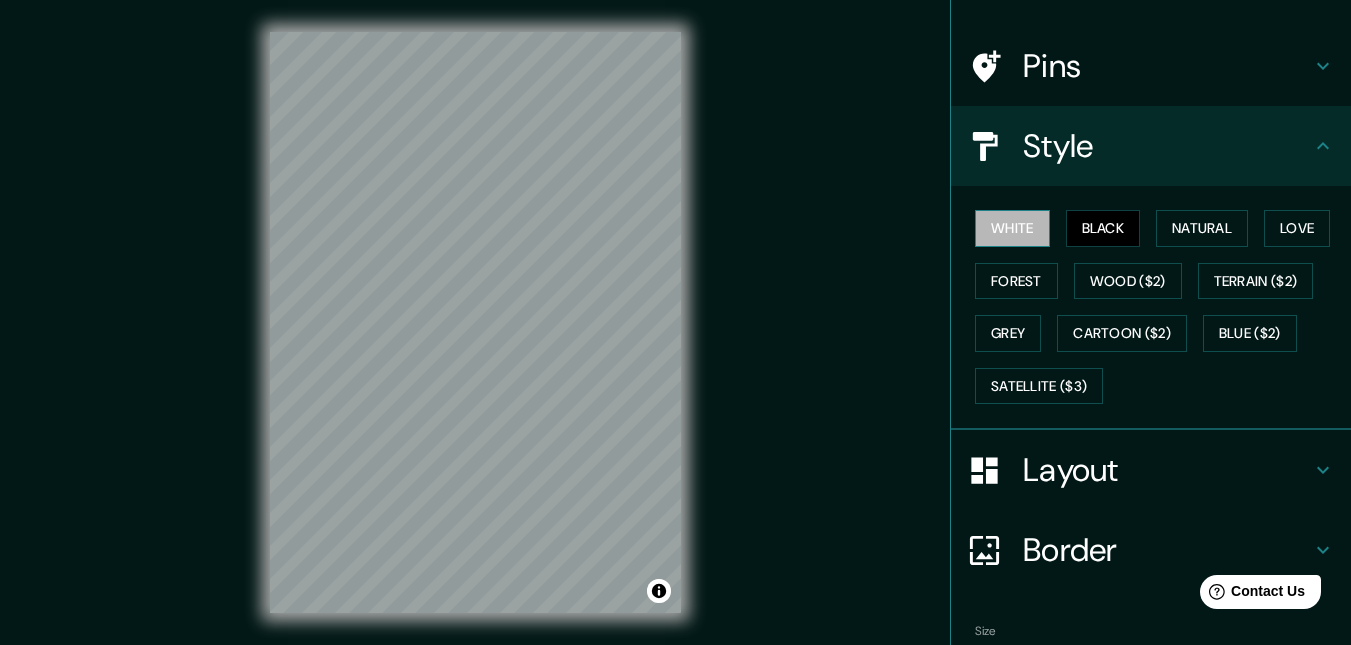 click on "White" at bounding box center [1012, 228] 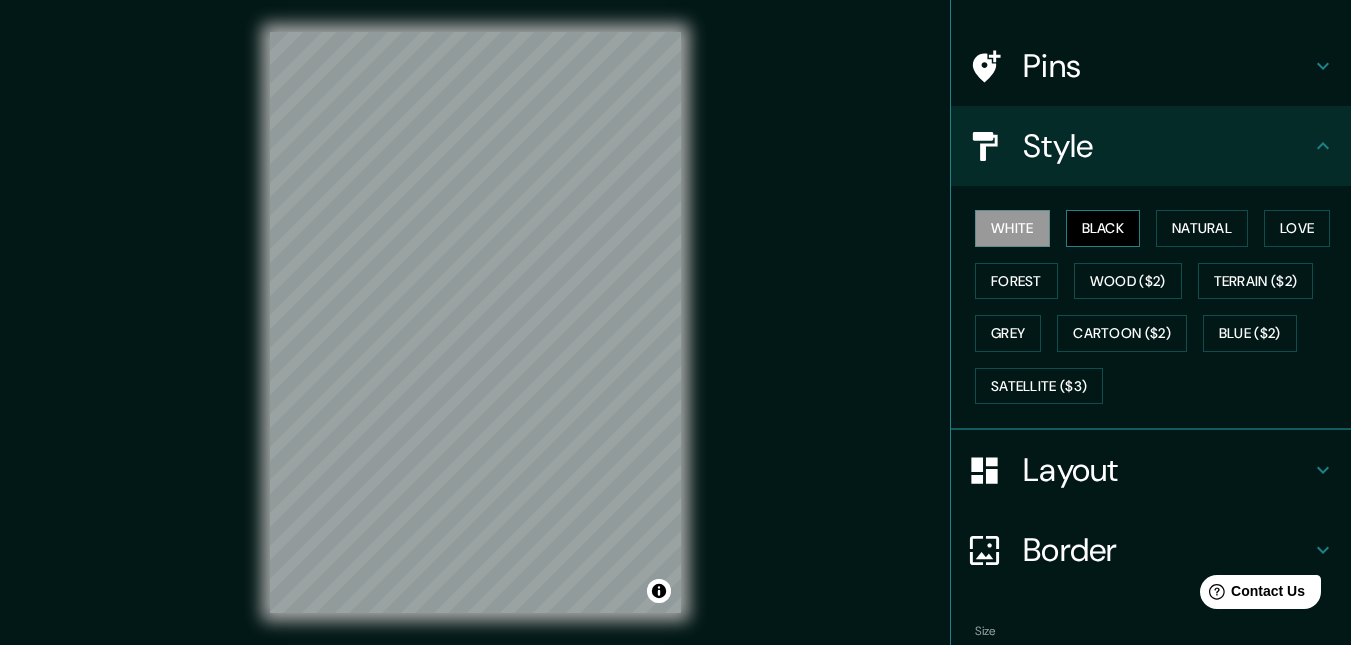 click on "Black" at bounding box center (1103, 228) 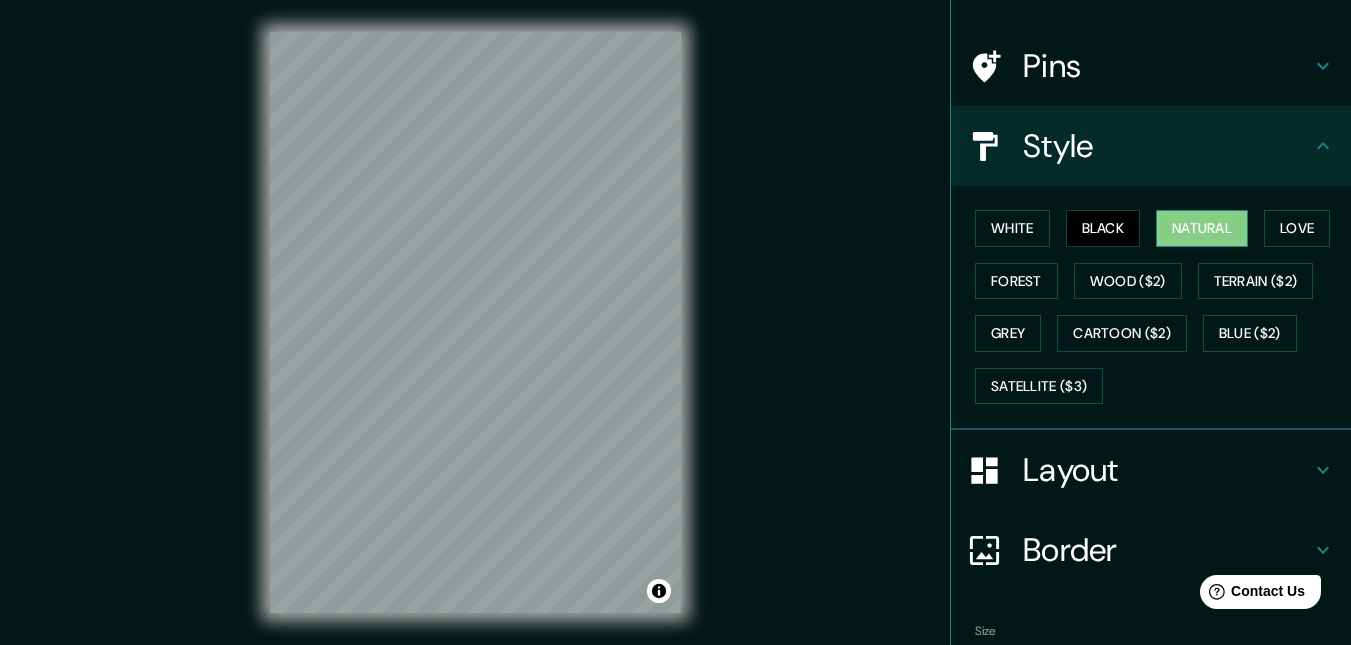 click on "Natural" at bounding box center [1202, 228] 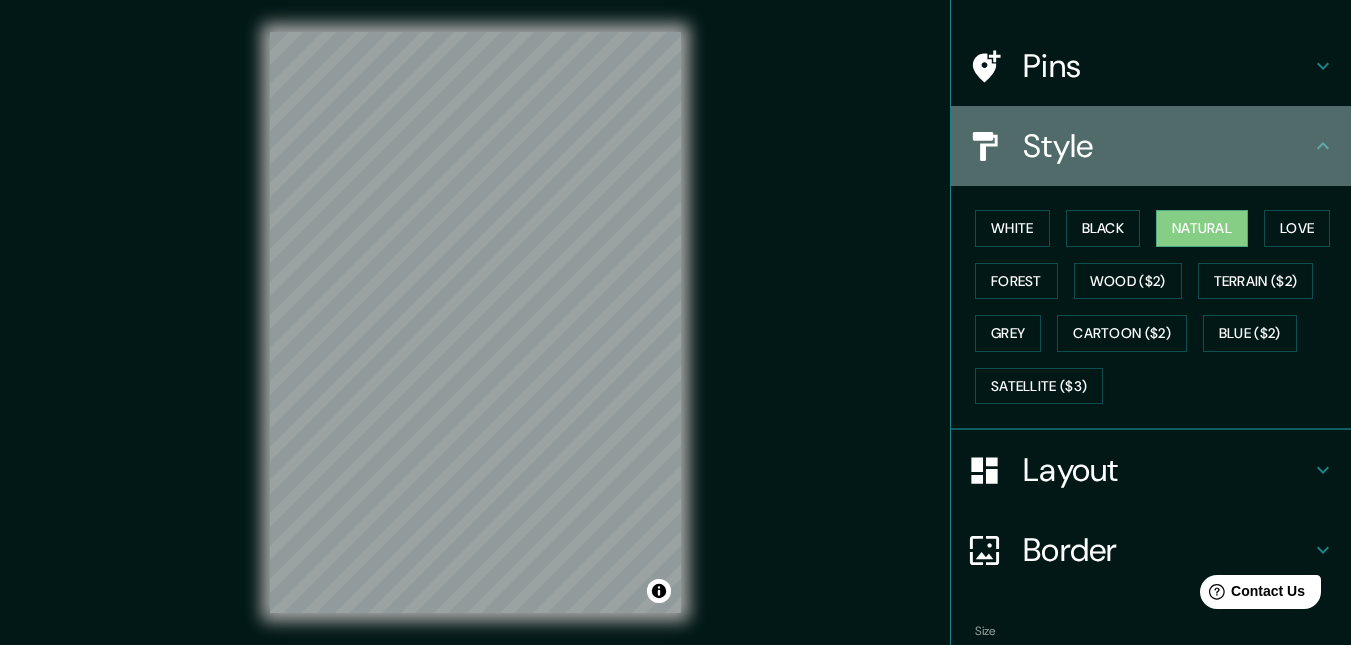 click on "Style" at bounding box center [1167, 146] 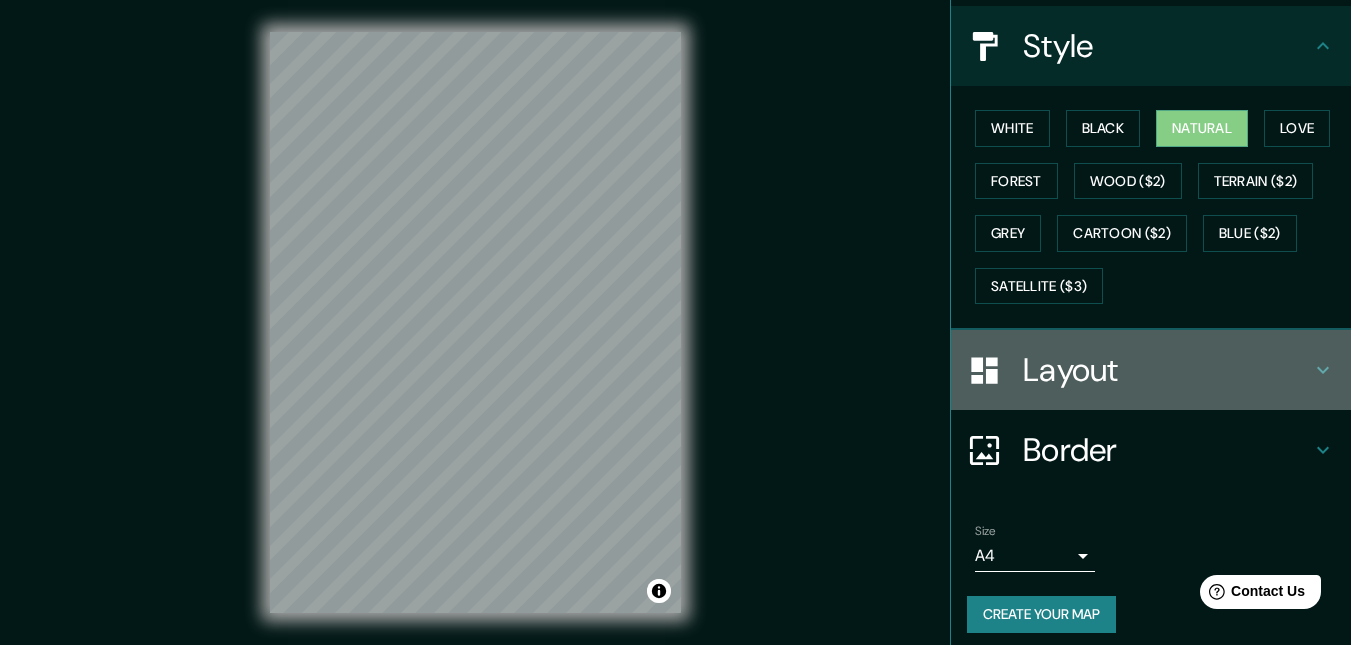click on "Layout" at bounding box center (1167, 370) 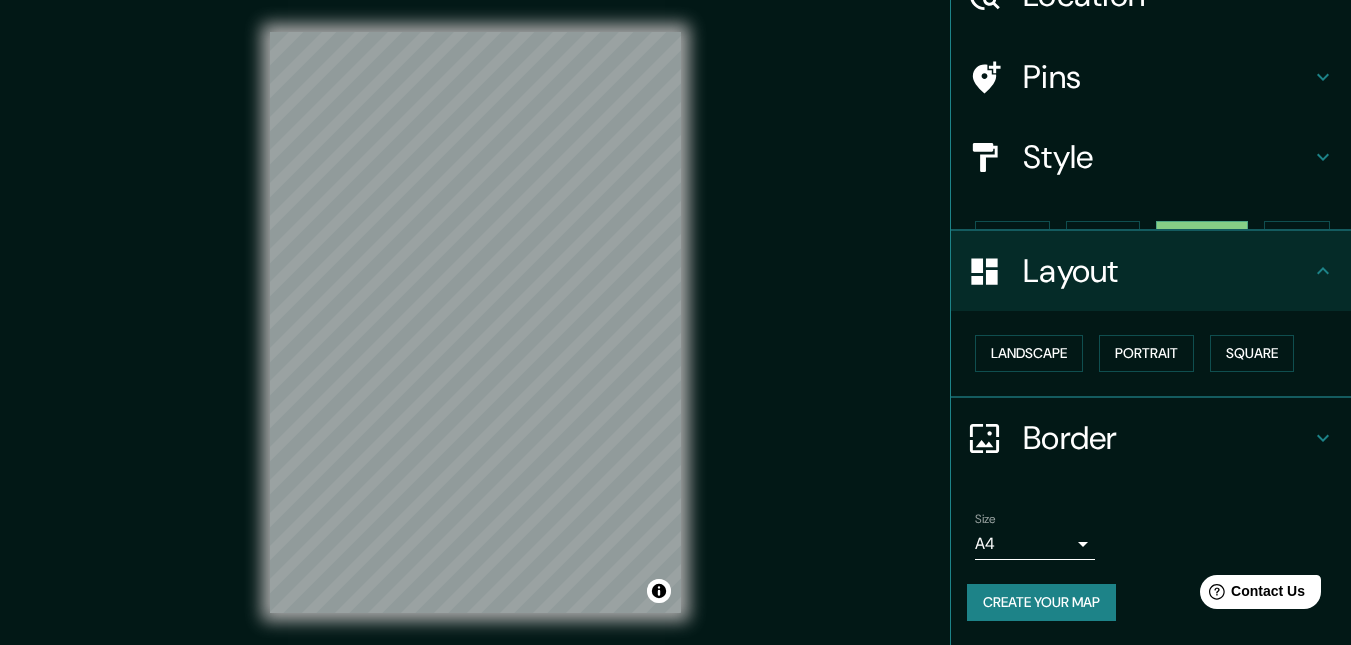 scroll, scrollTop: 74, scrollLeft: 0, axis: vertical 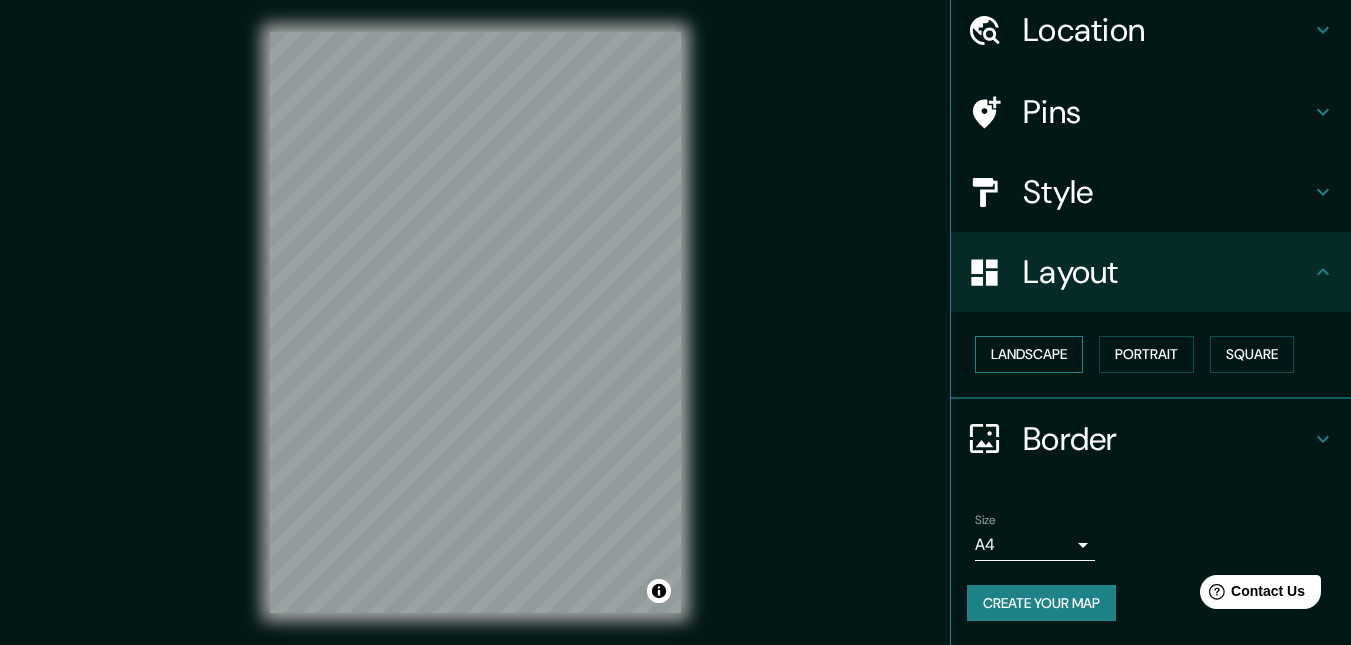 click on "Landscape" at bounding box center (1029, 354) 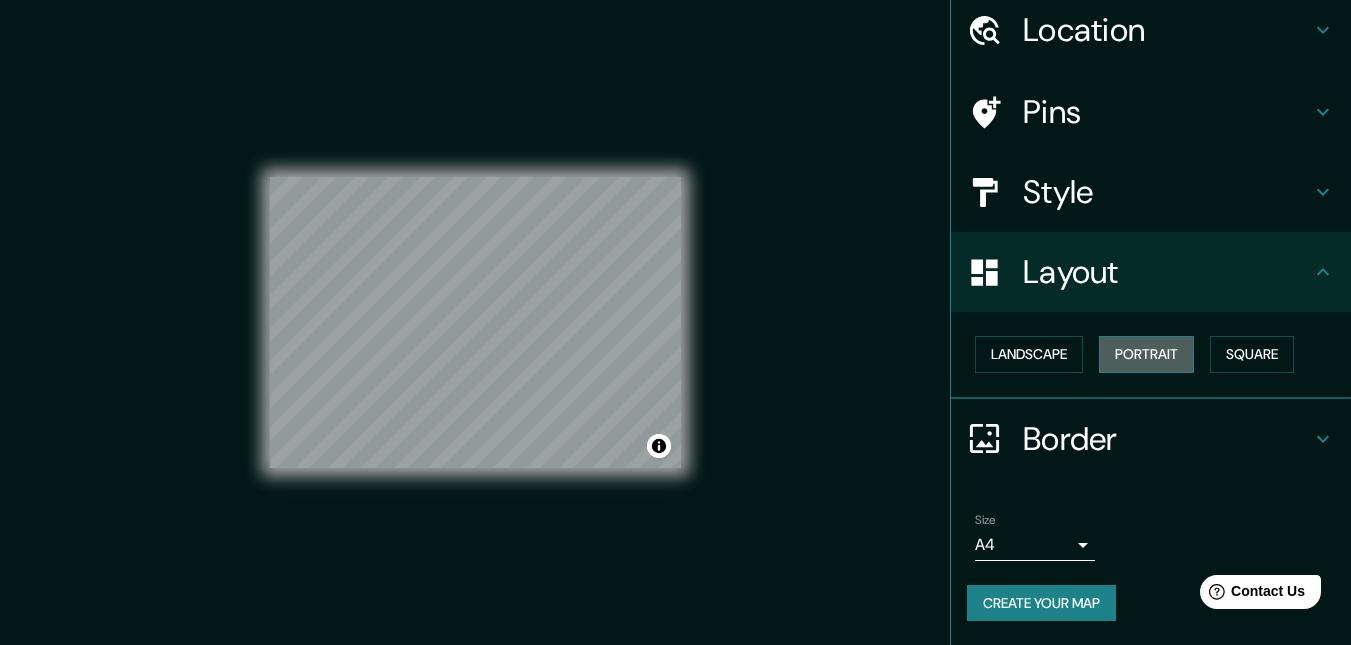 click on "Portrait" at bounding box center (1146, 354) 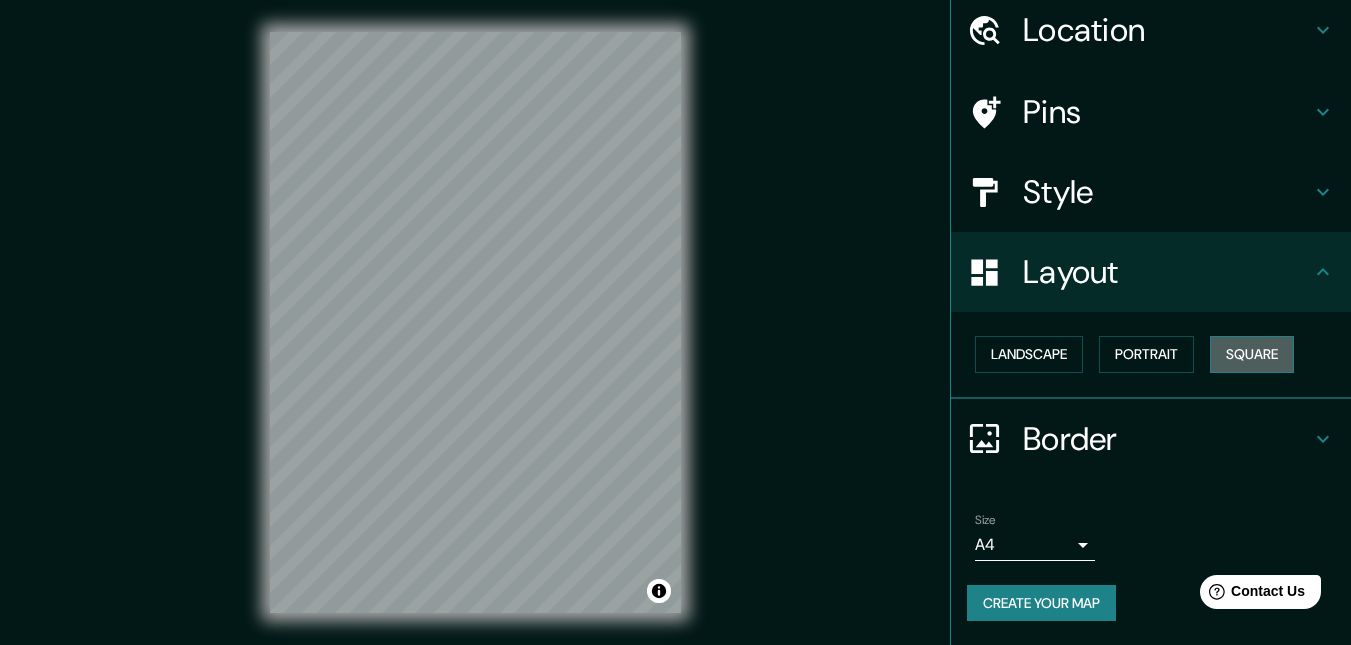 click on "Square" at bounding box center (1252, 354) 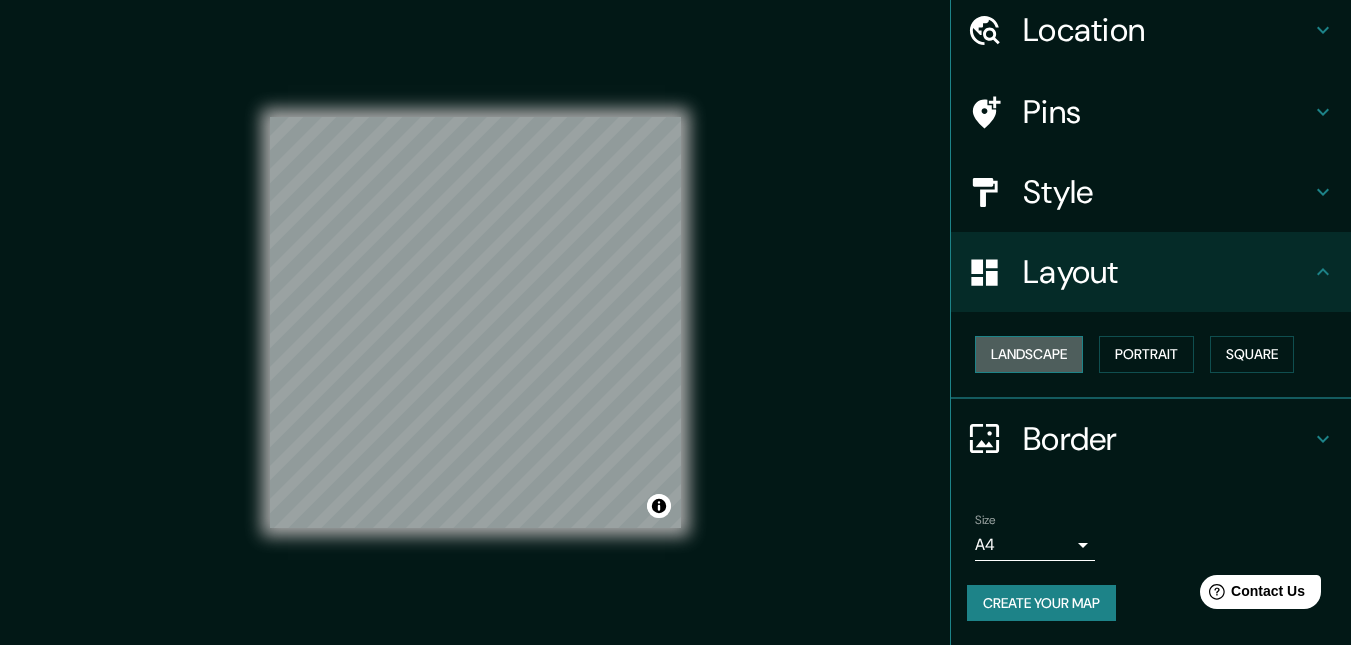 click on "Landscape" at bounding box center [1029, 354] 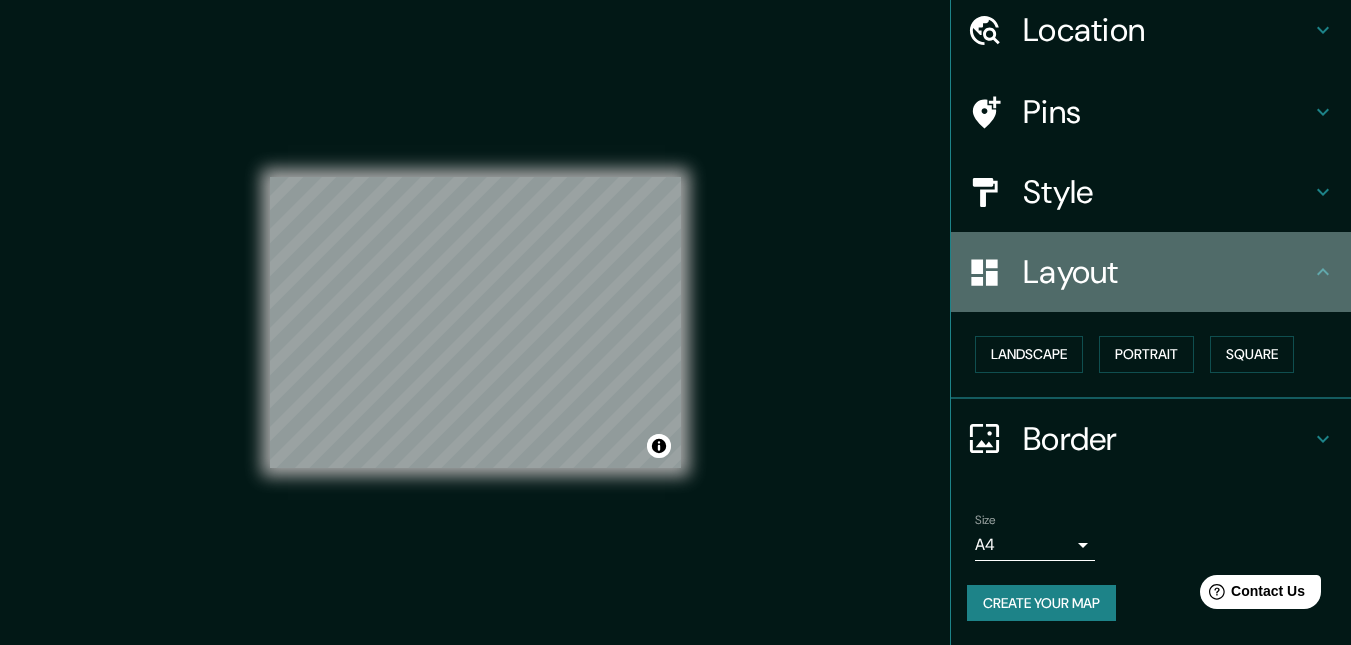 click 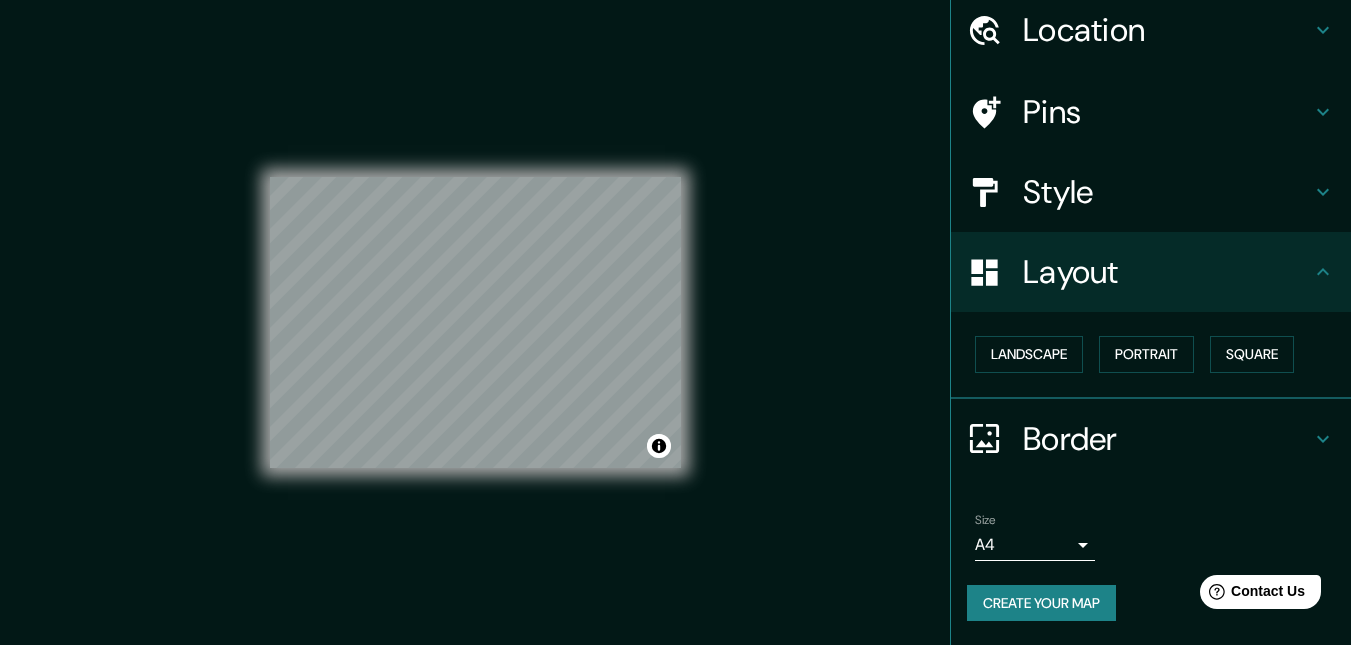 click on "Border" at bounding box center [1167, 439] 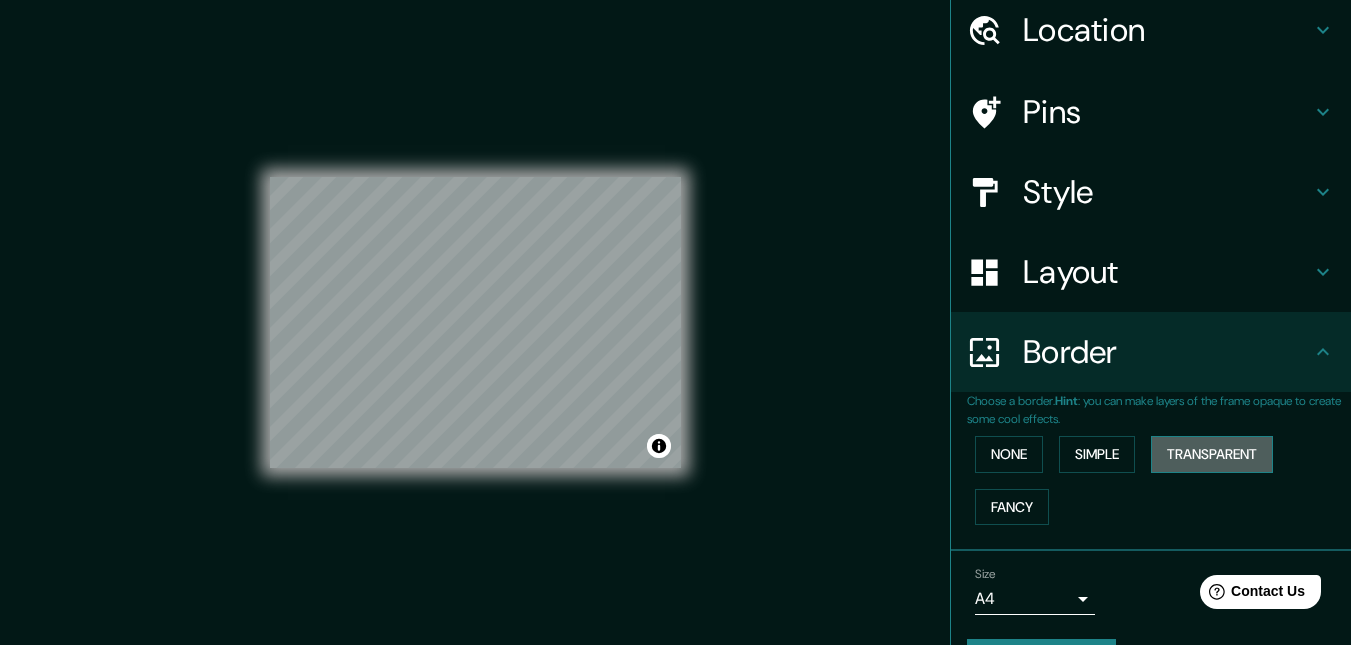 click on "Transparent" at bounding box center (1212, 454) 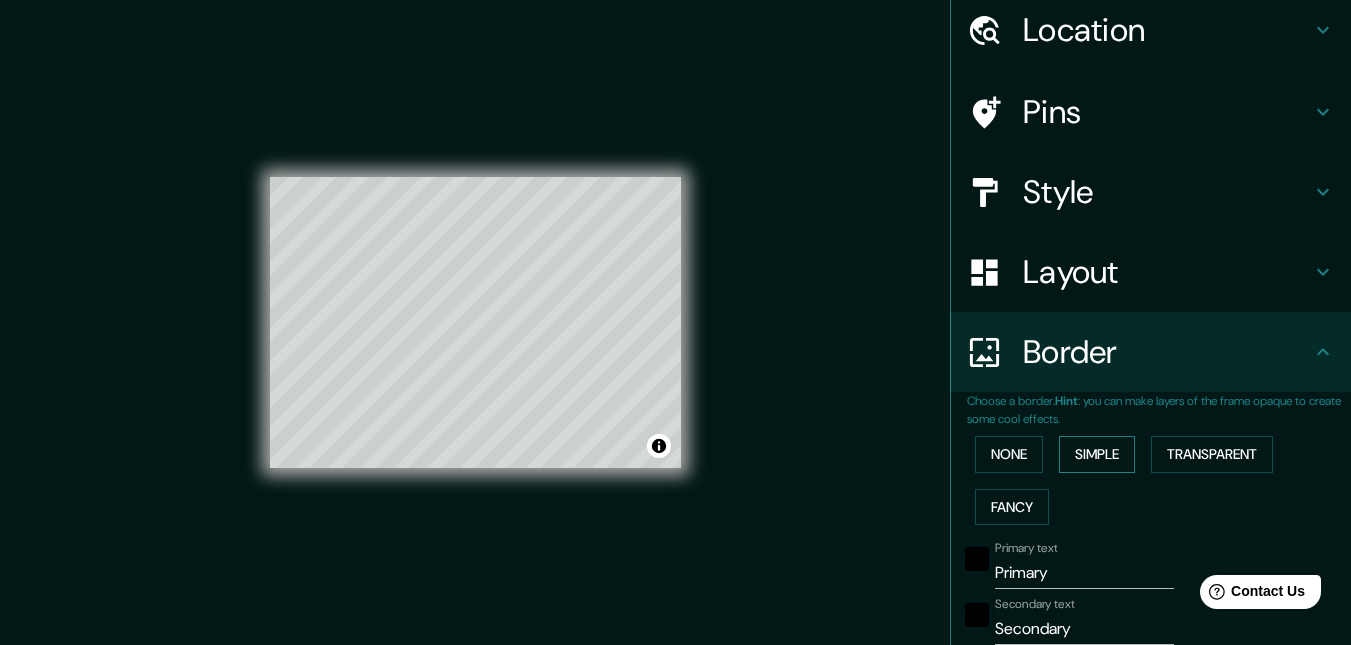 click on "Simple" at bounding box center (1097, 454) 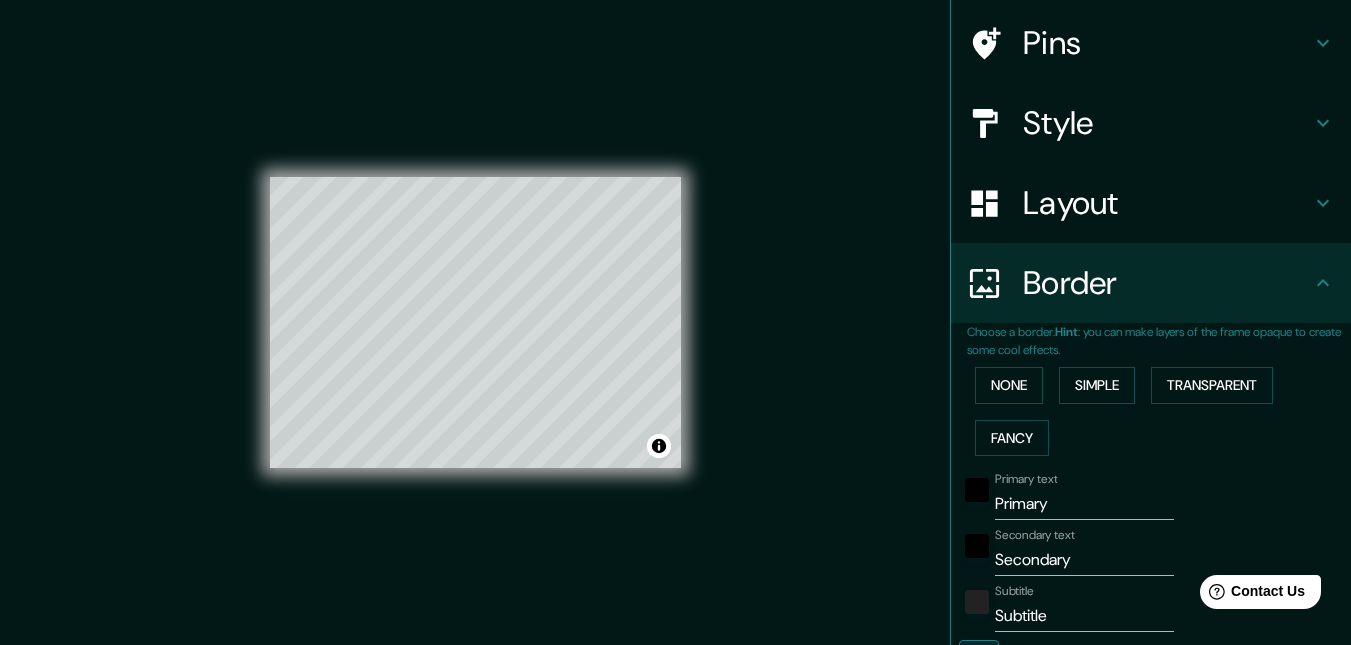 scroll, scrollTop: 174, scrollLeft: 0, axis: vertical 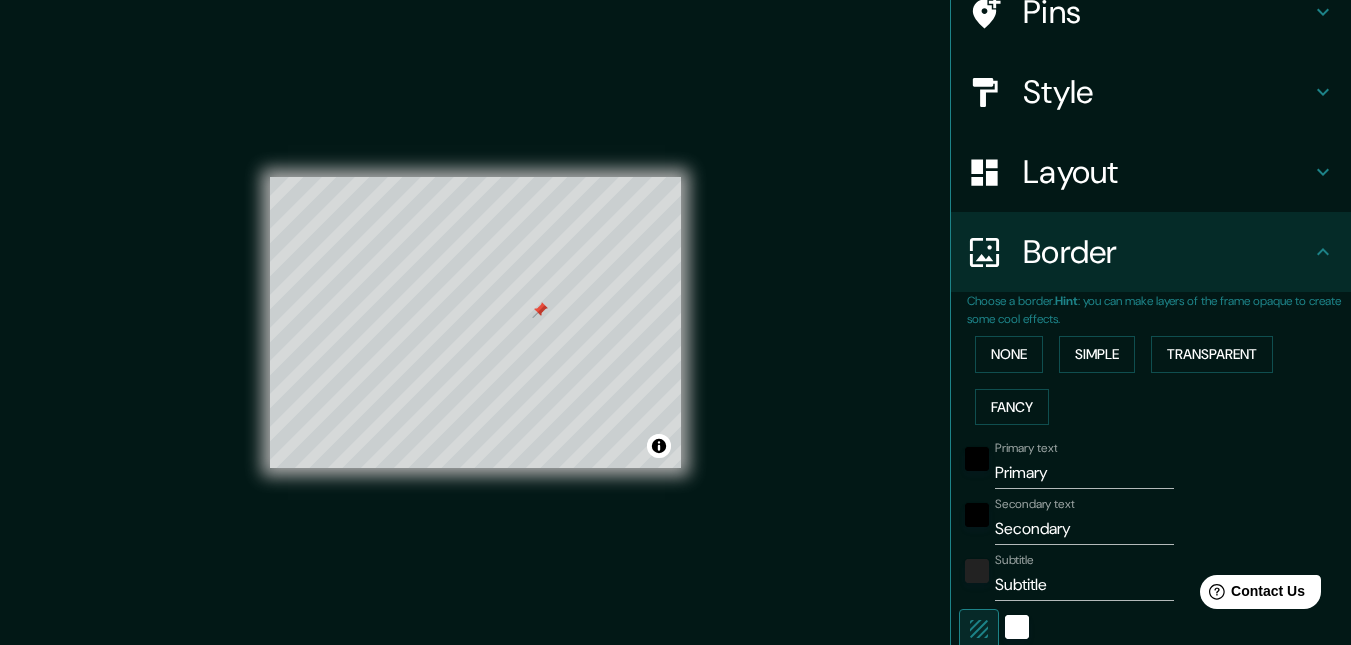 click at bounding box center [540, 310] 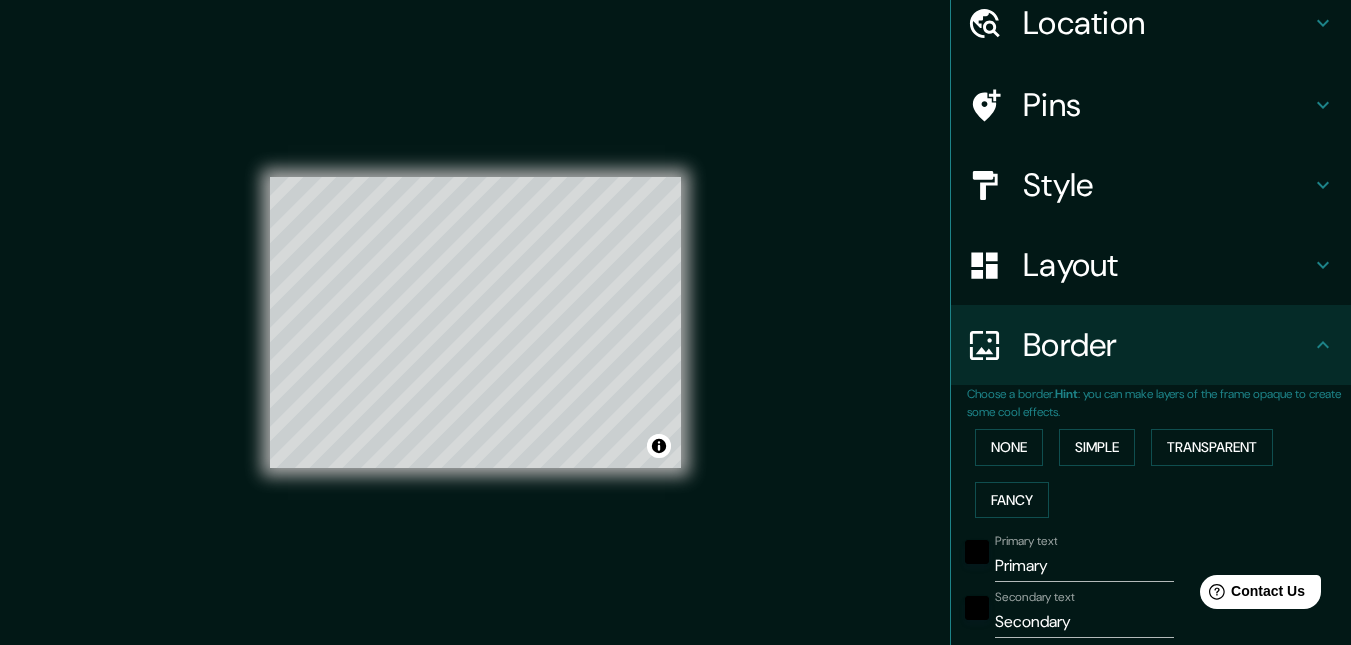 scroll, scrollTop: 0, scrollLeft: 0, axis: both 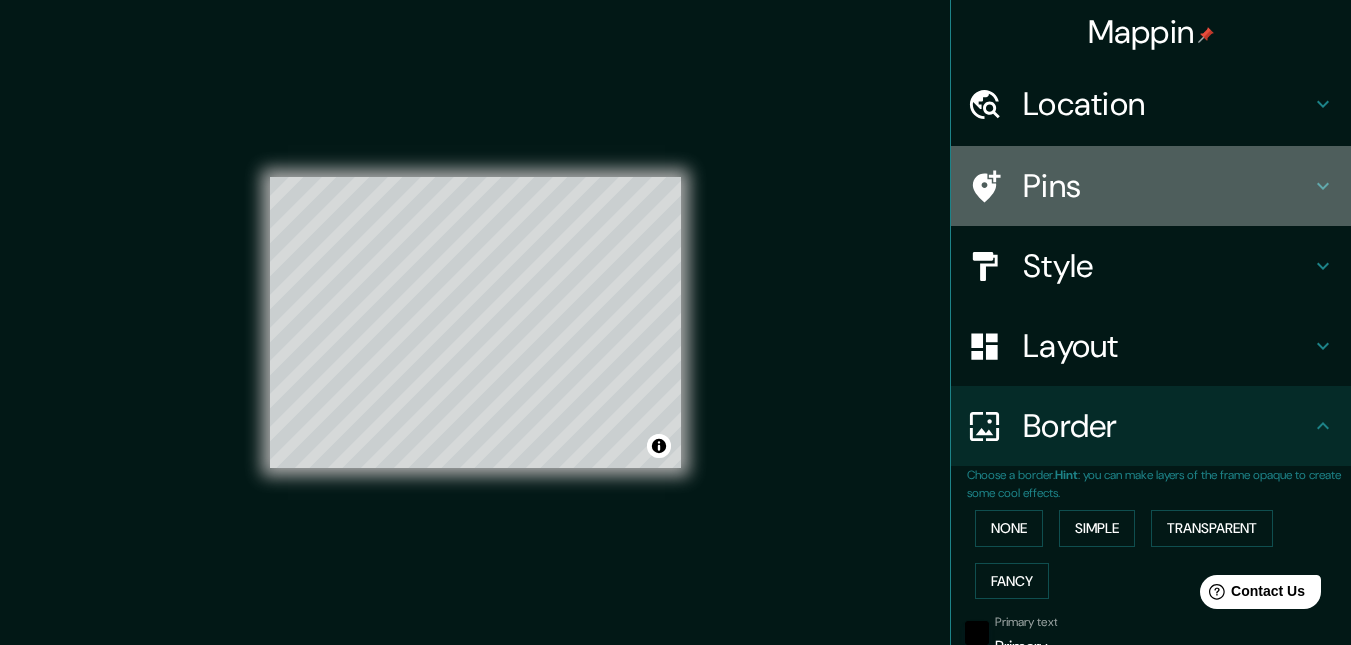 click on "Pins" at bounding box center [1167, 186] 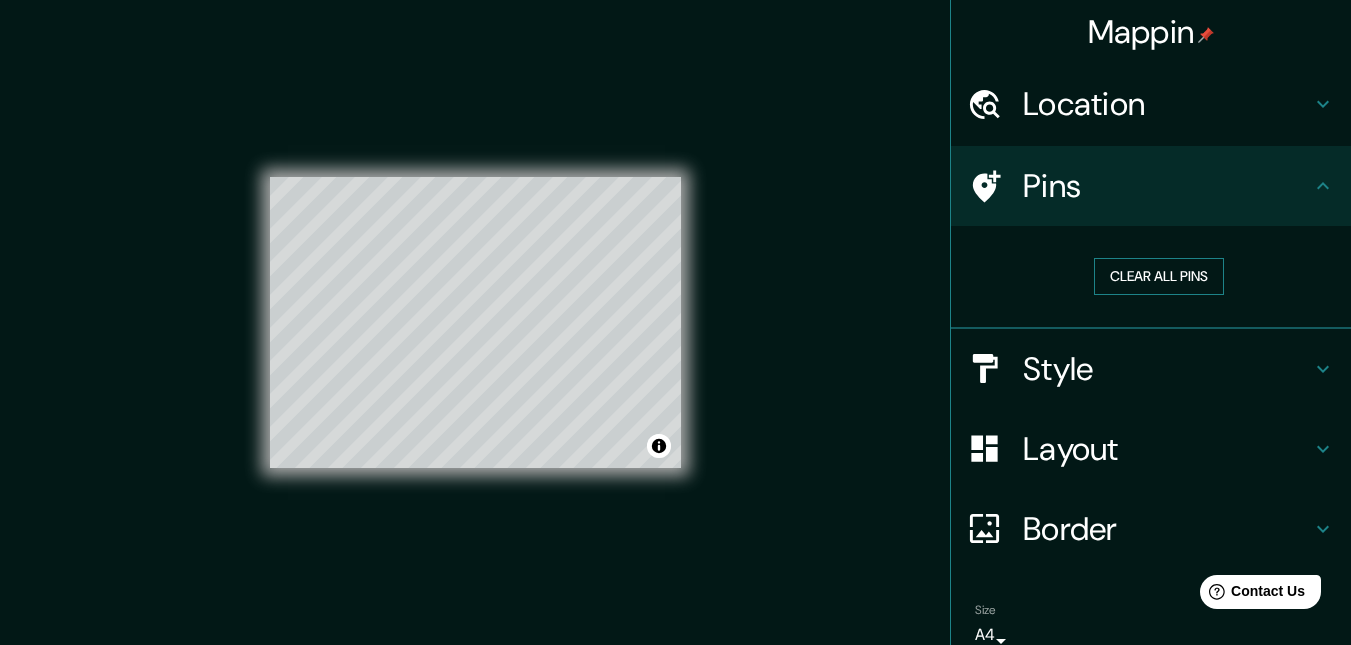 click on "Clear all pins" at bounding box center (1159, 276) 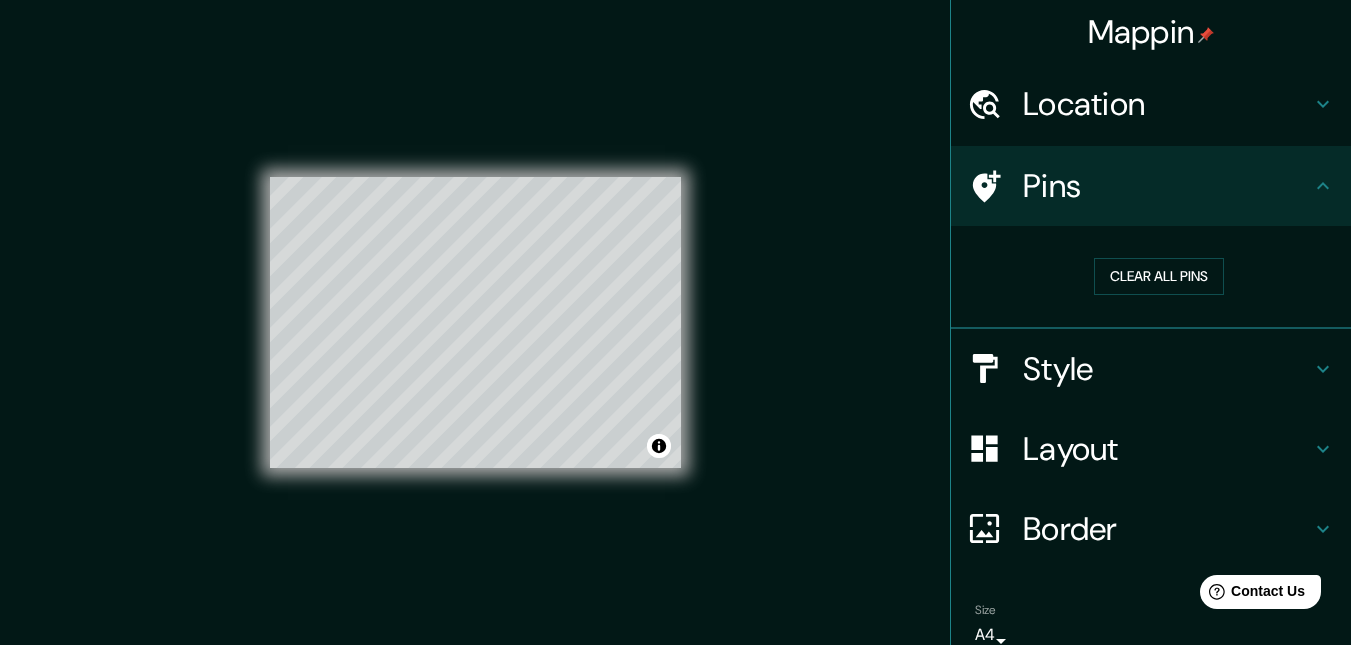 scroll, scrollTop: 90, scrollLeft: 0, axis: vertical 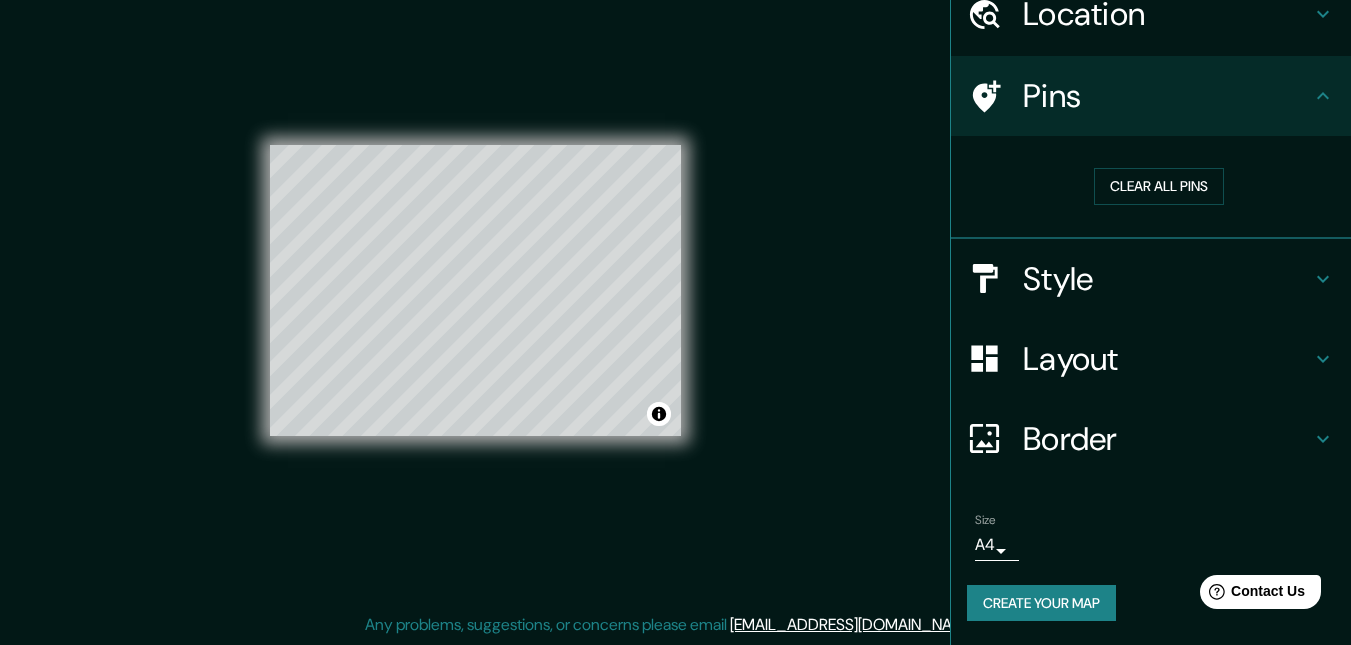 click on "Border" at bounding box center [1167, 439] 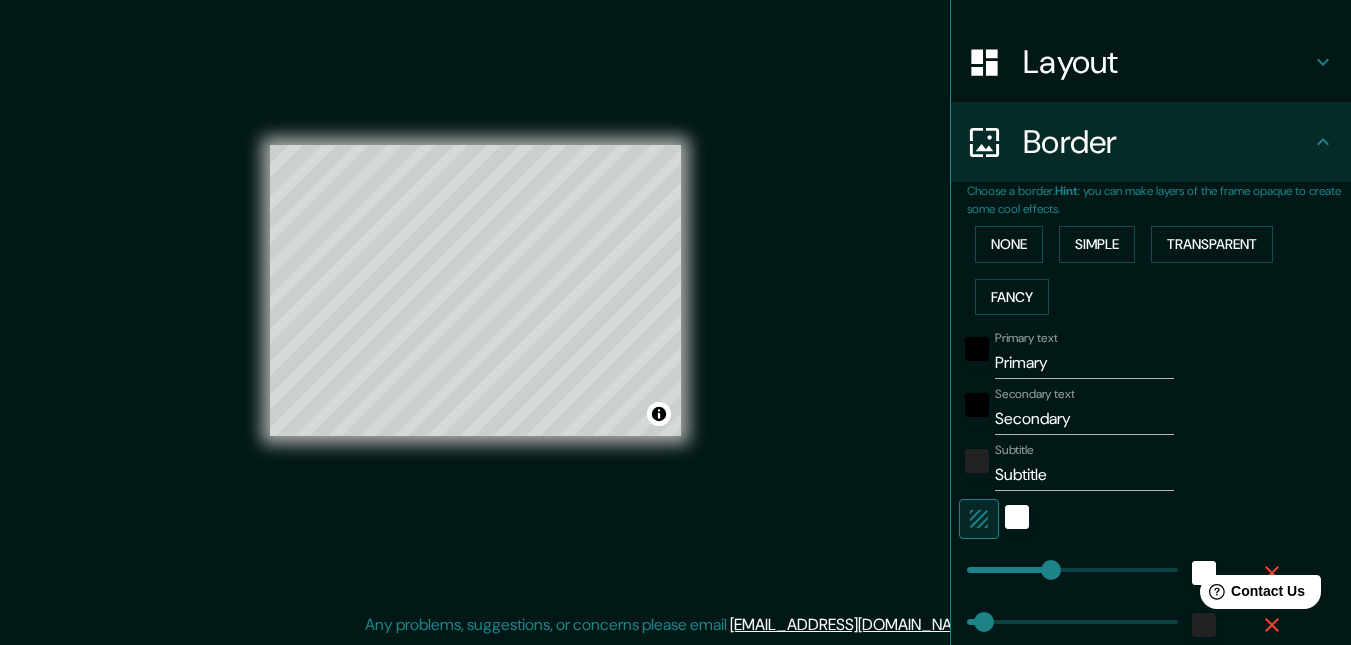 scroll, scrollTop: 290, scrollLeft: 0, axis: vertical 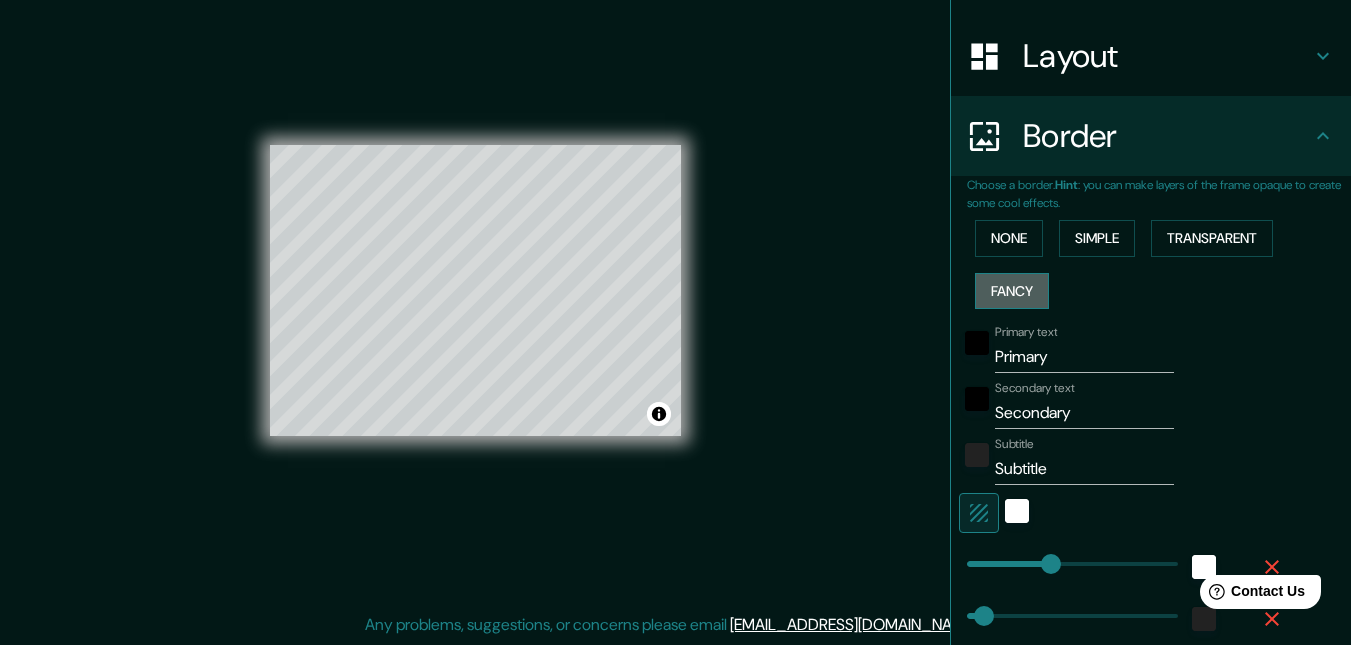 click on "Fancy" at bounding box center (1012, 291) 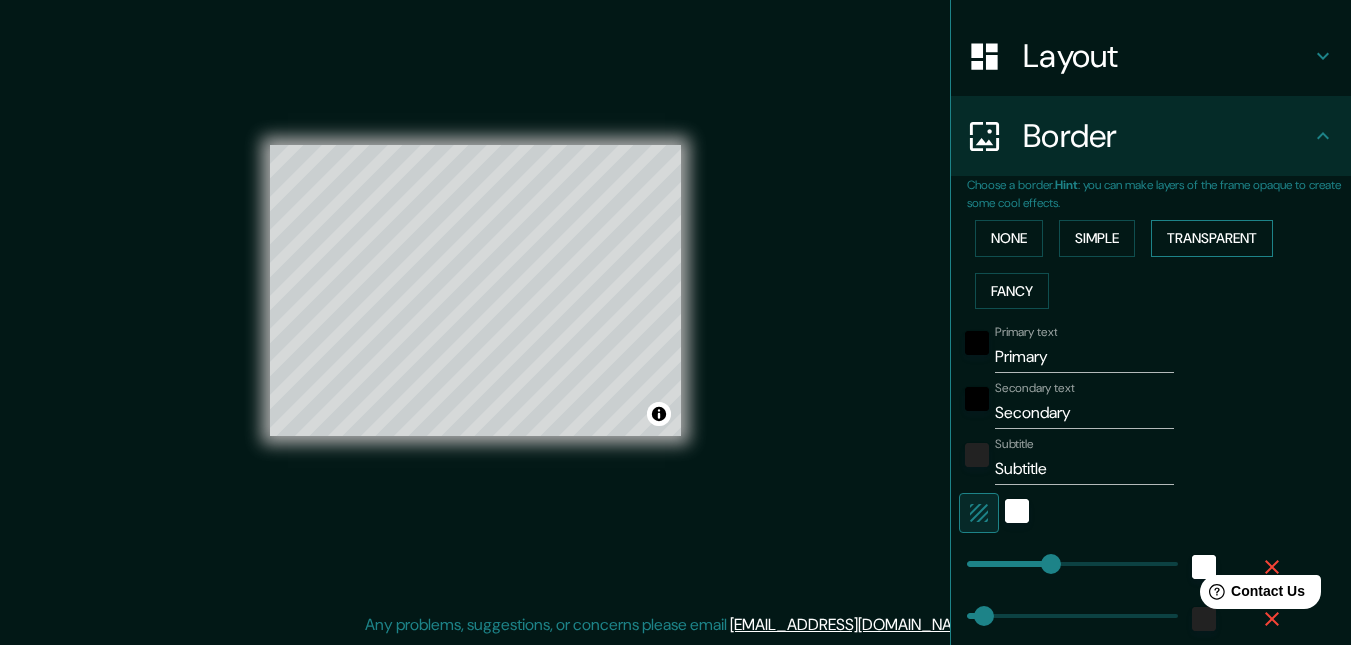 click on "Transparent" at bounding box center (1212, 238) 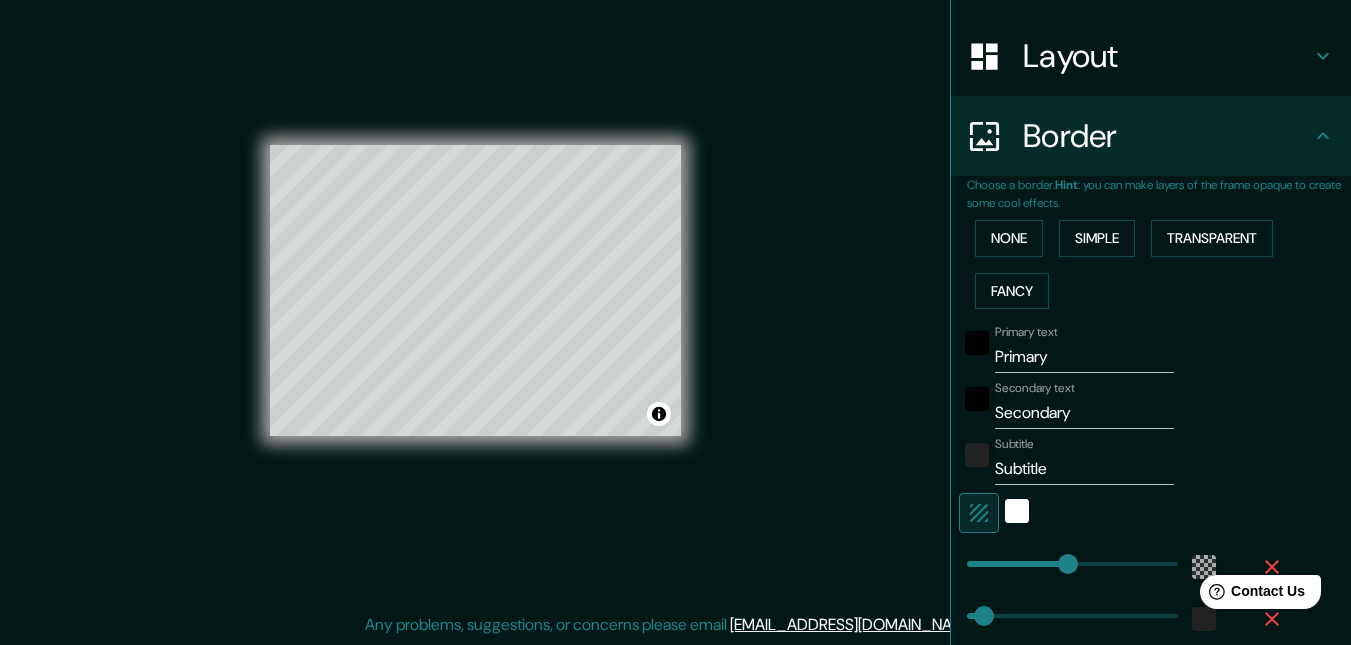 click on "None Simple Transparent Fancy" at bounding box center [1159, 264] 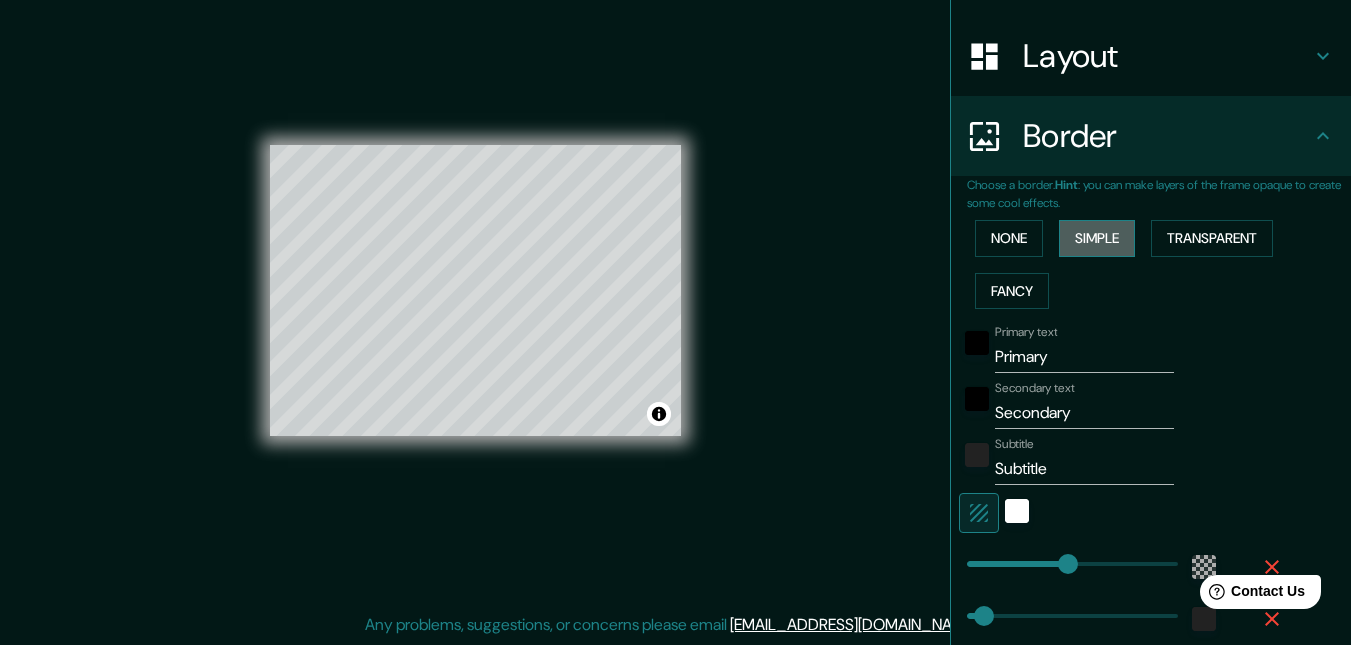 click on "Simple" at bounding box center [1097, 238] 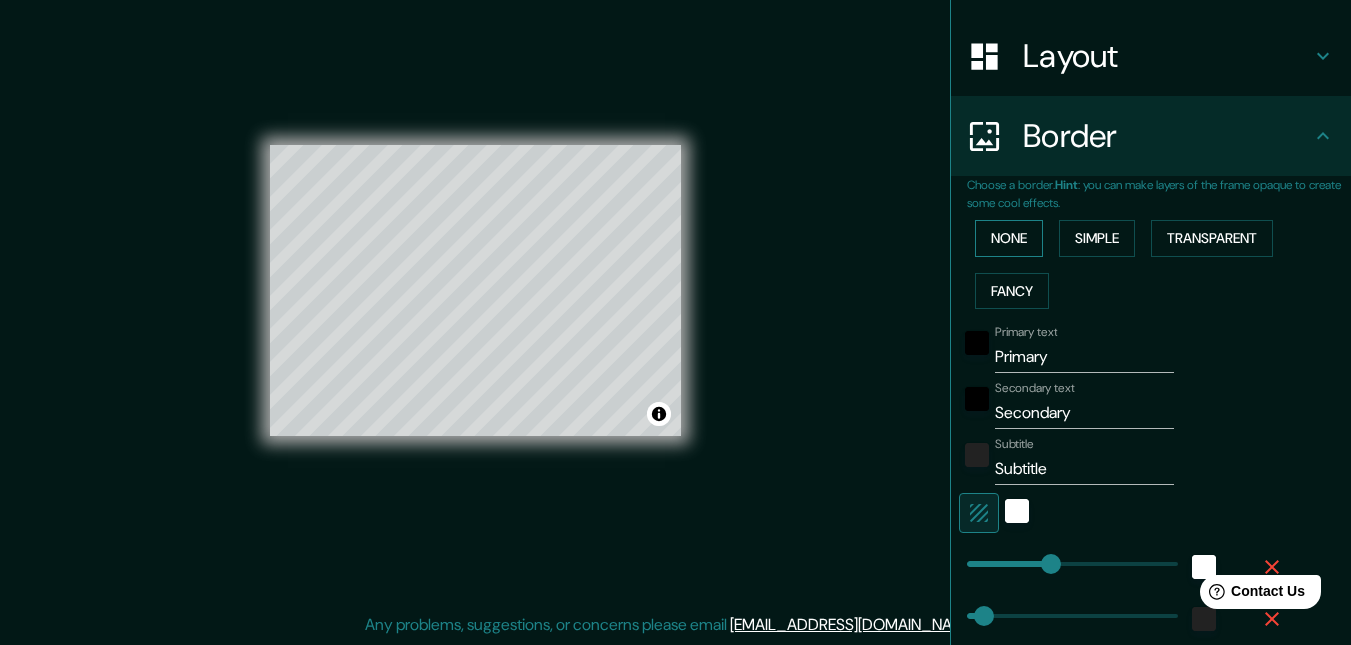 click on "None" at bounding box center (1009, 238) 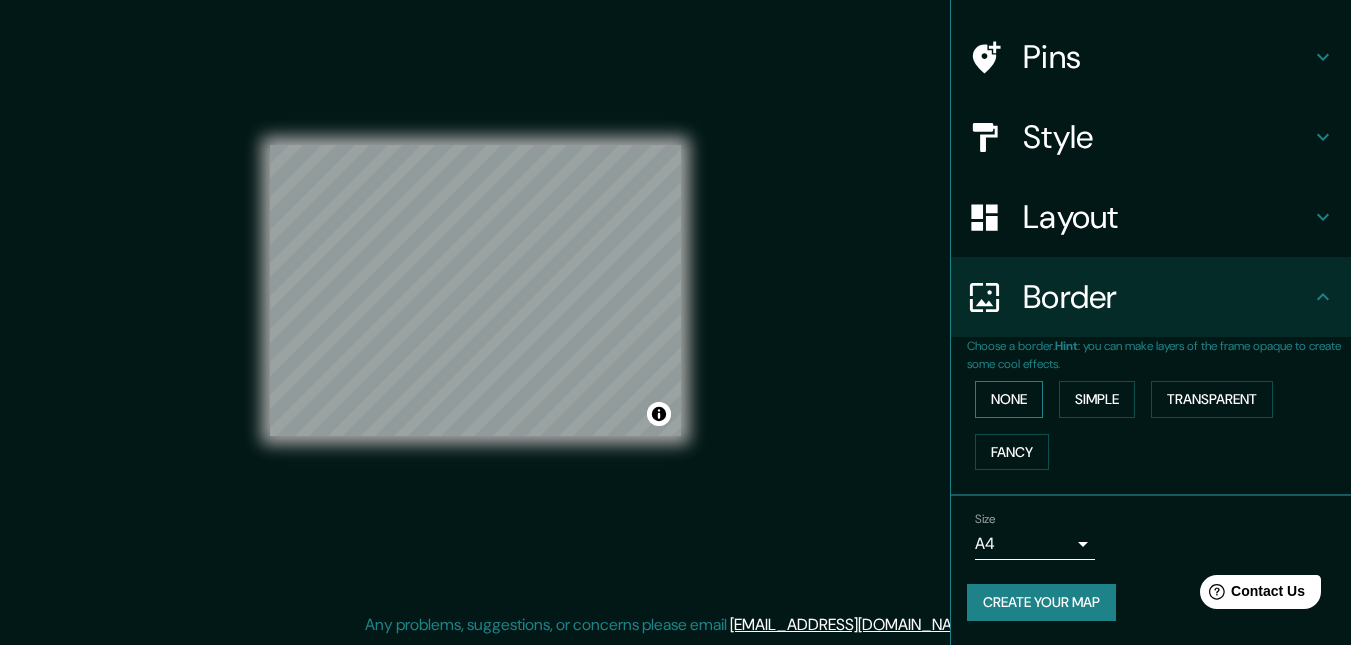 scroll, scrollTop: 129, scrollLeft: 0, axis: vertical 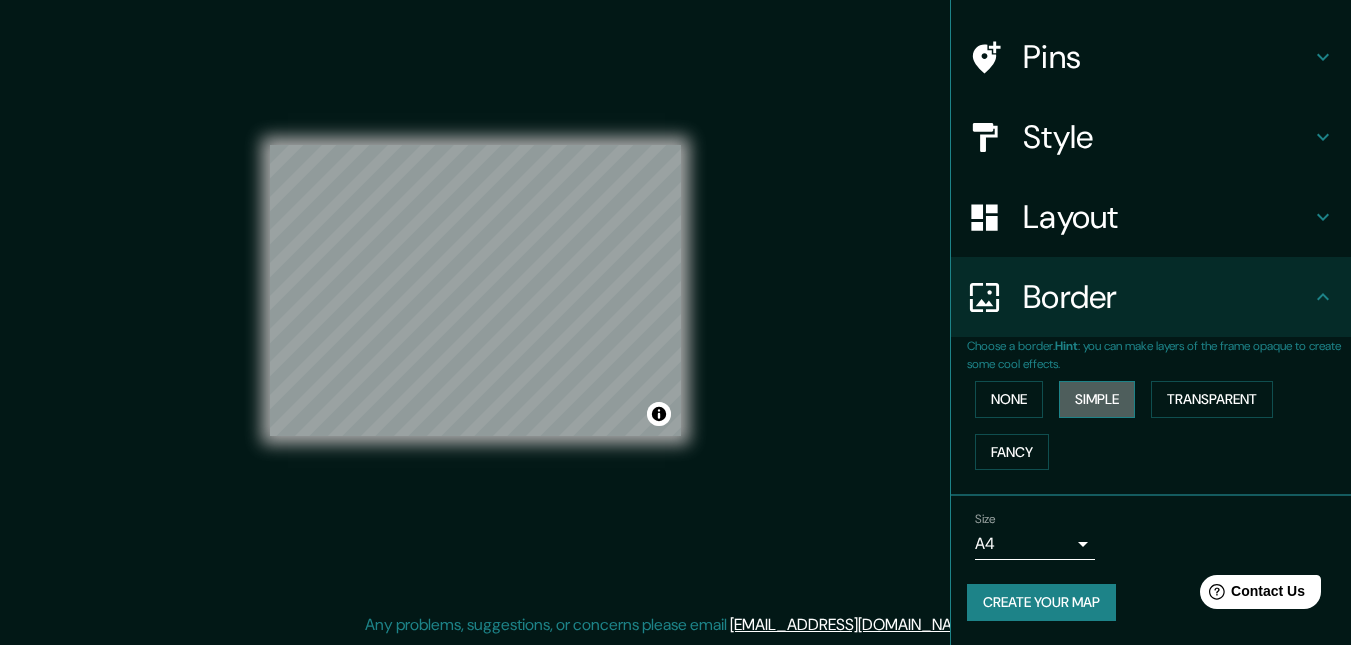 click on "Simple" at bounding box center (1097, 399) 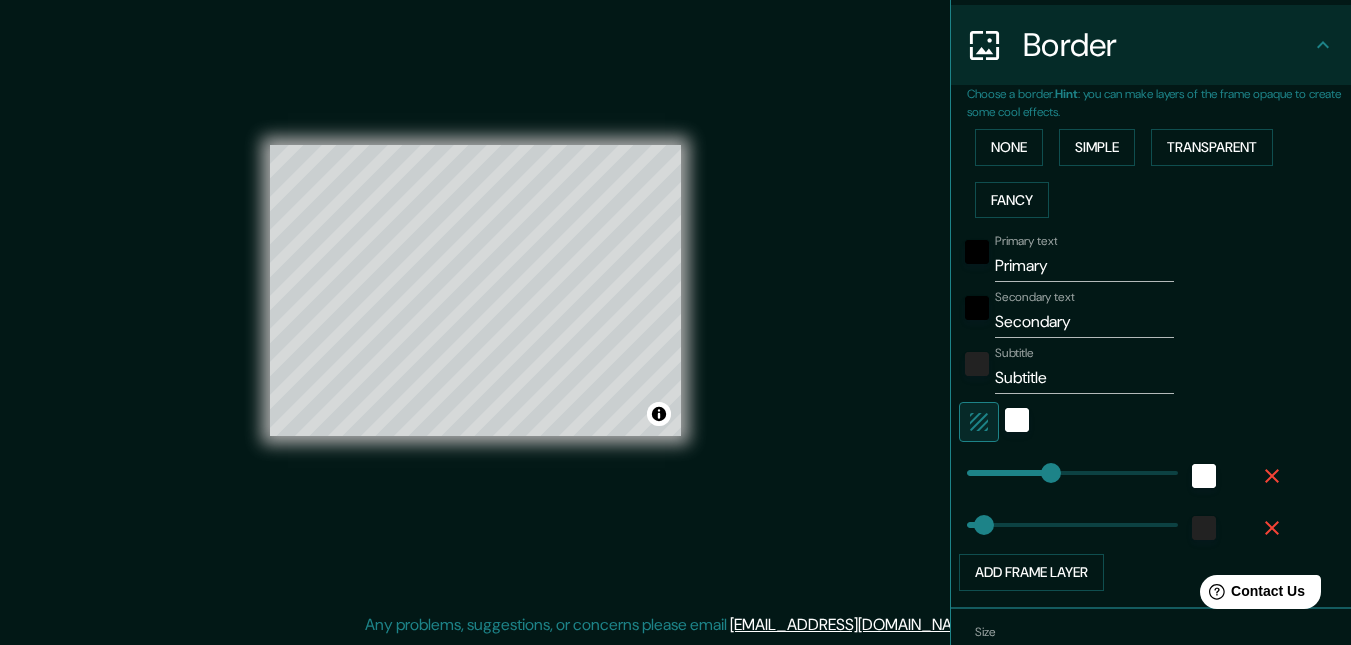 scroll, scrollTop: 429, scrollLeft: 0, axis: vertical 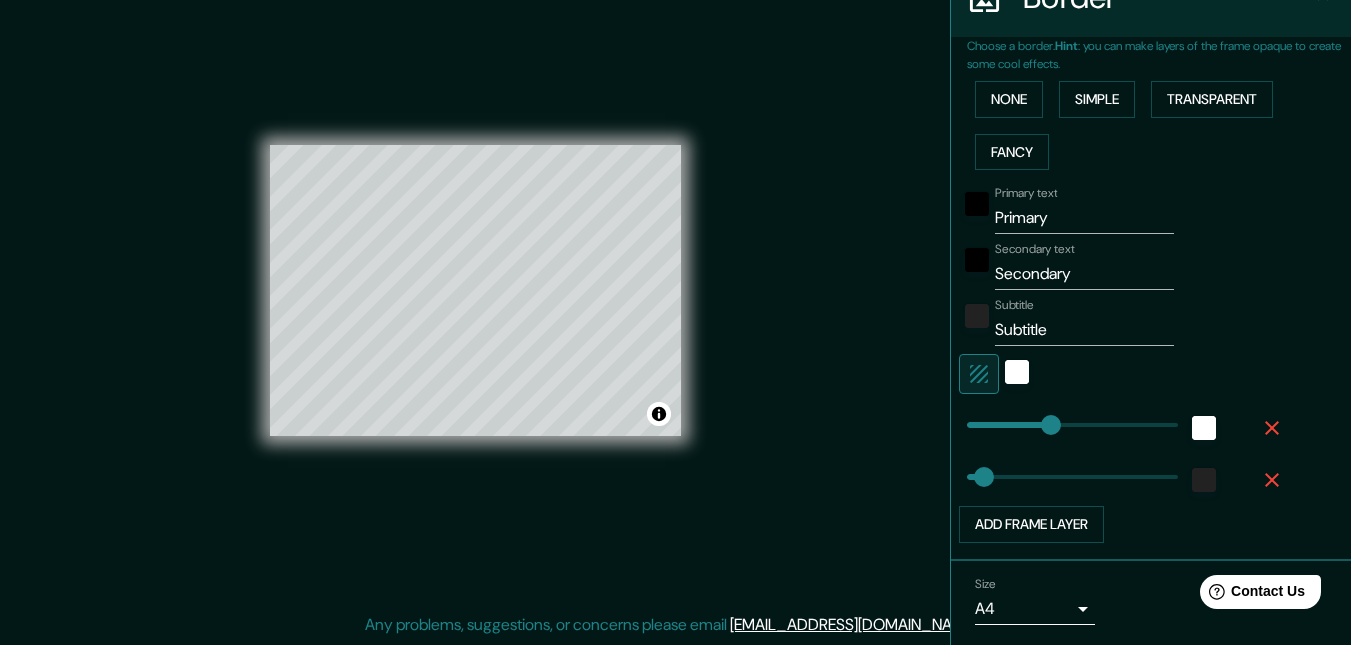 click at bounding box center (979, 374) 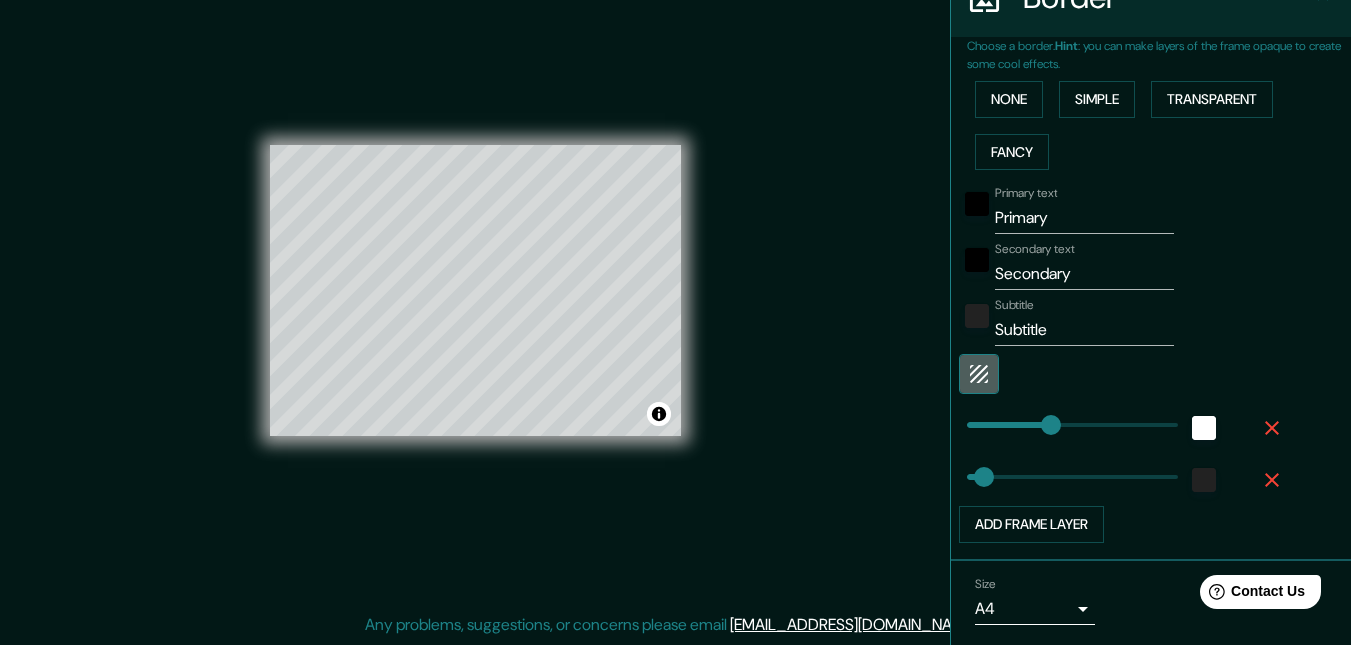click 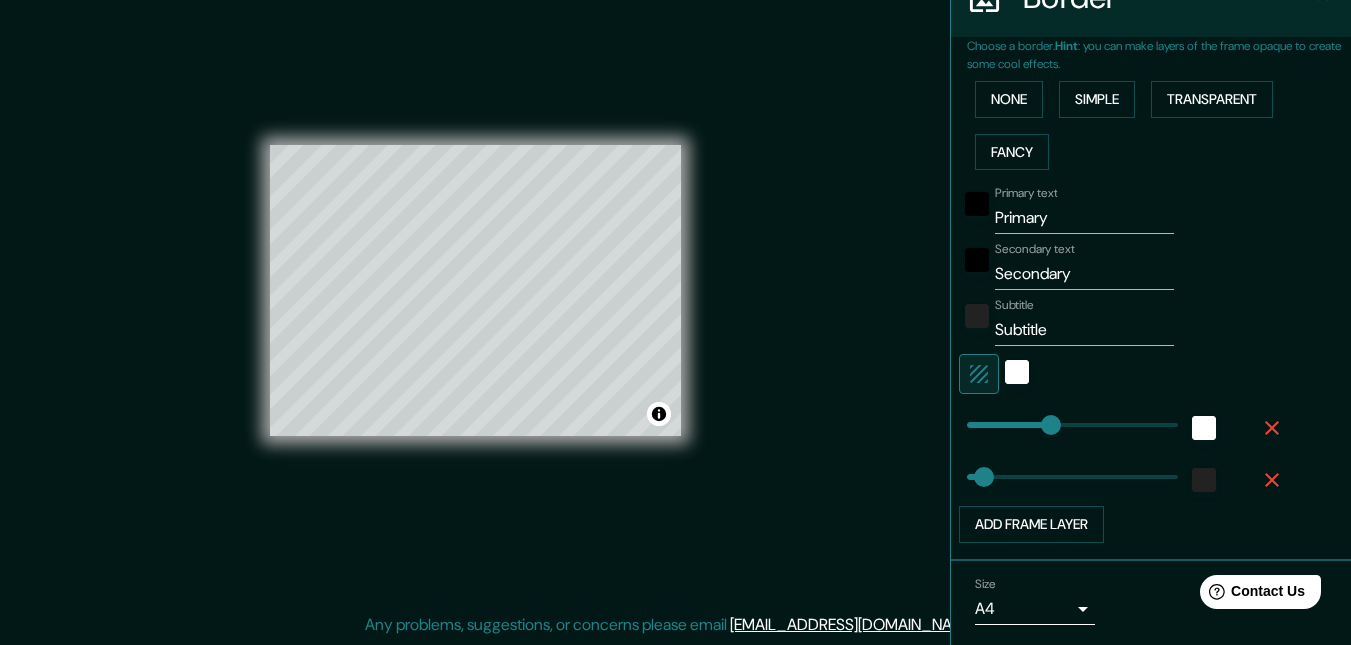 click 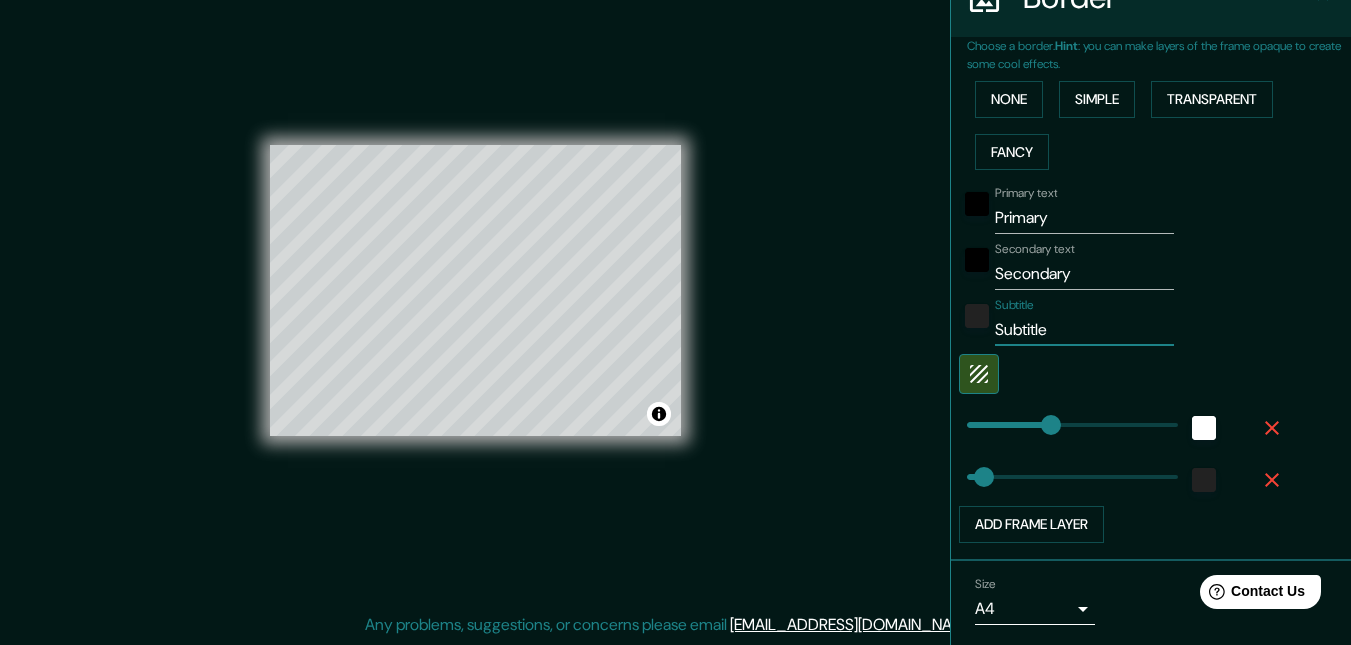 click on "Subtitle" at bounding box center (1084, 330) 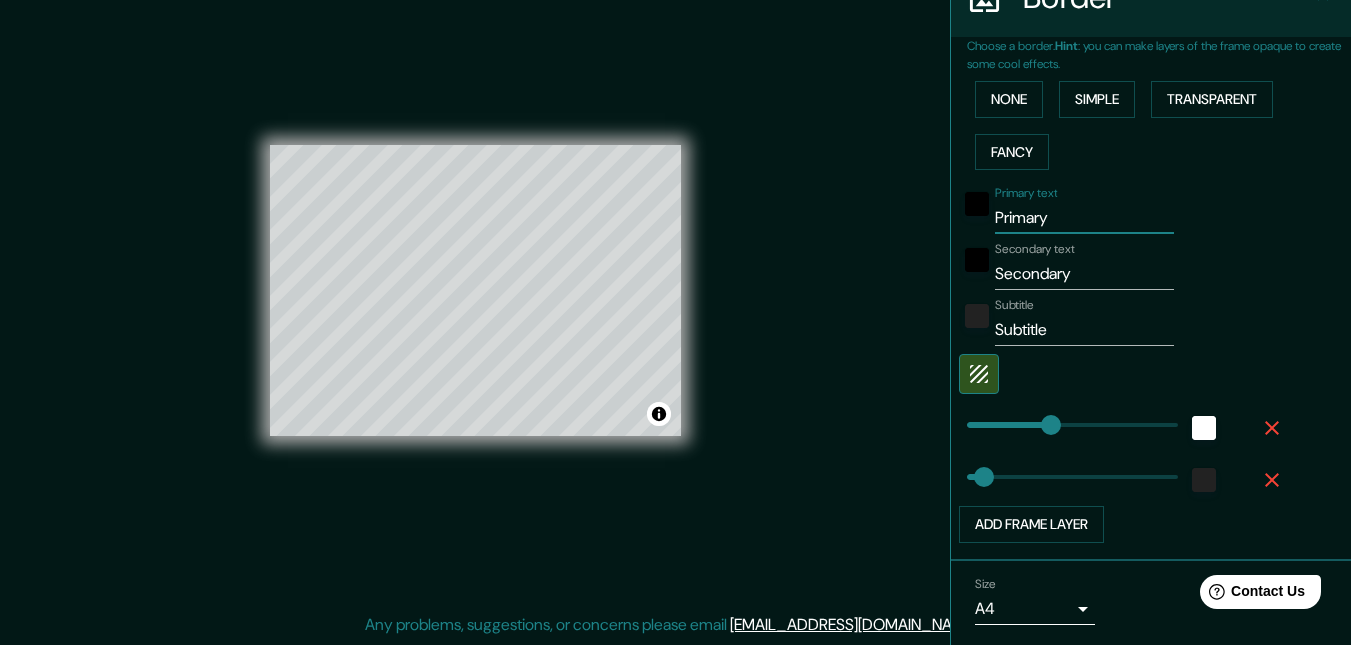 drag, startPoint x: 1078, startPoint y: 213, endPoint x: 954, endPoint y: 231, distance: 125.299644 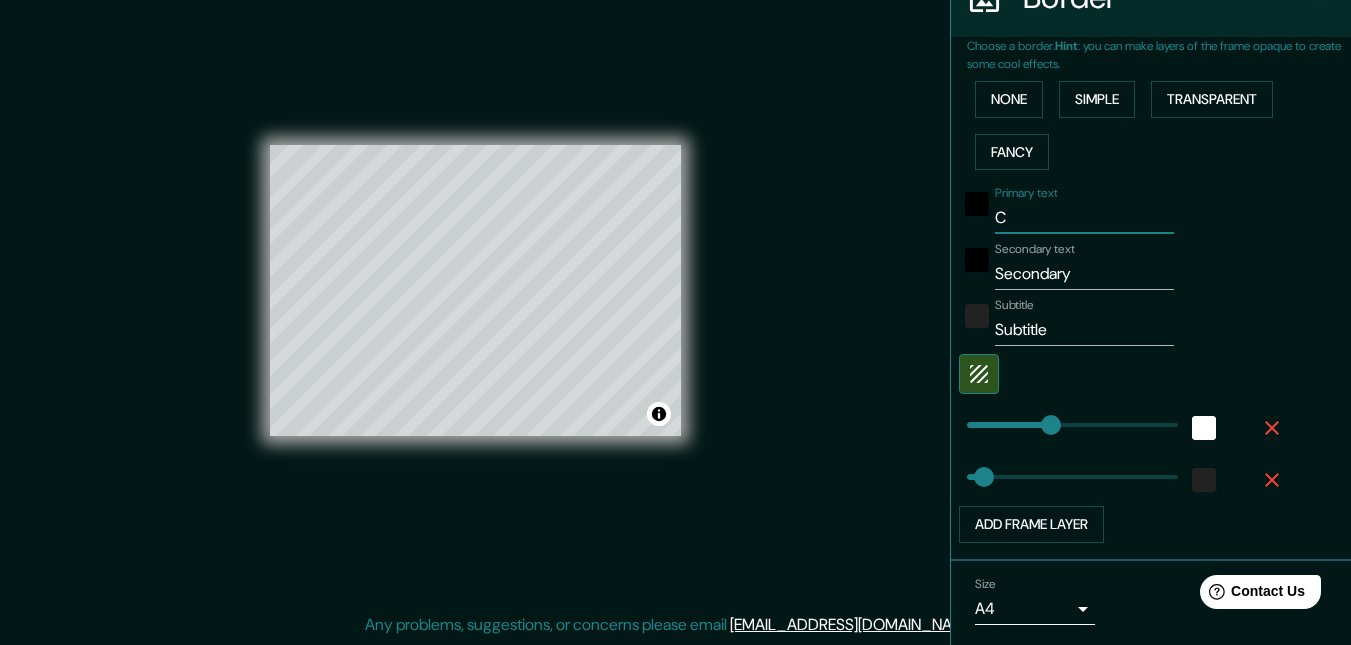 type on "CO" 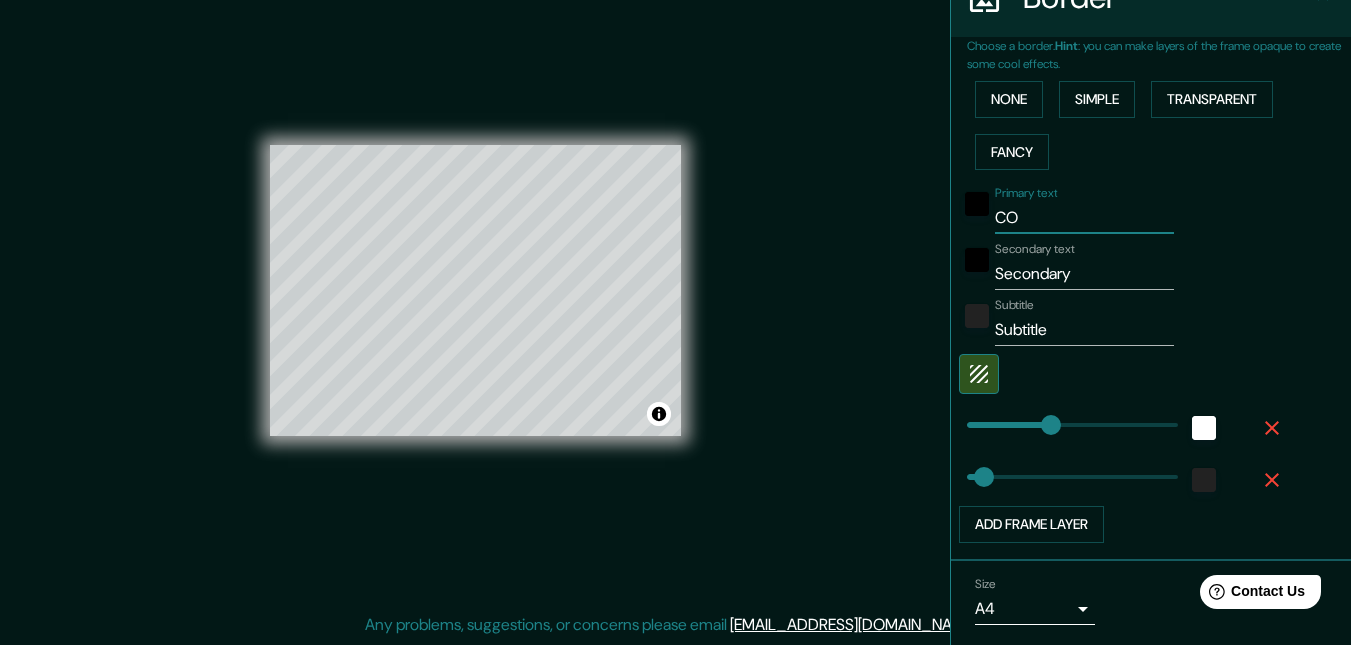 type on "COL" 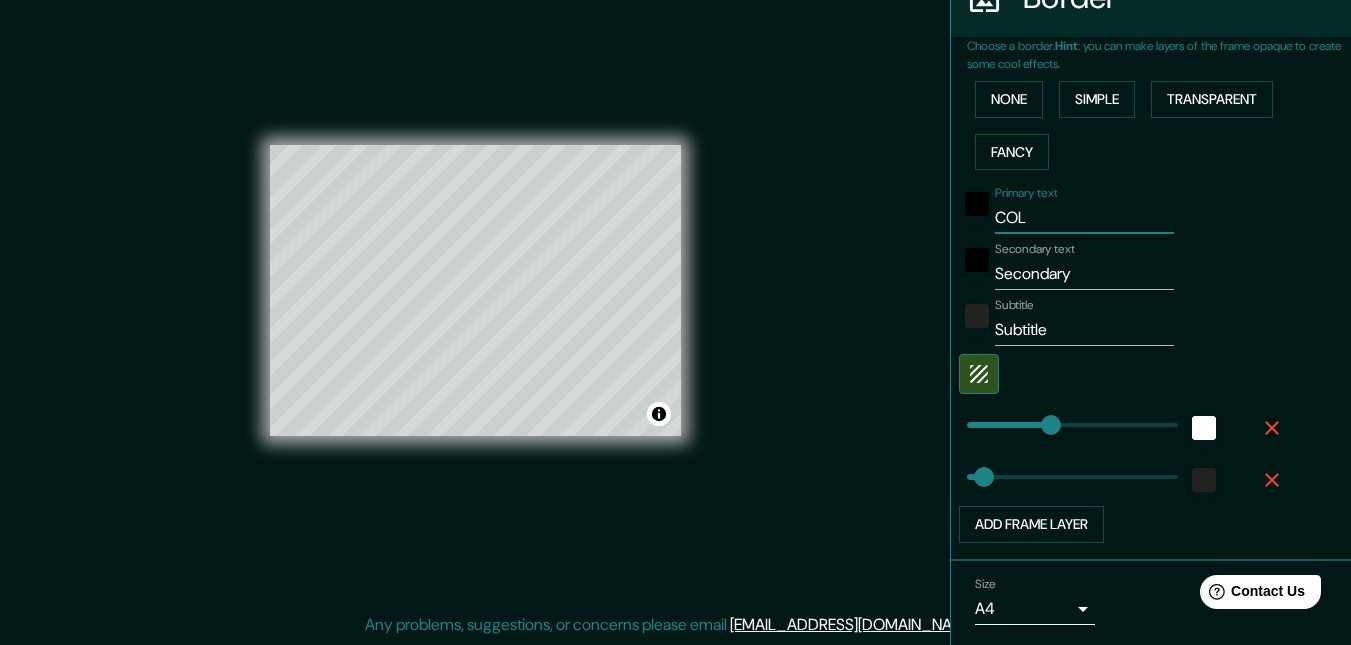 type on "[PERSON_NAME]" 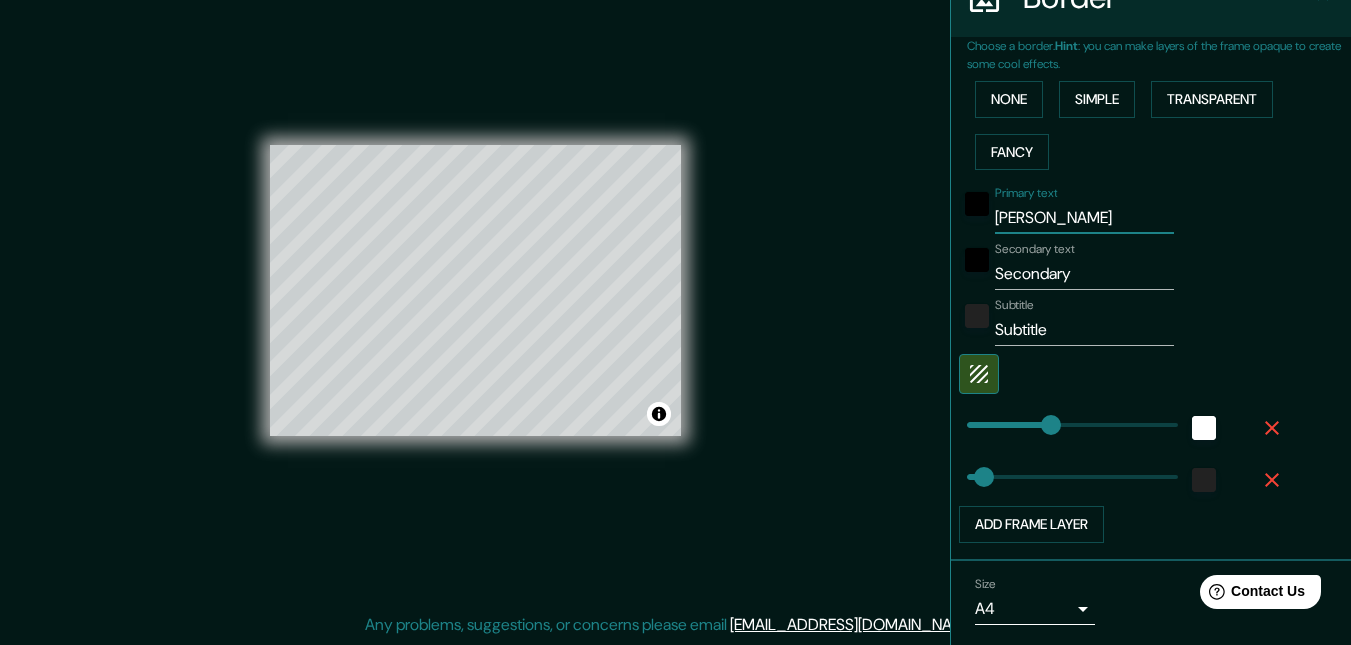 type on "COLEG" 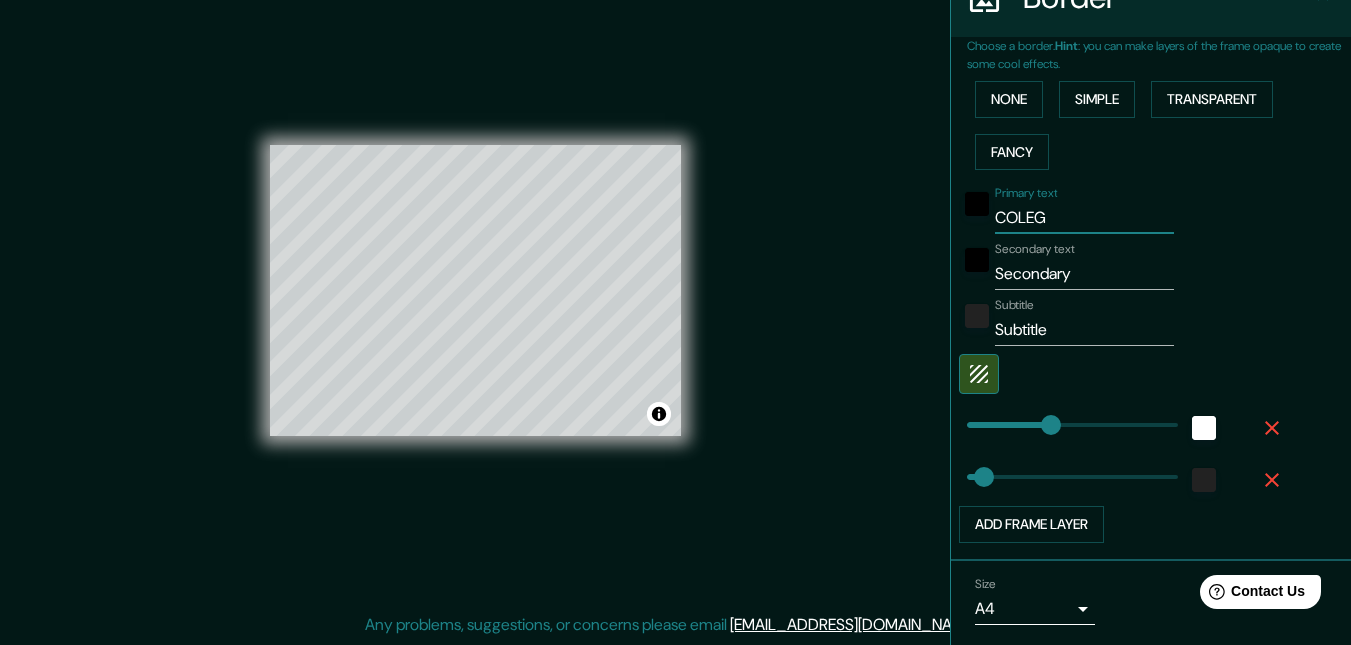 type on "COLEGI" 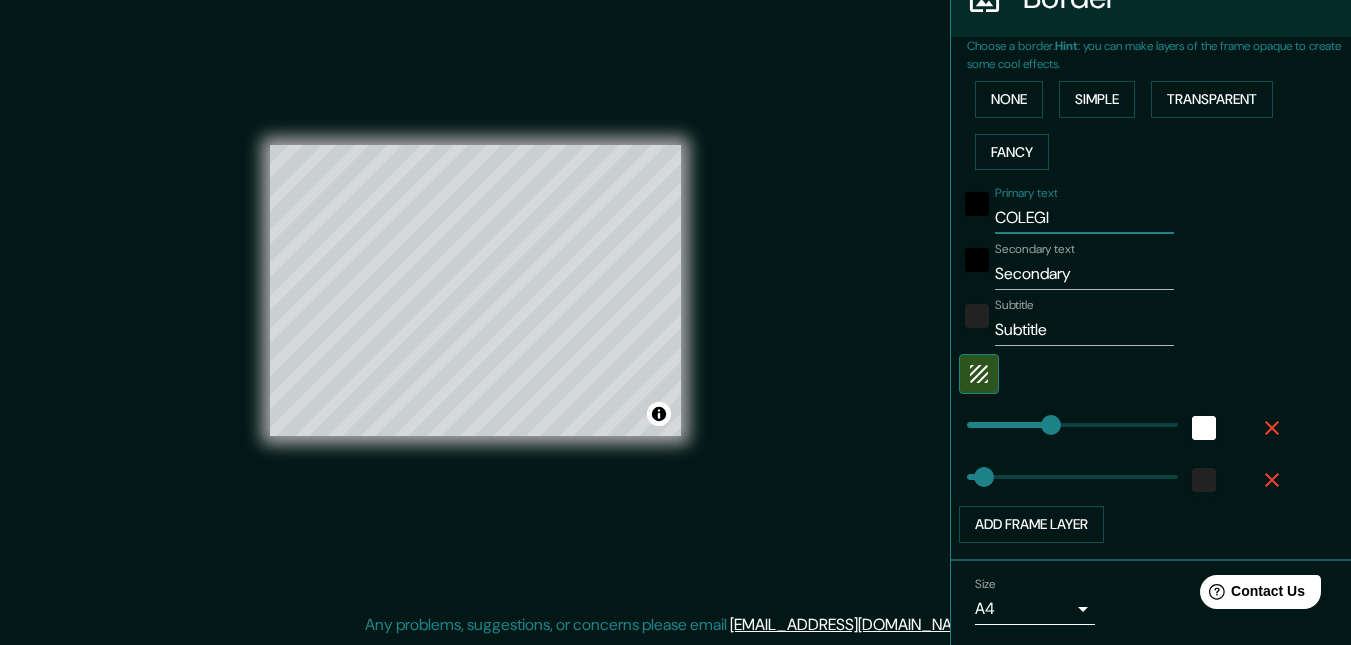 type on "COLEGIO" 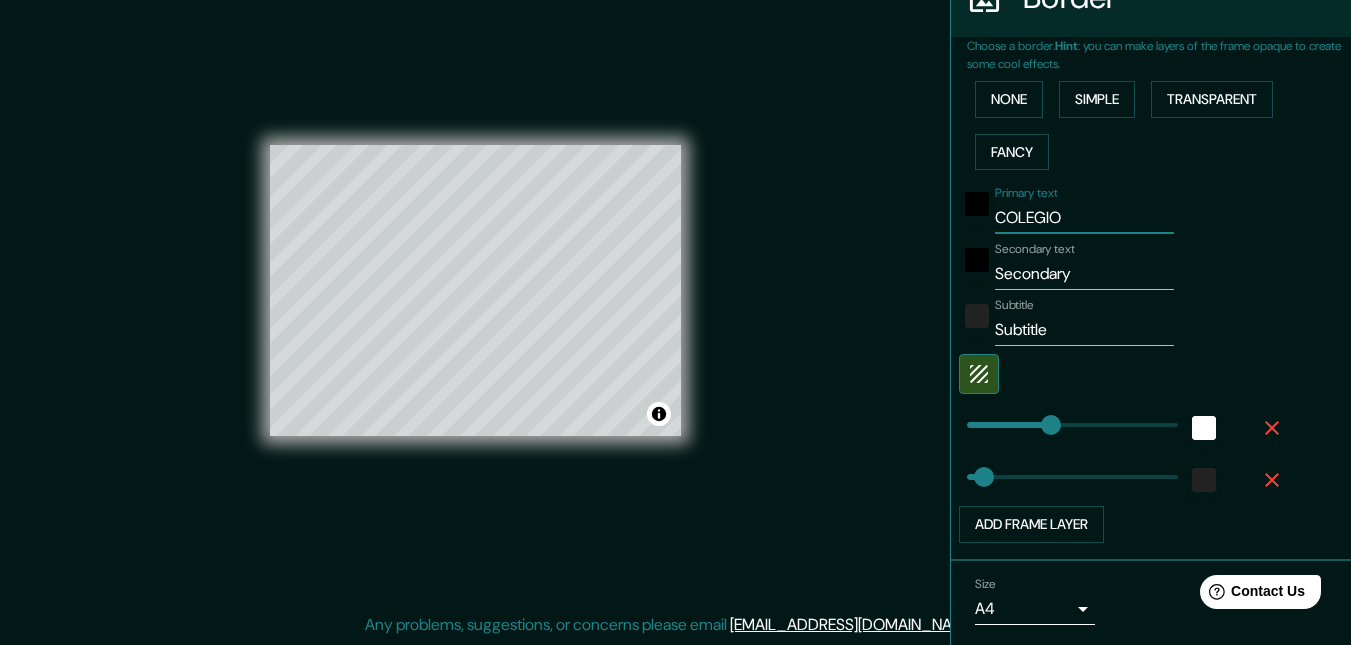 type on "COLEGIO" 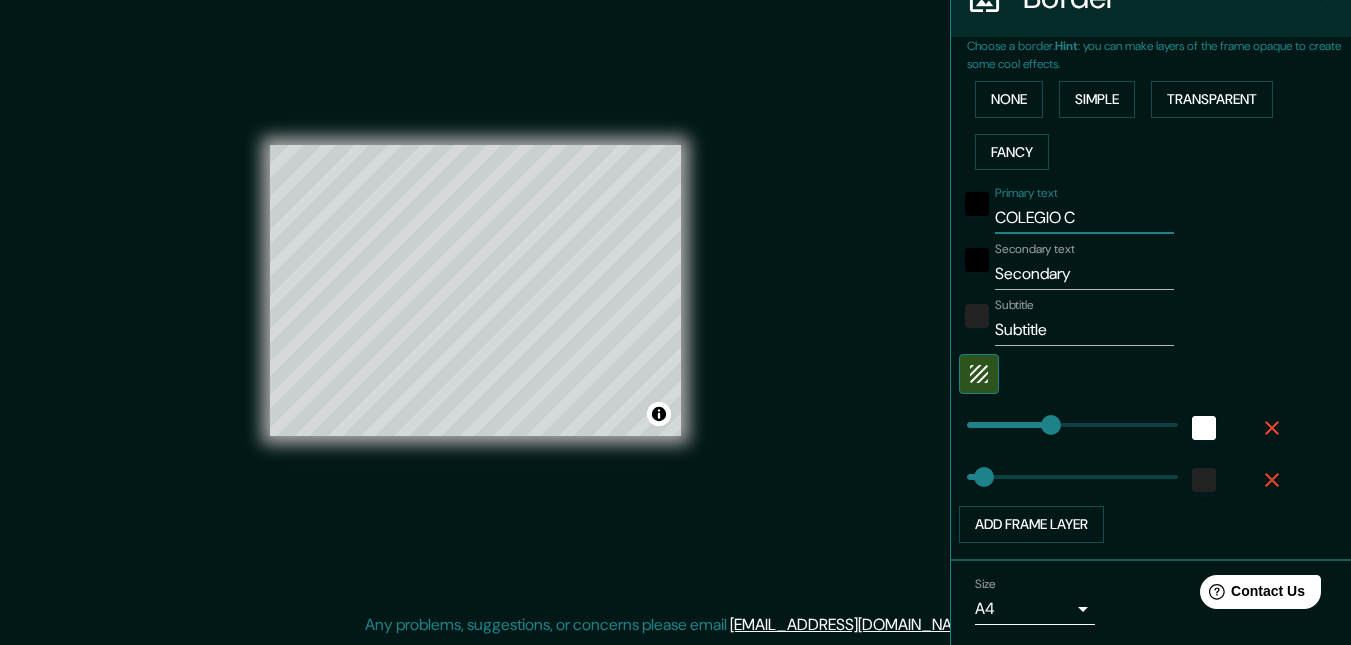 type on "COLEGIO CE" 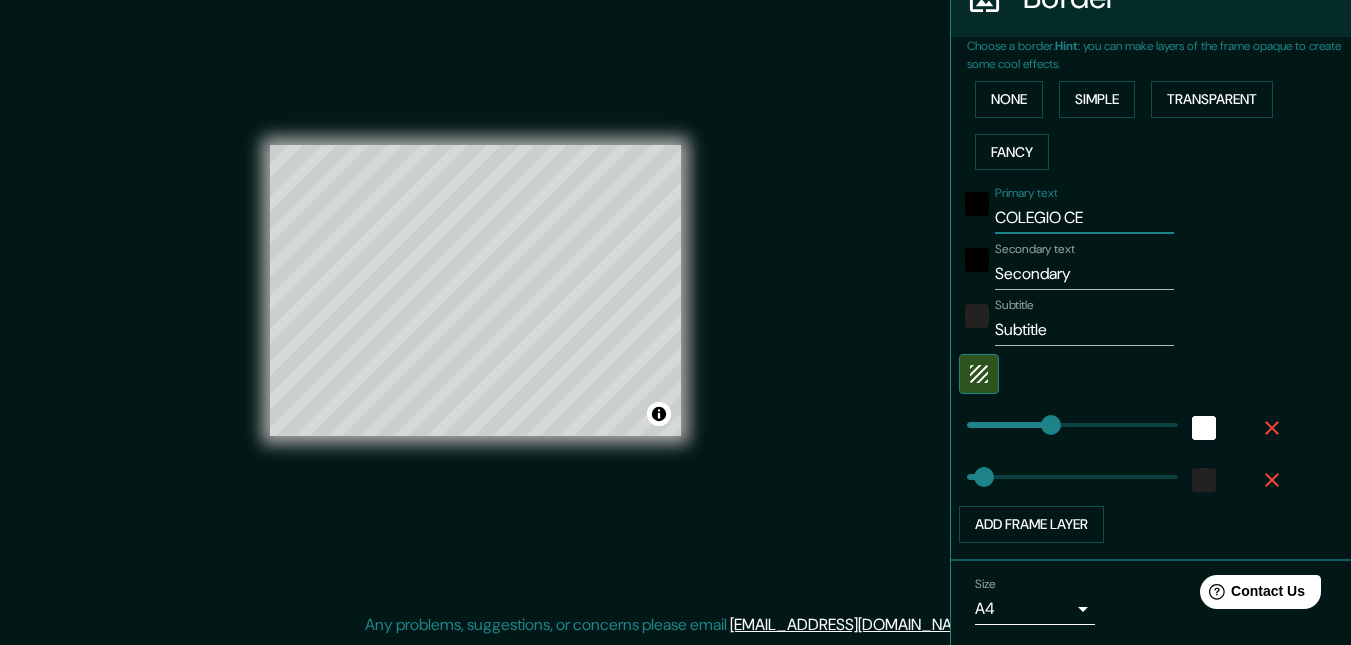 type on "COLEGIO CER" 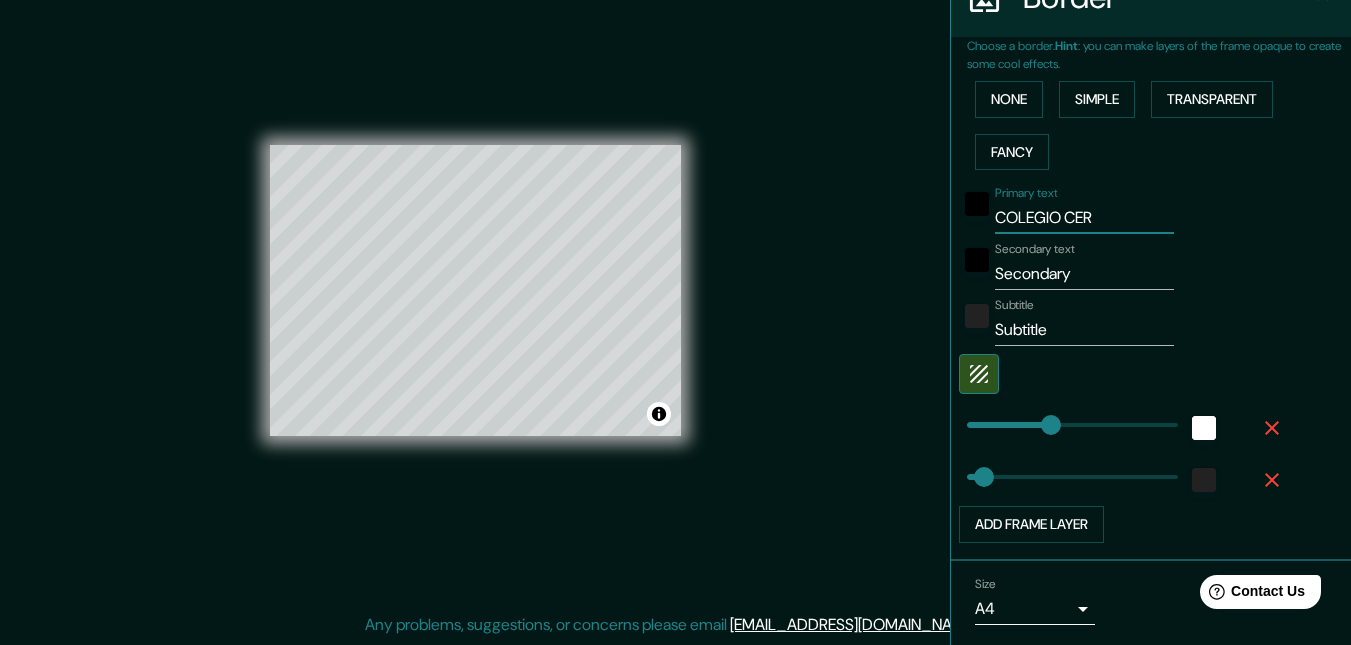 type on "COLEGIO CERE" 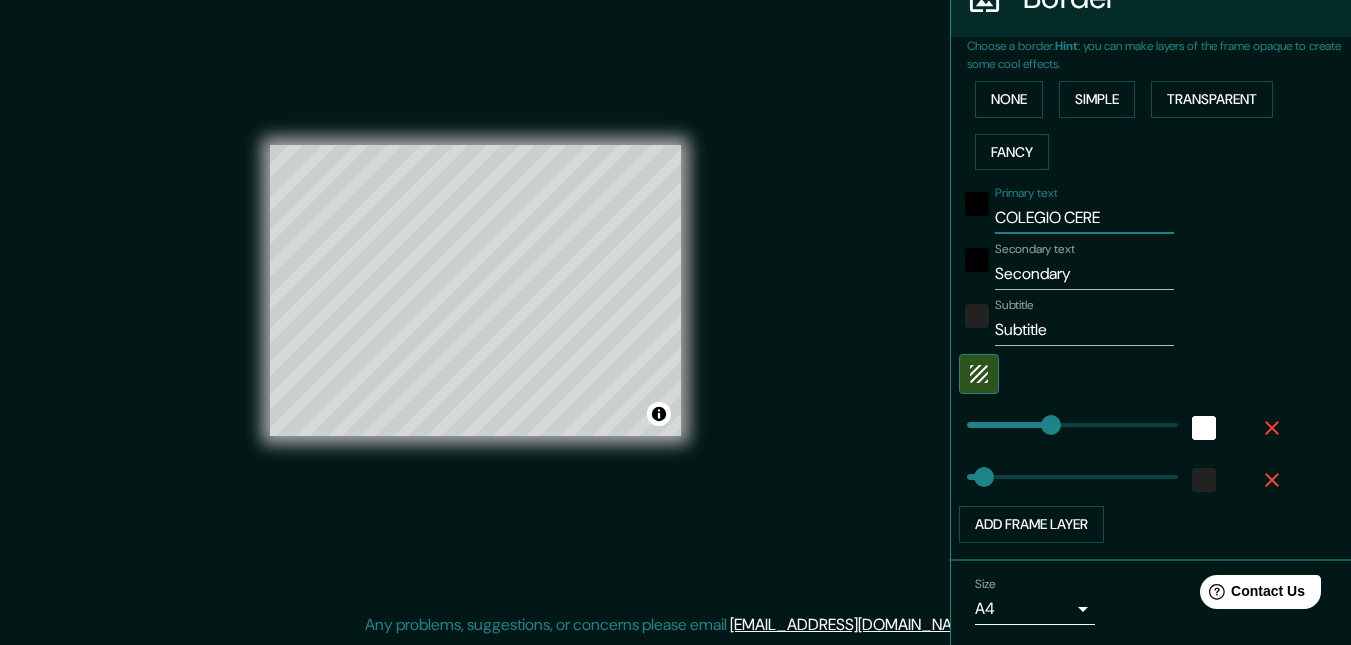 type on "COLEGIO CEREN" 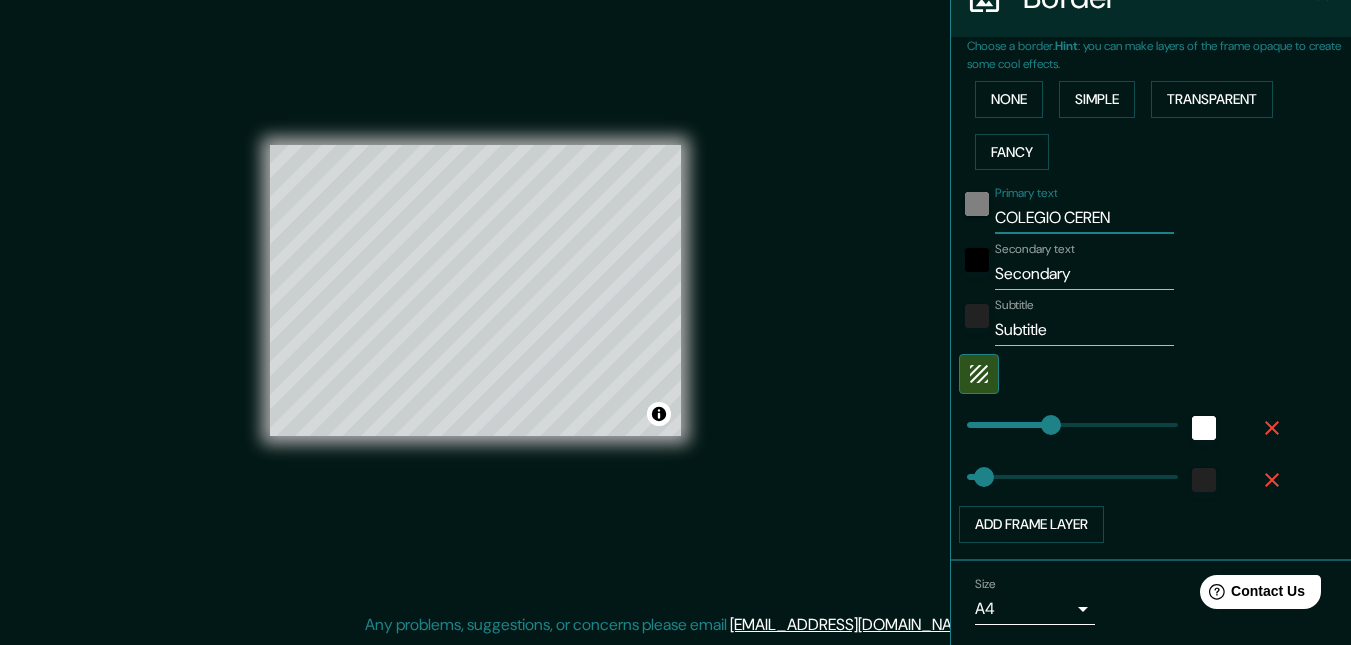 type on "COLEGIO CEREN" 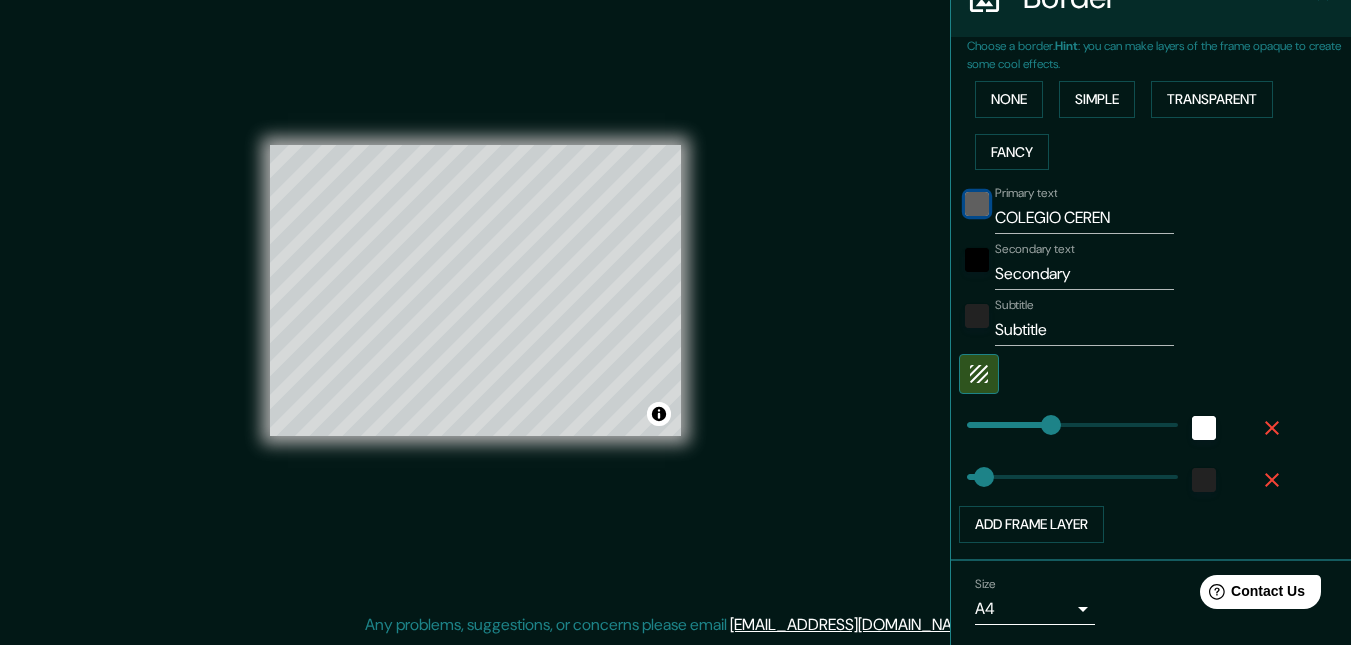 click at bounding box center (977, 204) 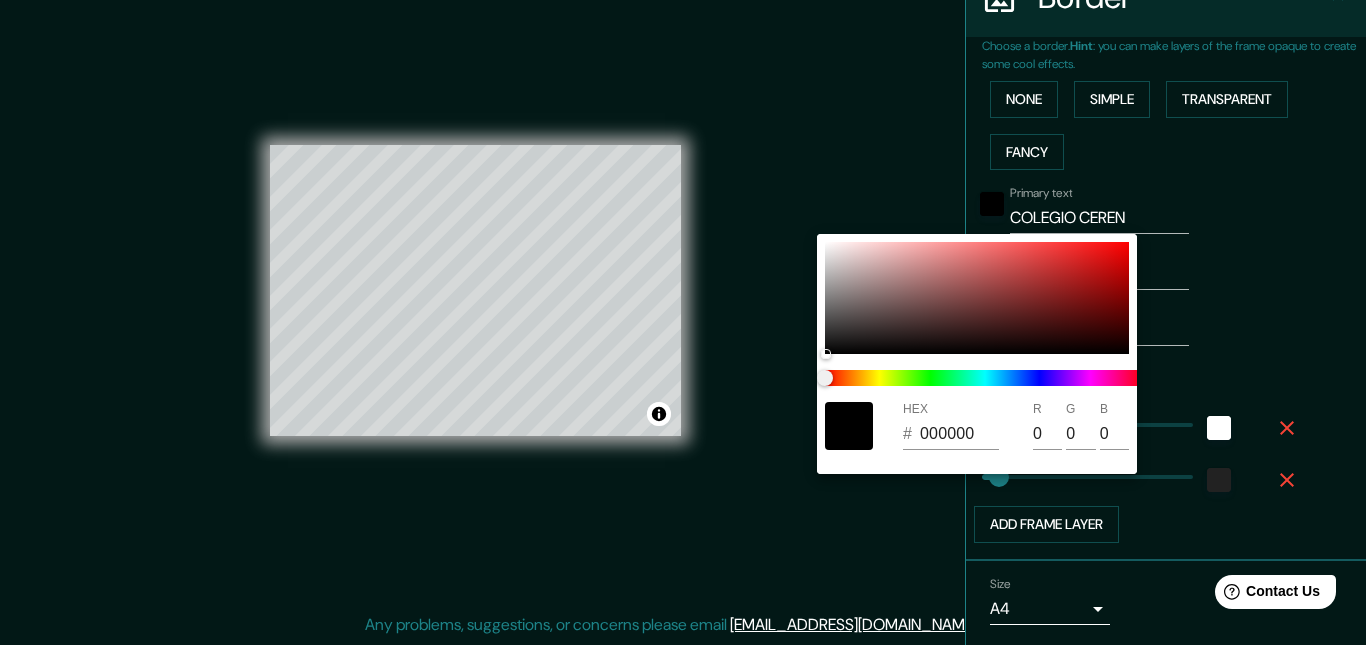 drag, startPoint x: 1001, startPoint y: 390, endPoint x: 937, endPoint y: 371, distance: 66.760765 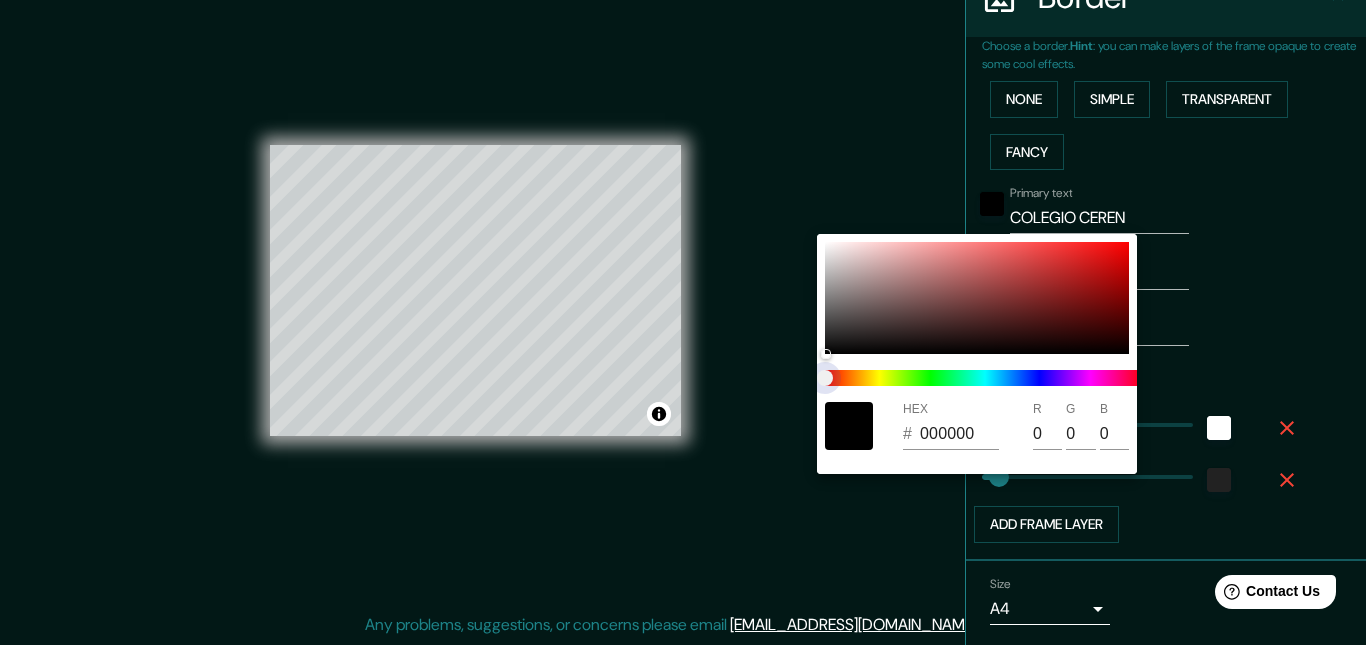 type on "164" 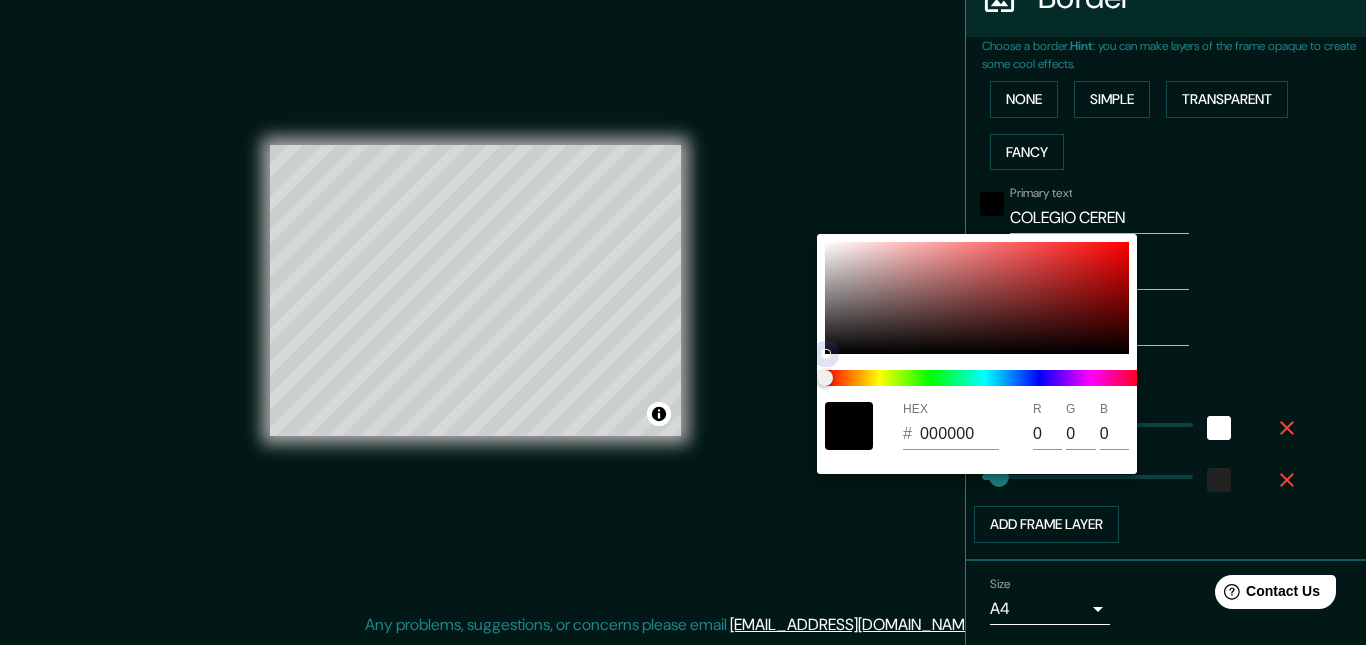 drag, startPoint x: 868, startPoint y: 279, endPoint x: 966, endPoint y: 368, distance: 132.38202 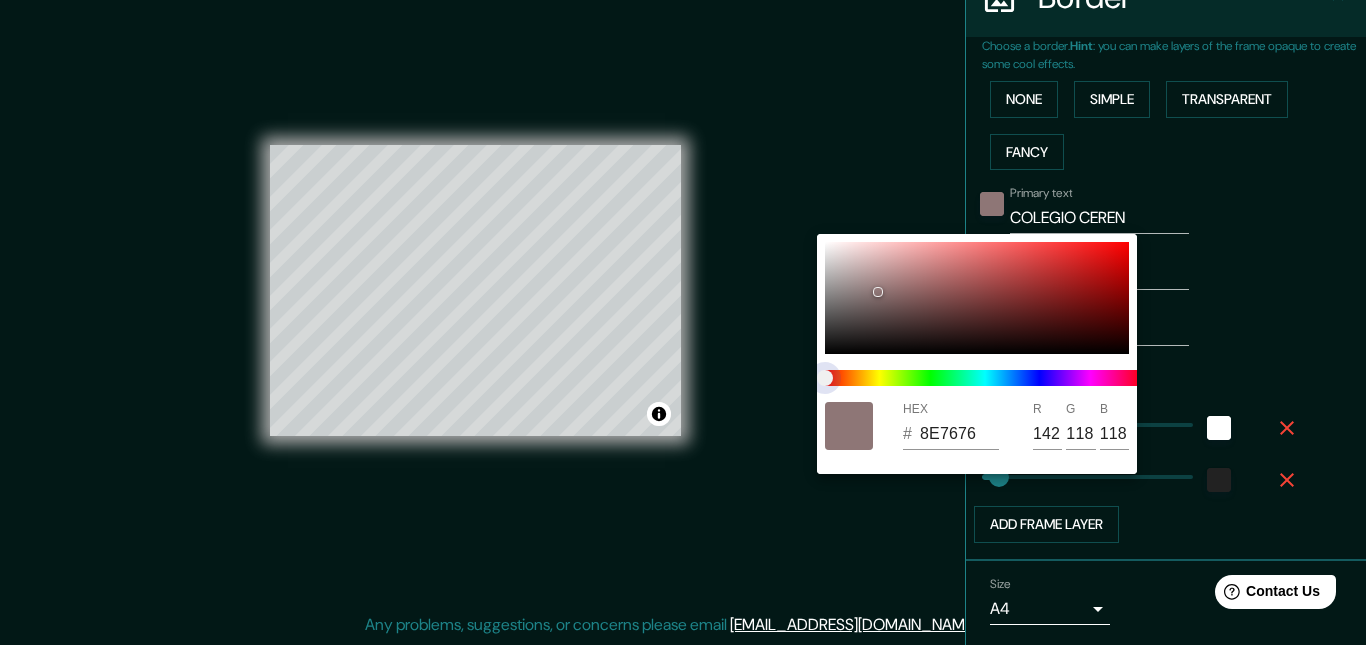 type on "164" 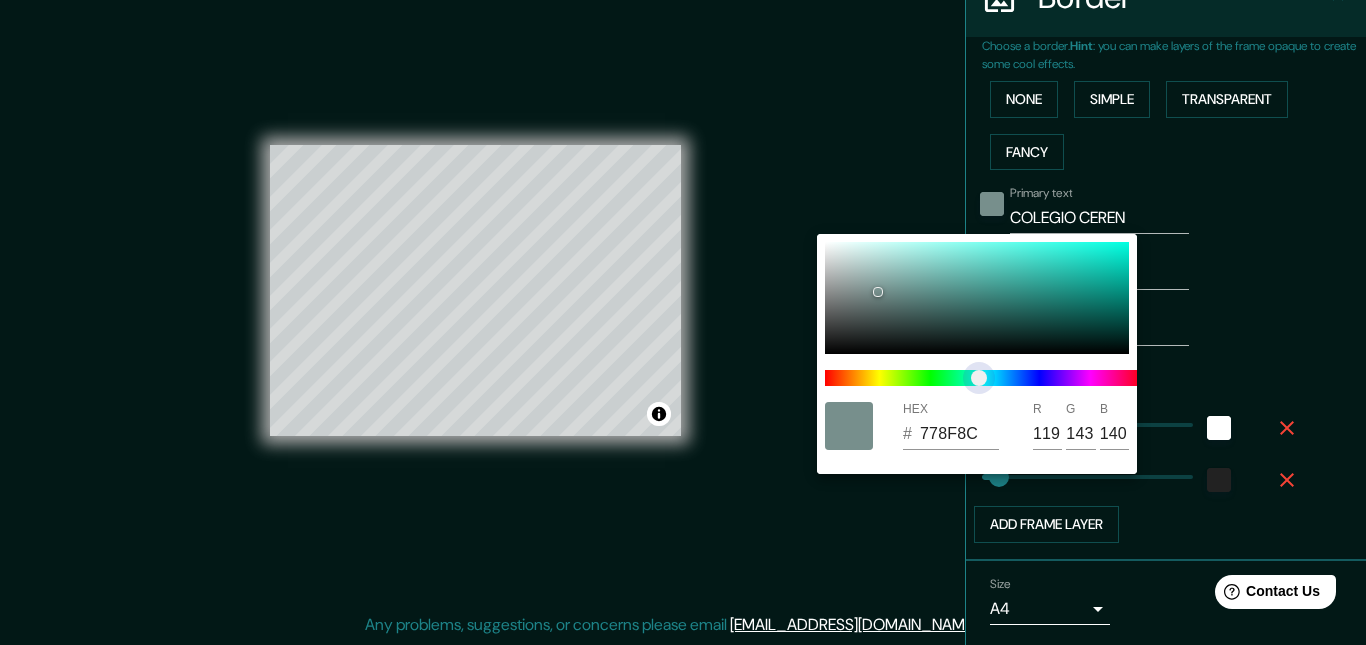 type on "164" 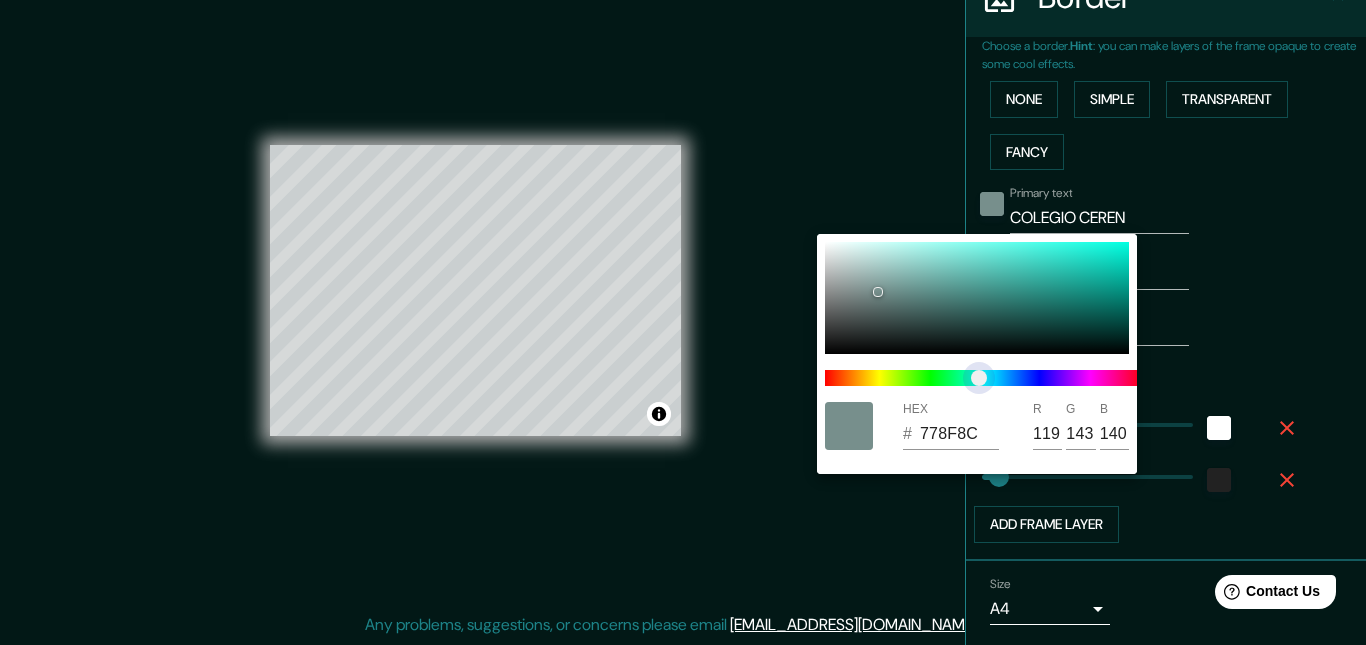 type on "33" 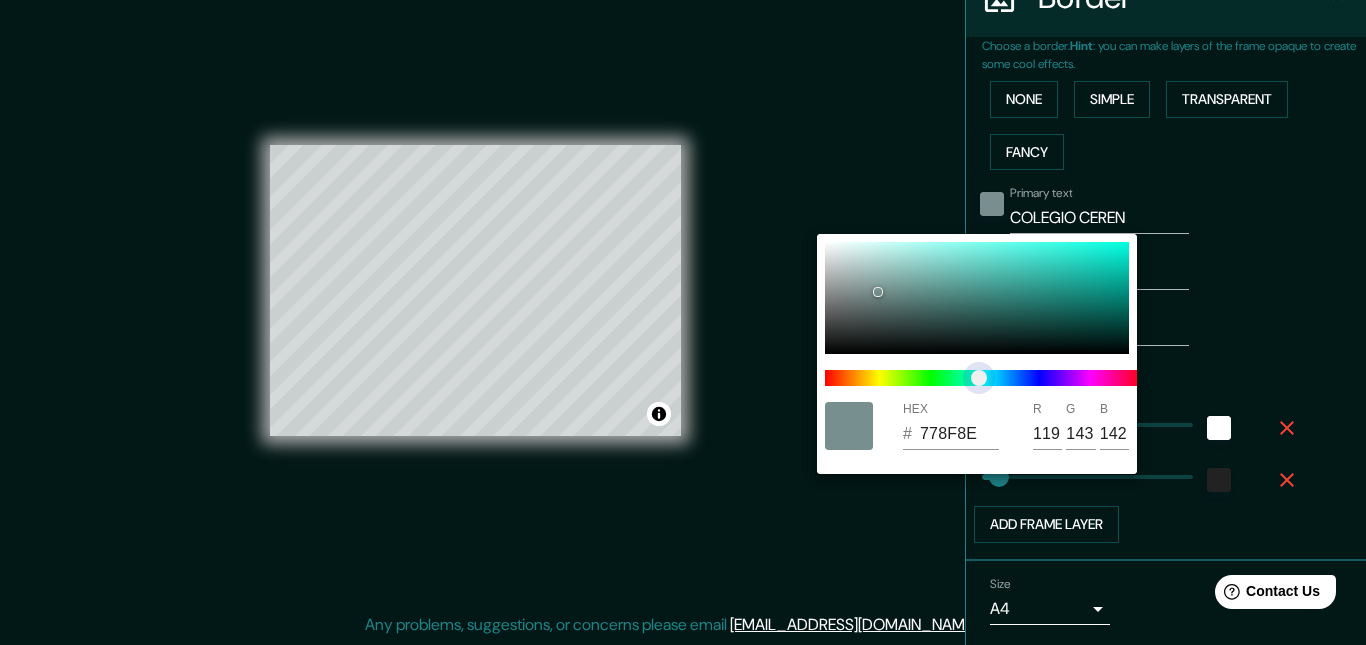 type on "164" 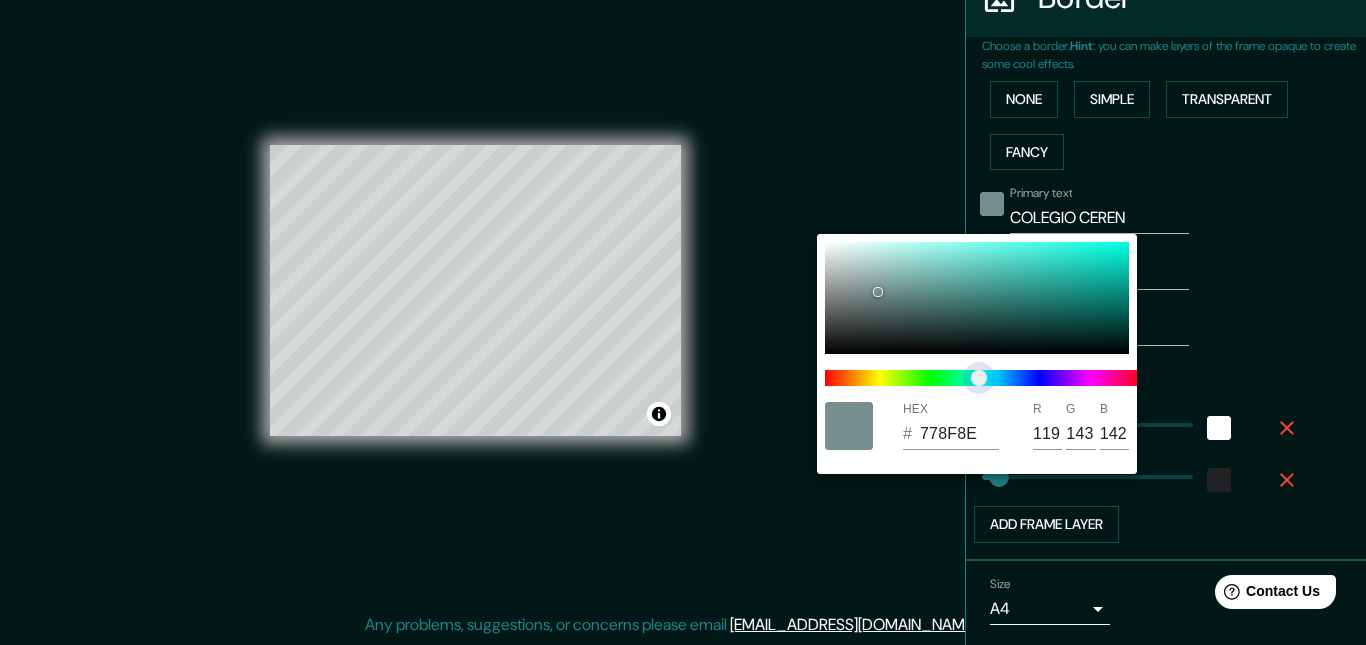 type on "33" 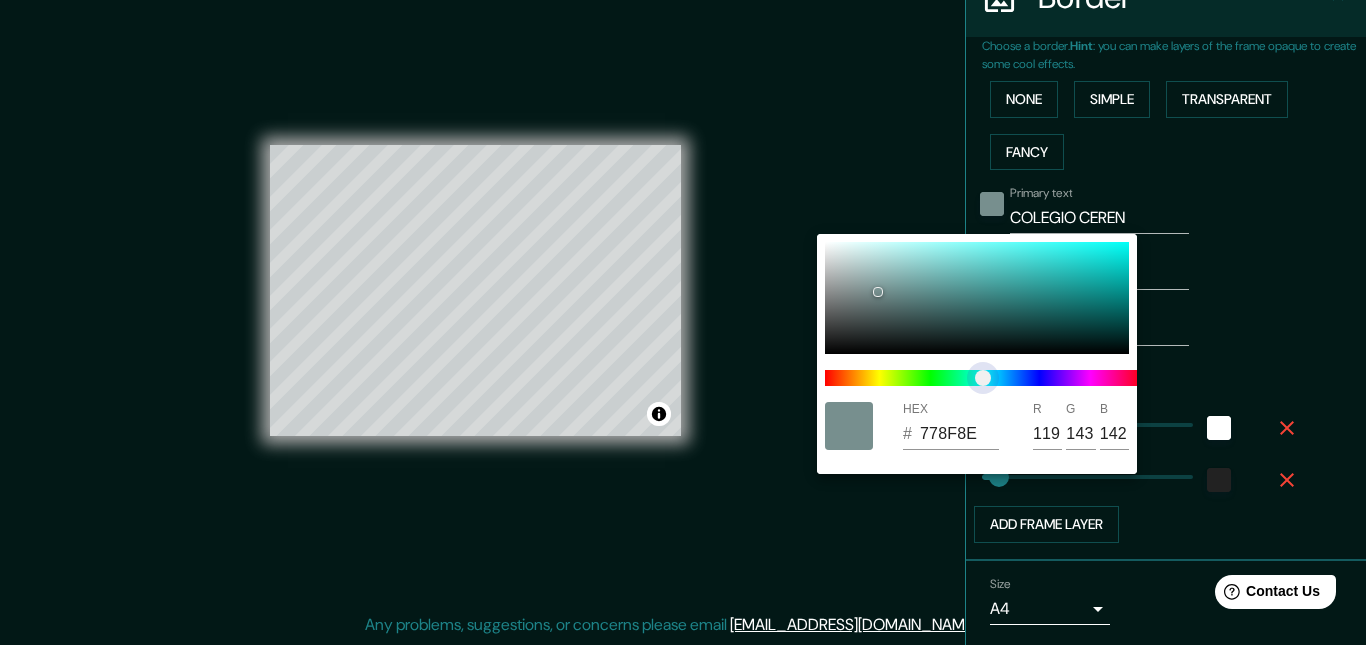 click at bounding box center (985, 378) 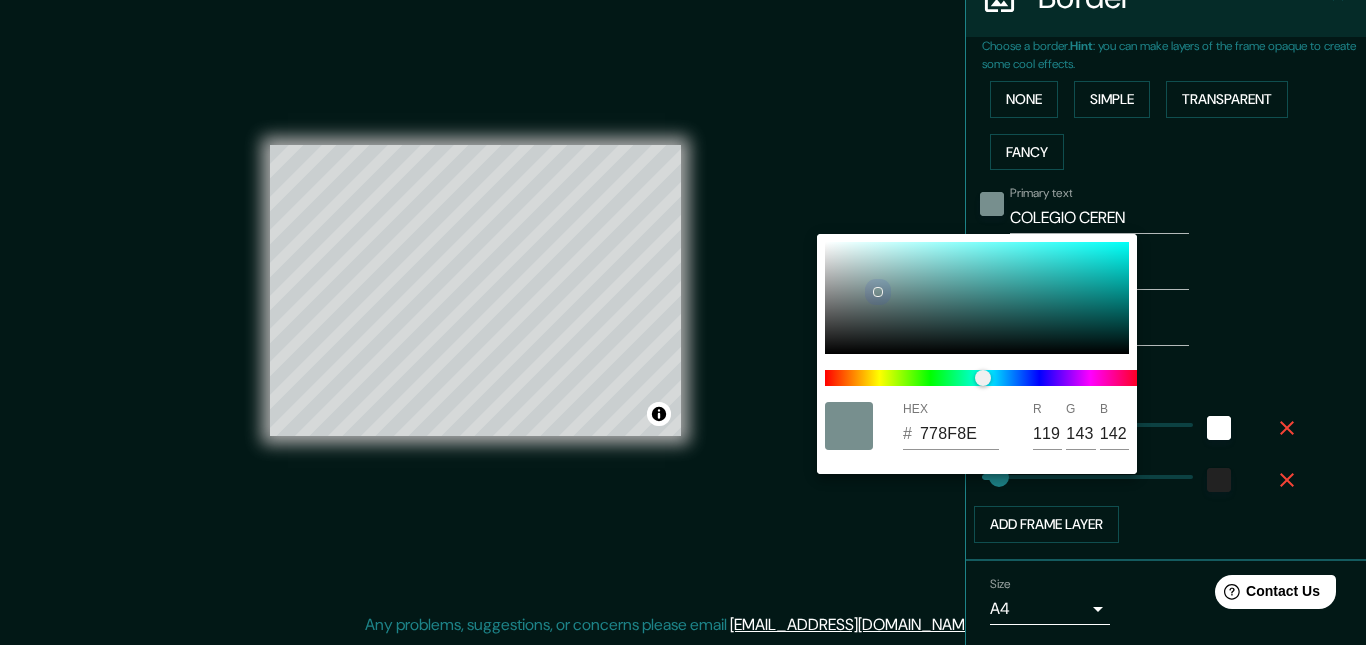 type on "164" 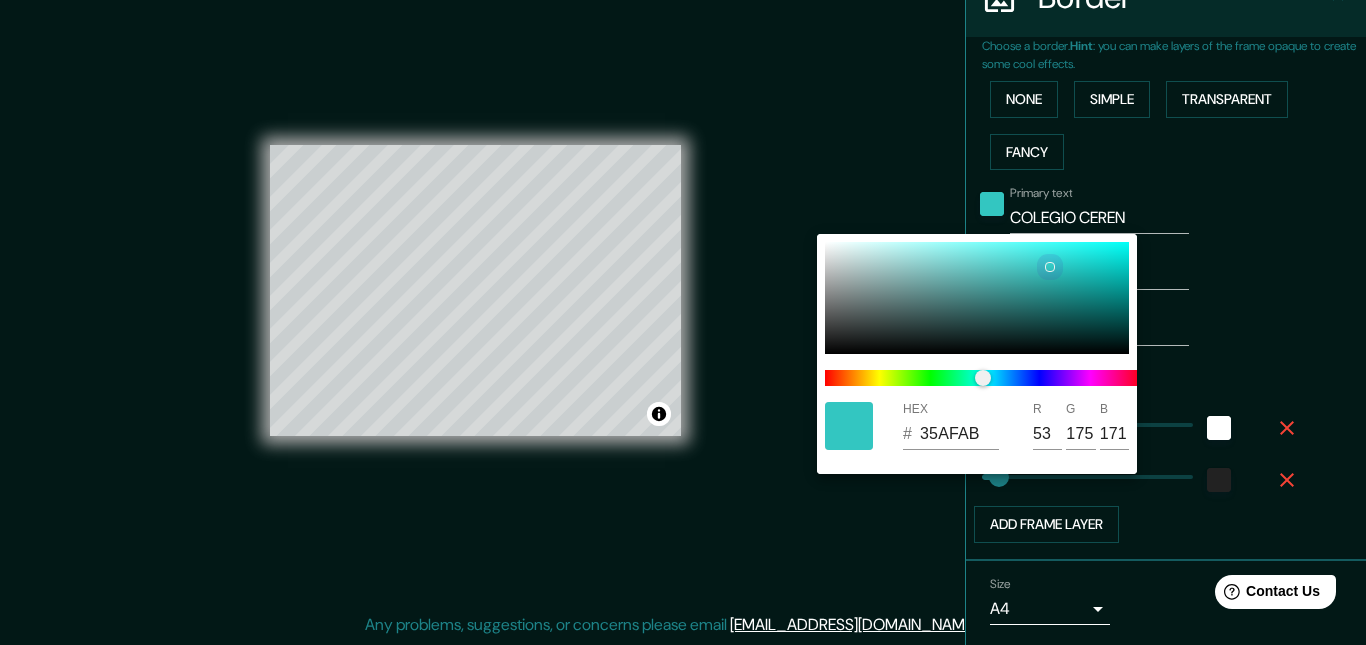 type on "164" 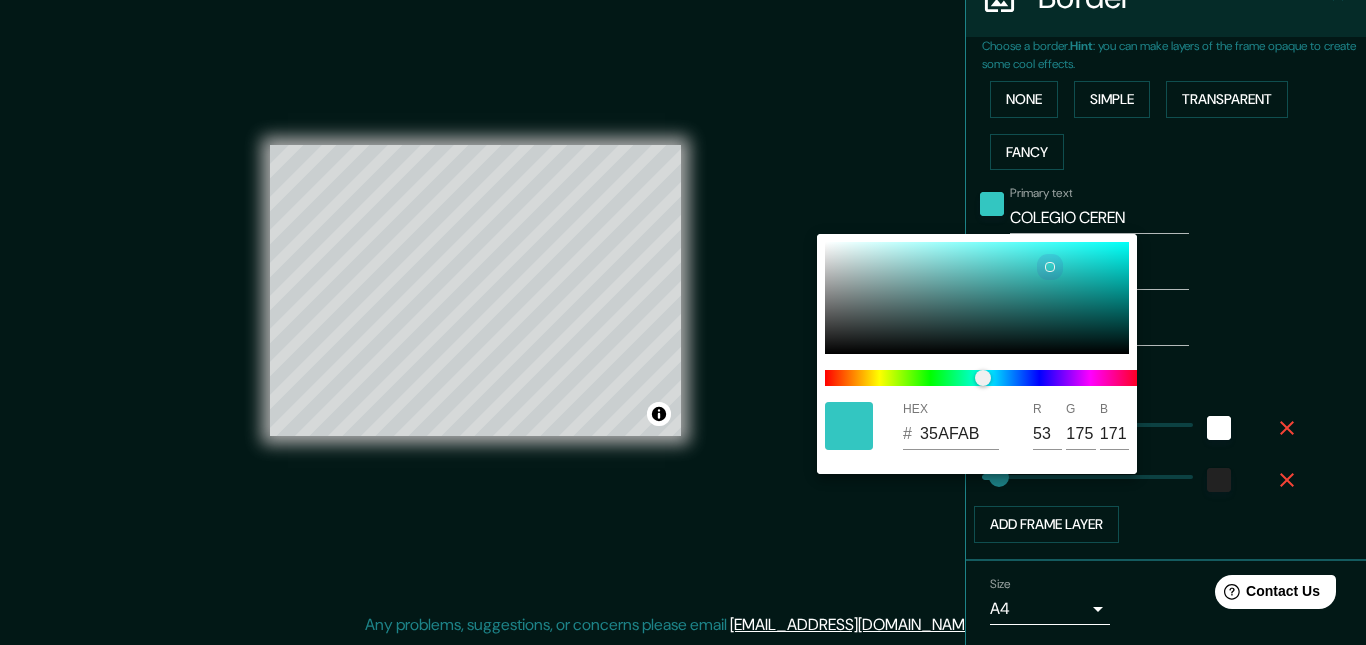 type on "33" 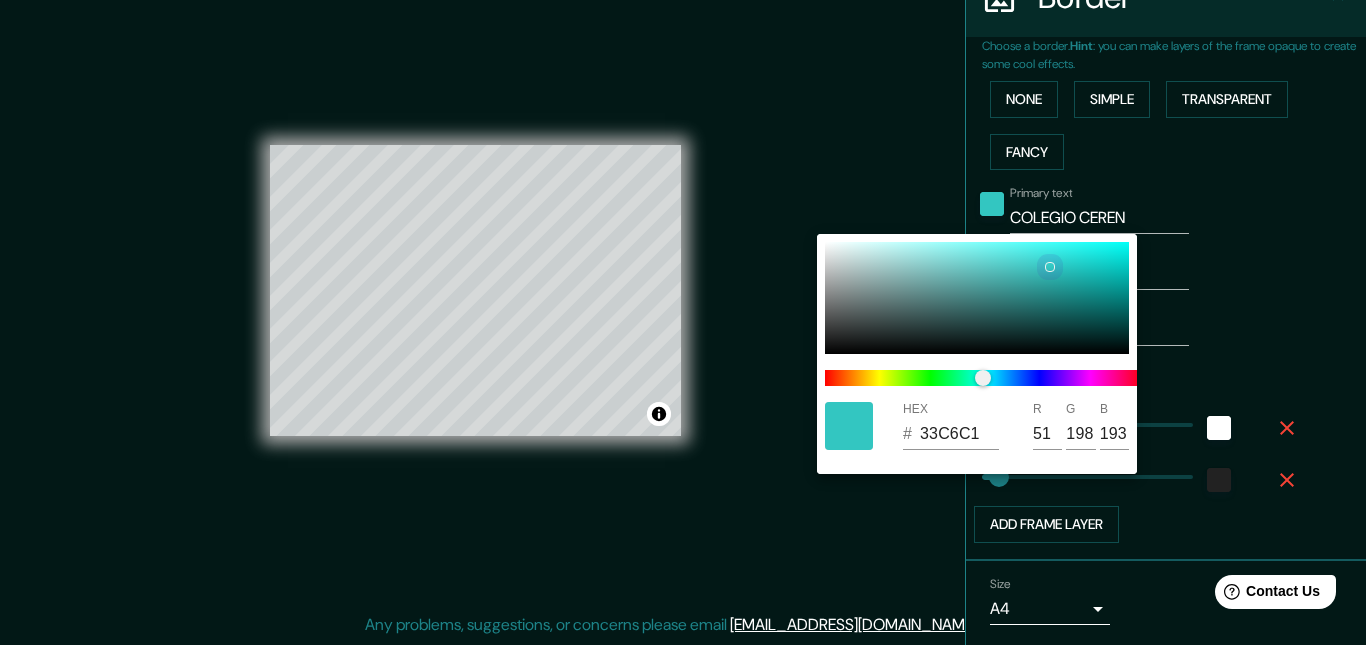 type on "164" 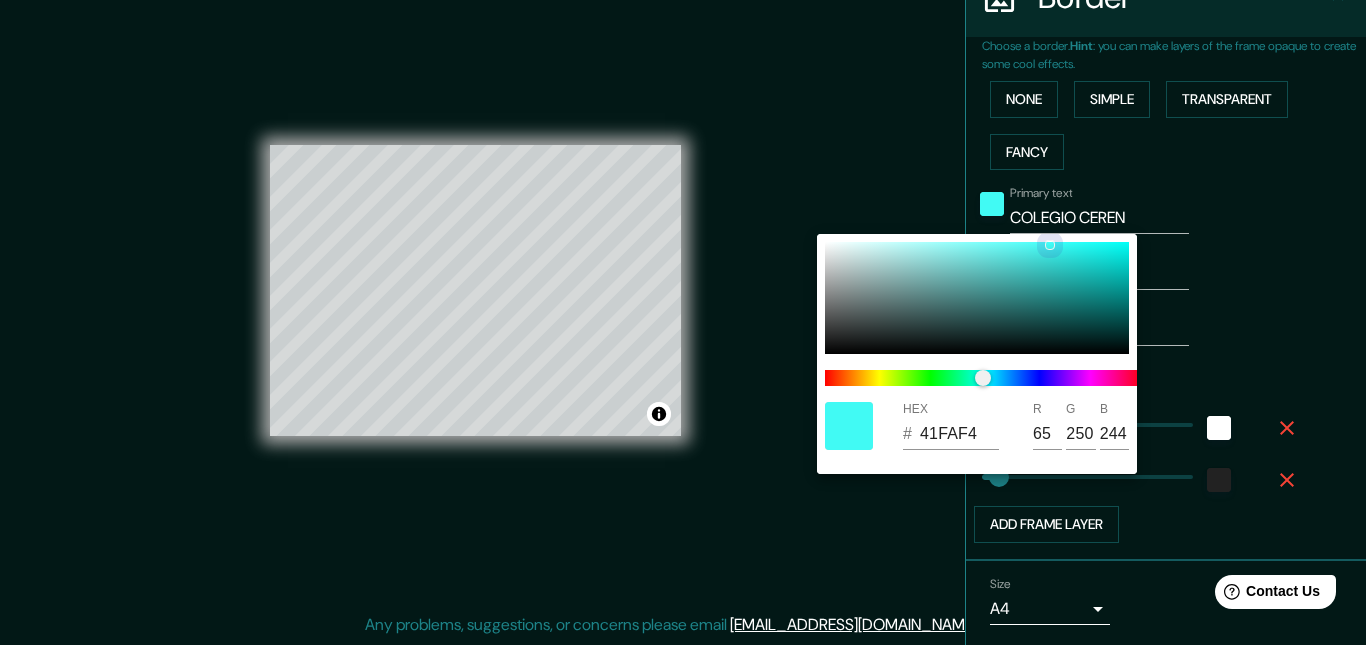 type on "164" 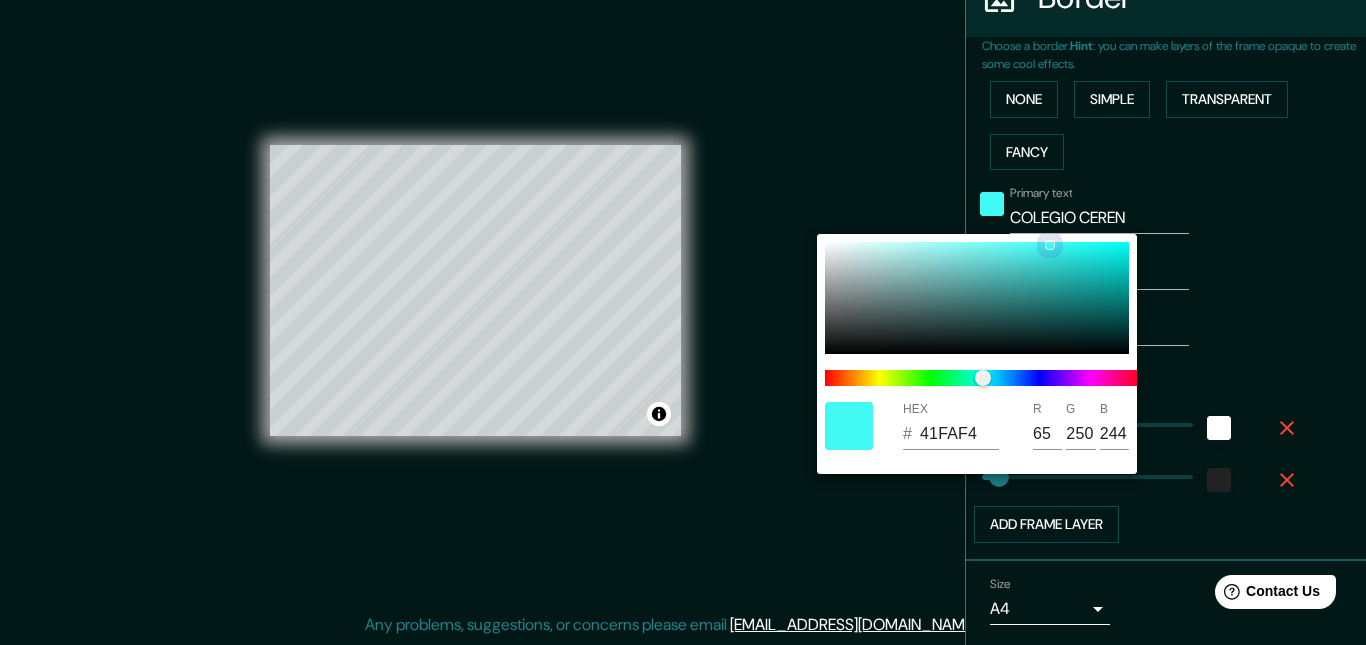 type on "33" 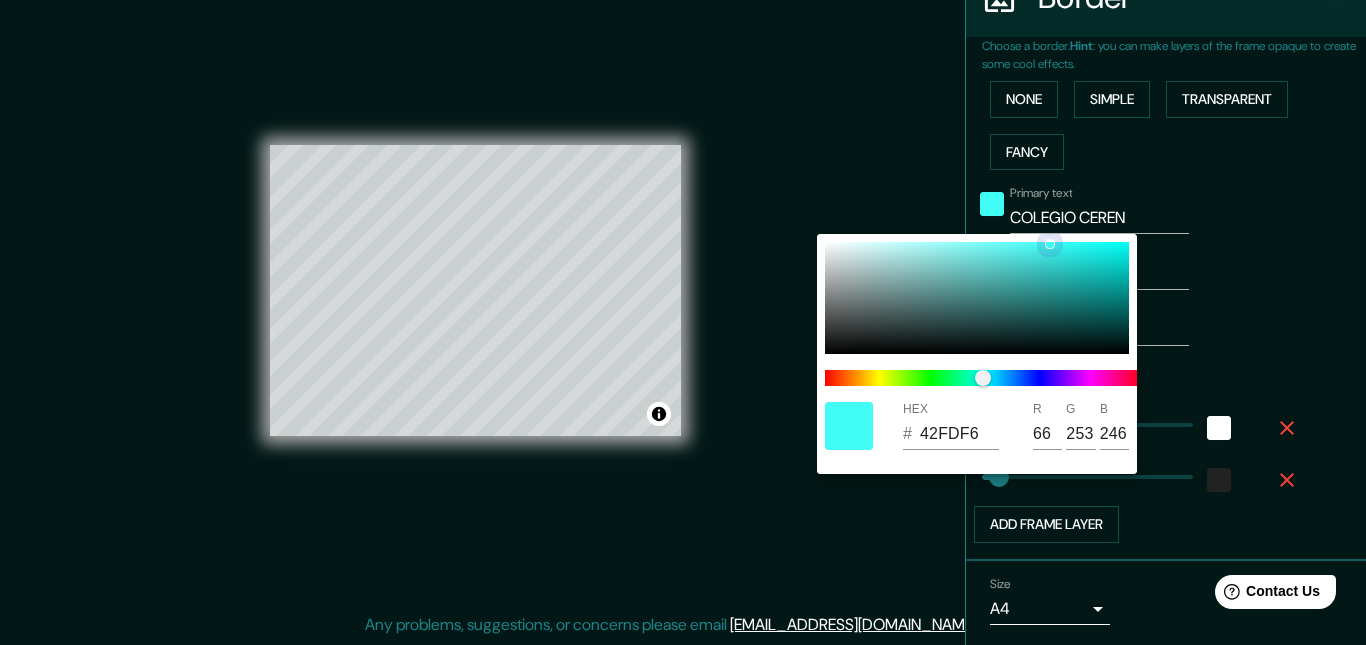 type on "164" 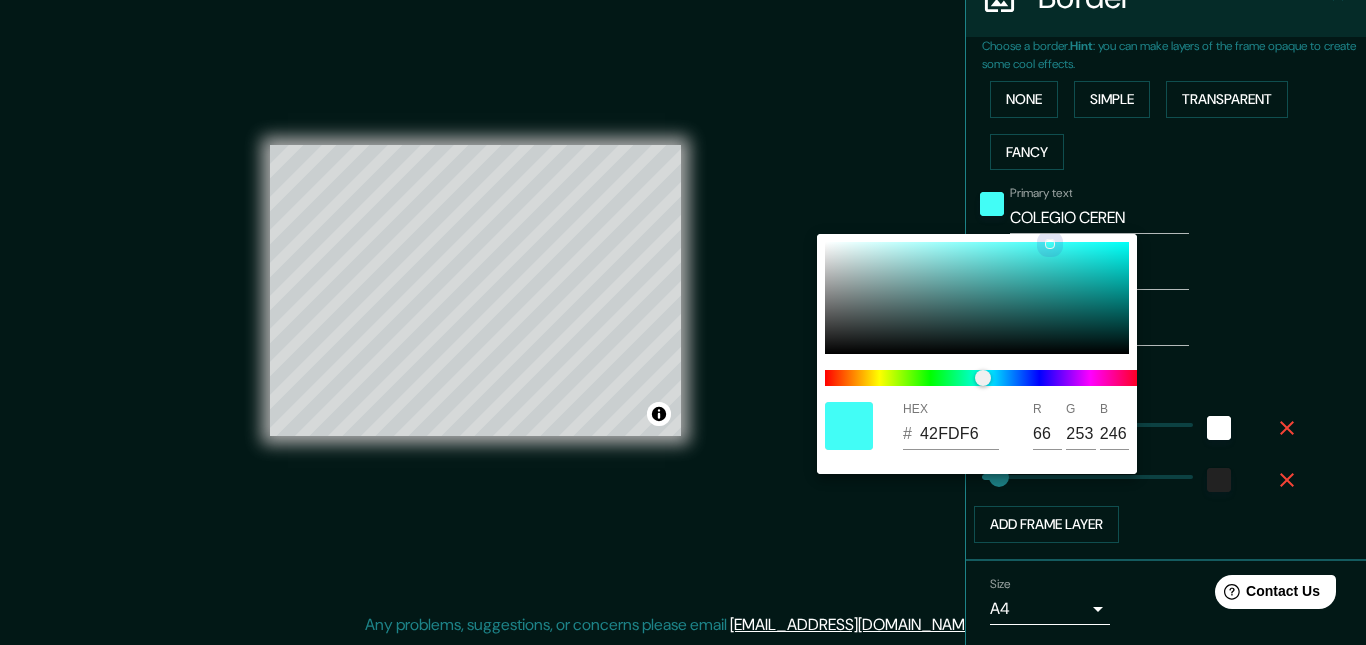 type on "33" 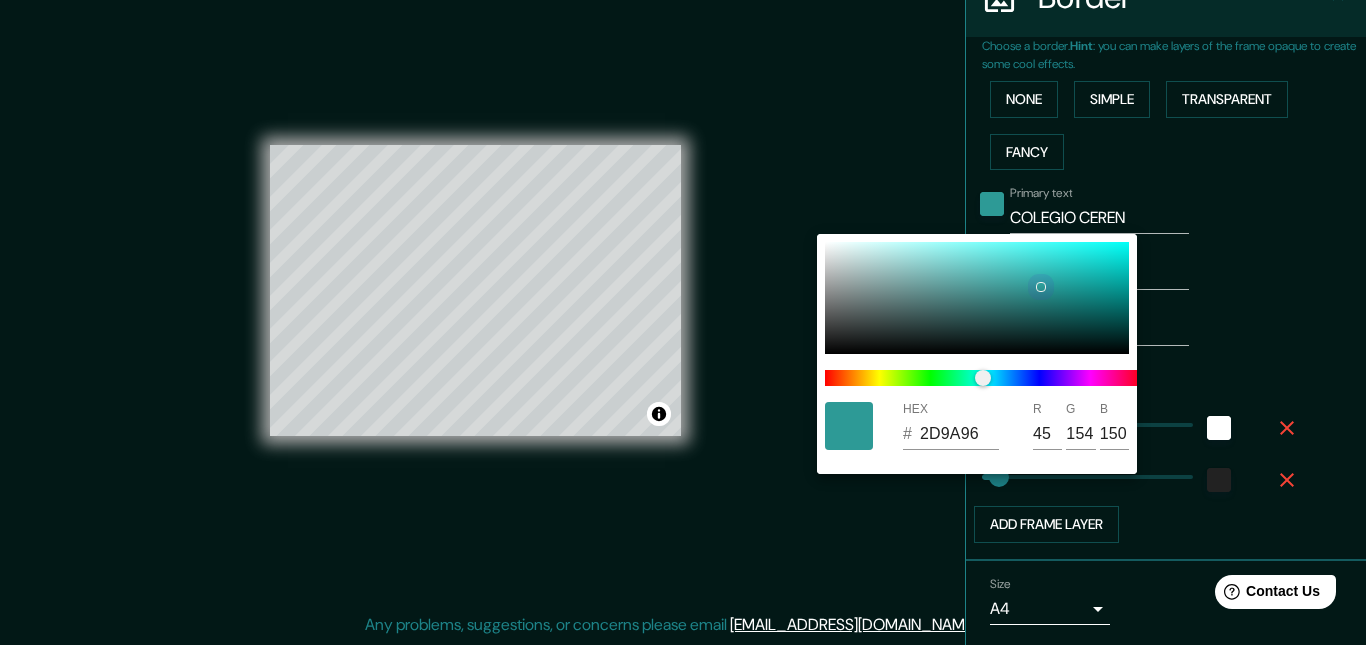 type on "164" 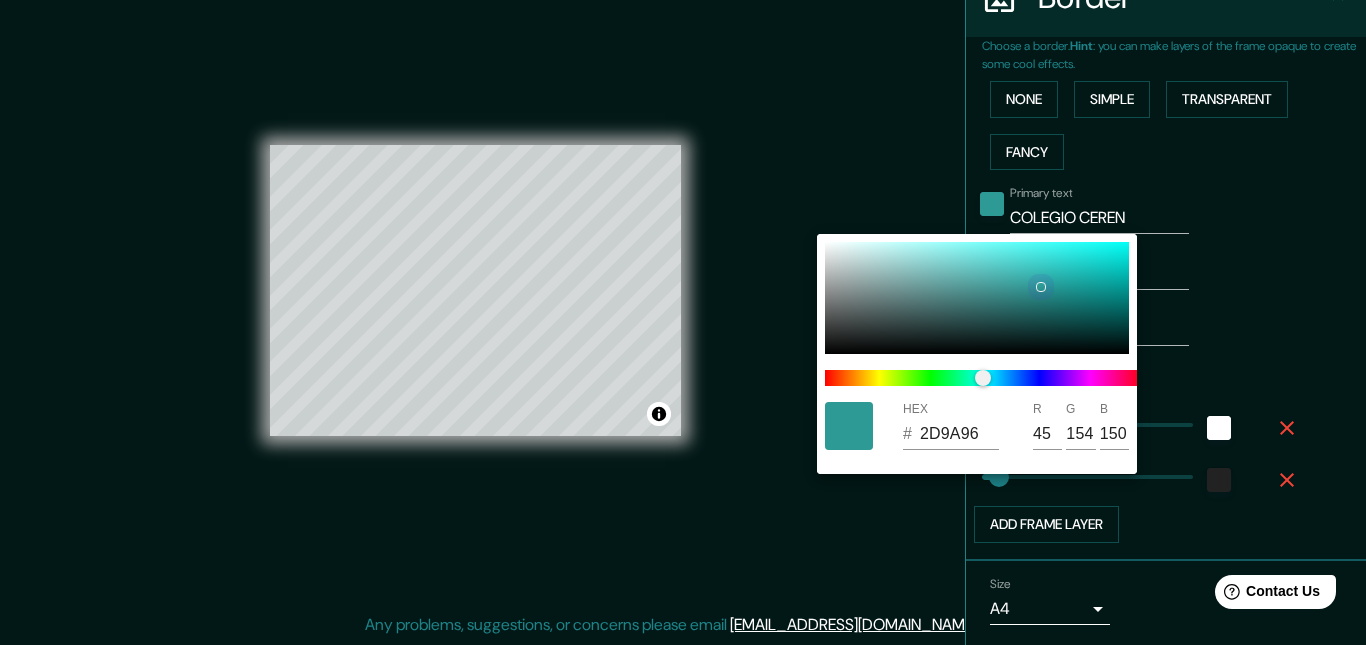 type on "33" 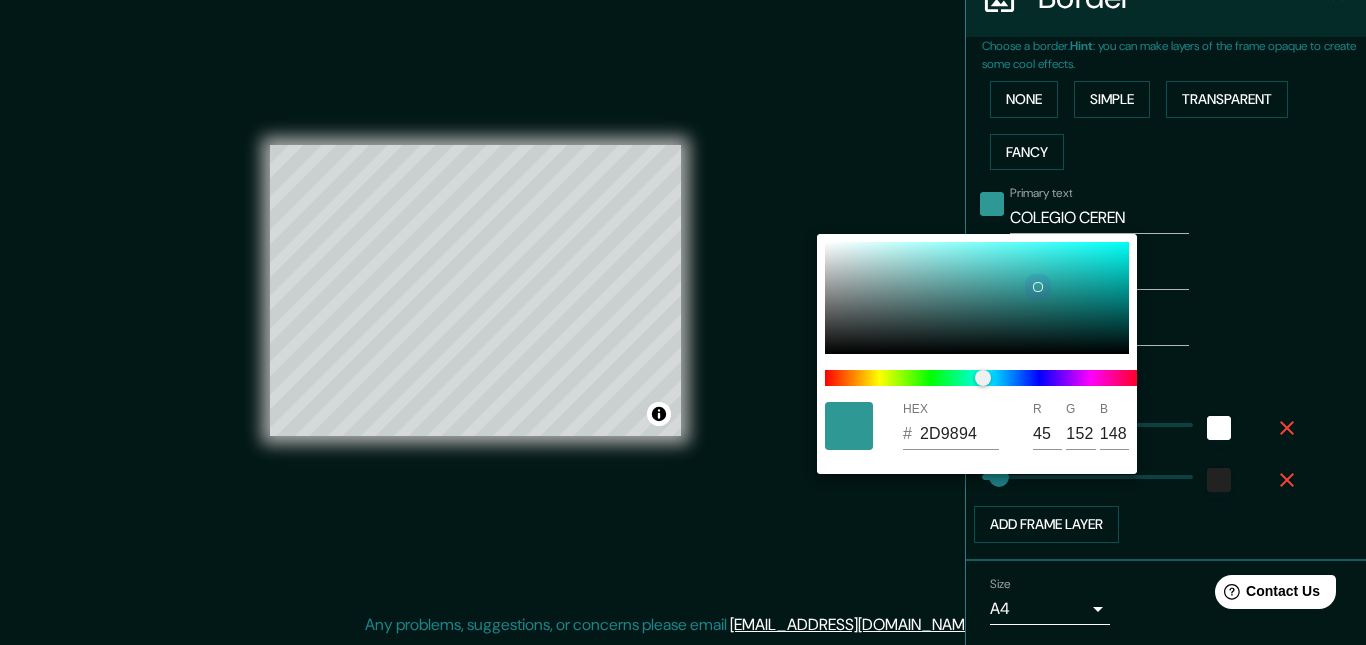 type on "164" 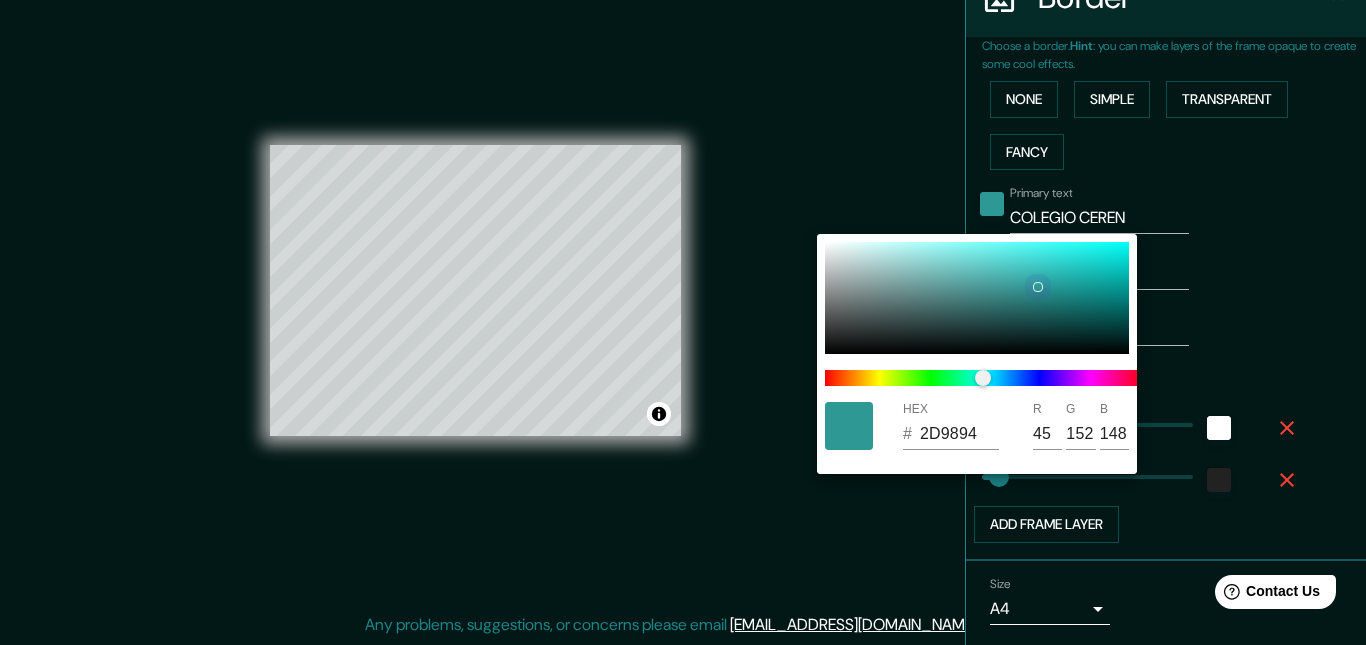 type on "33" 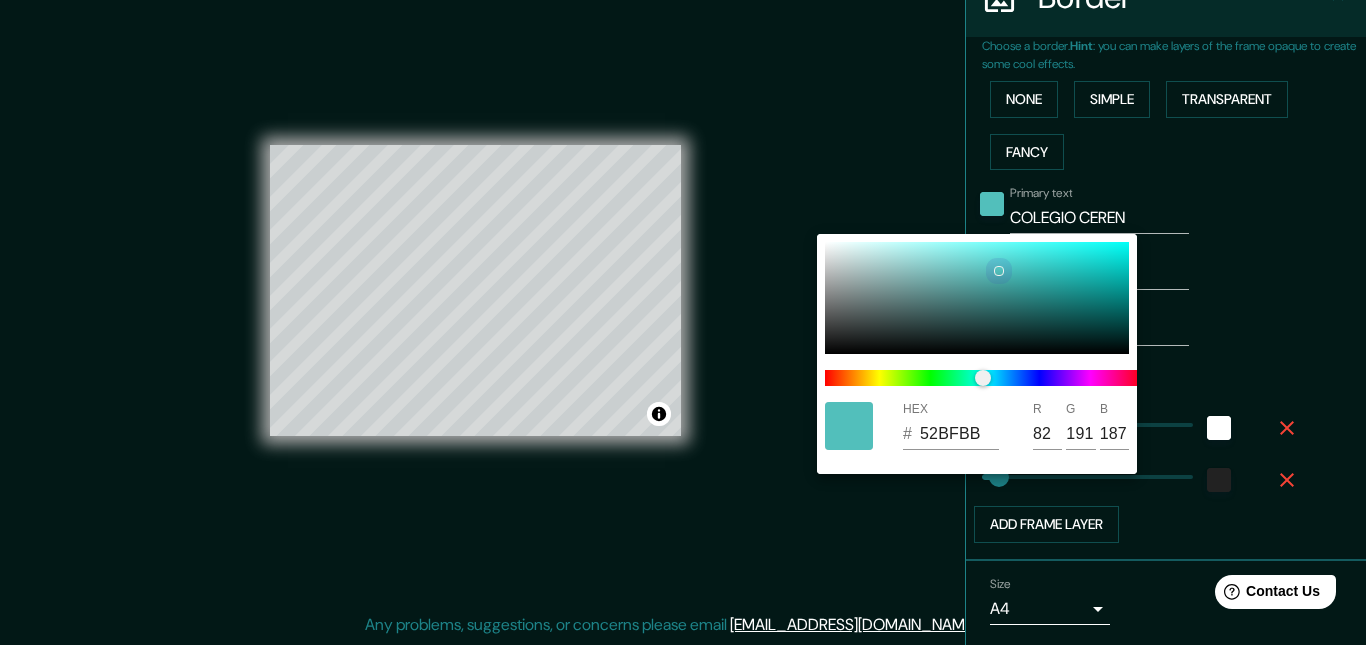 type on "164" 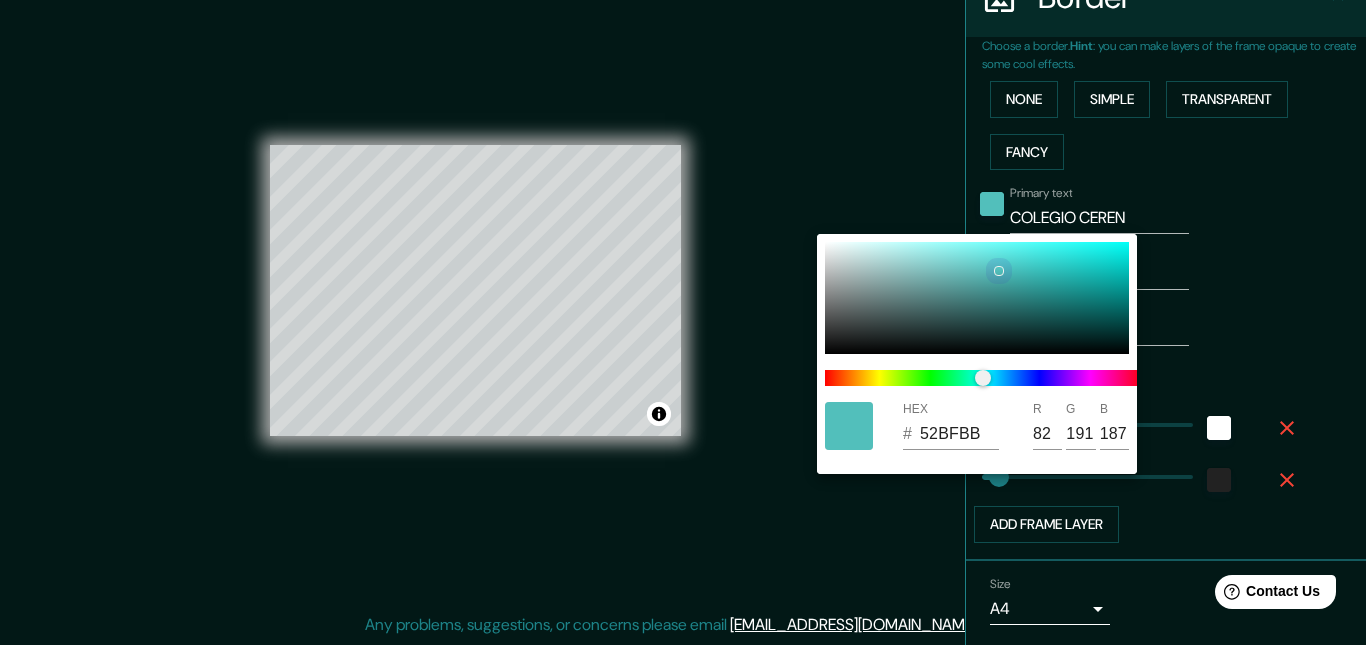 type on "33" 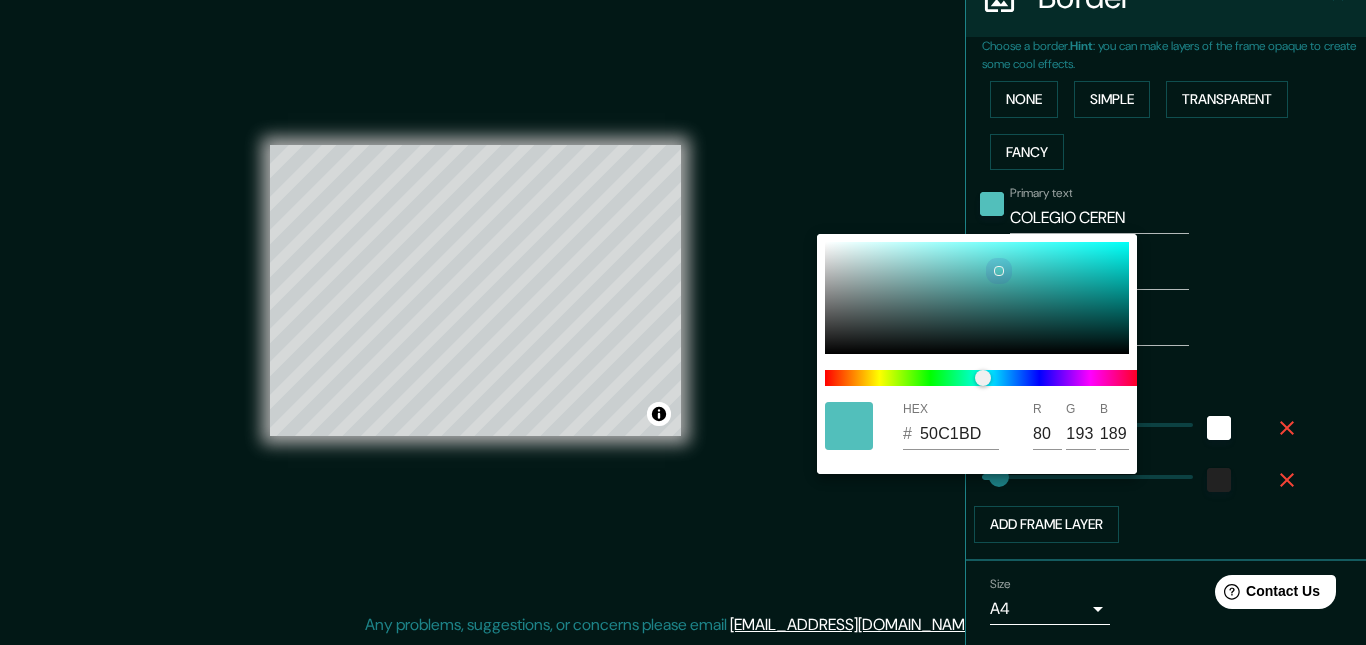 type on "164" 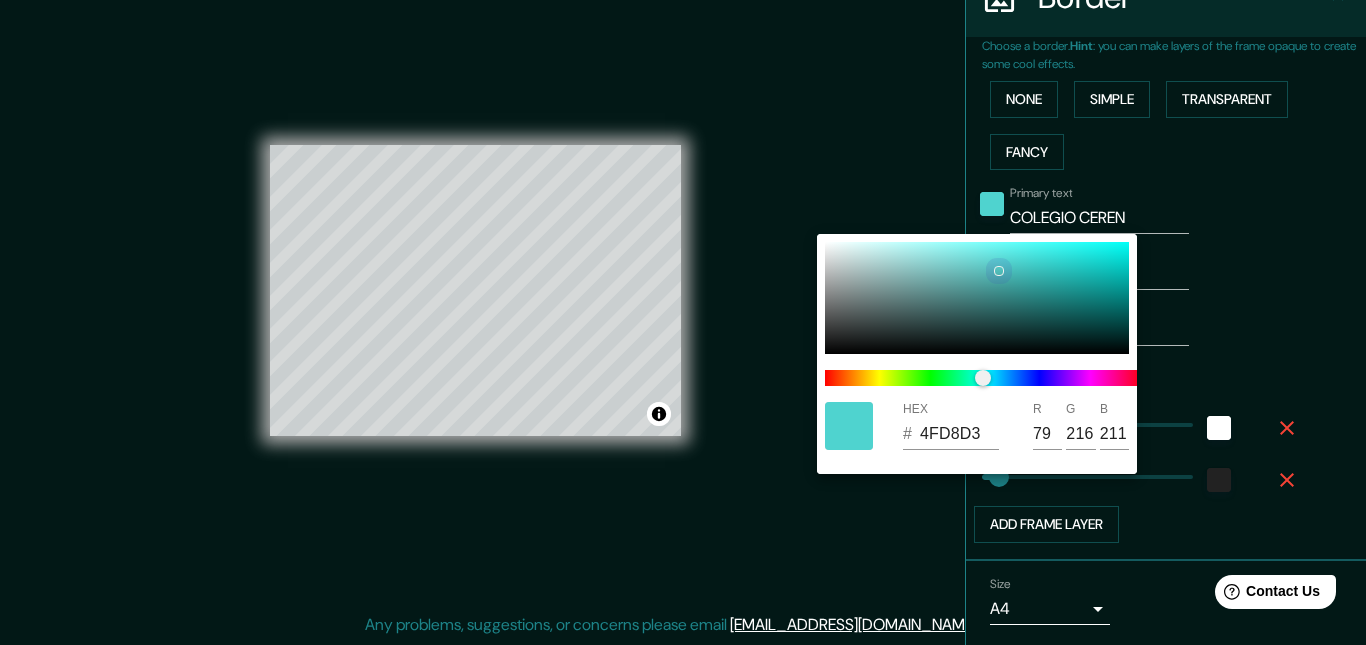 type on "164" 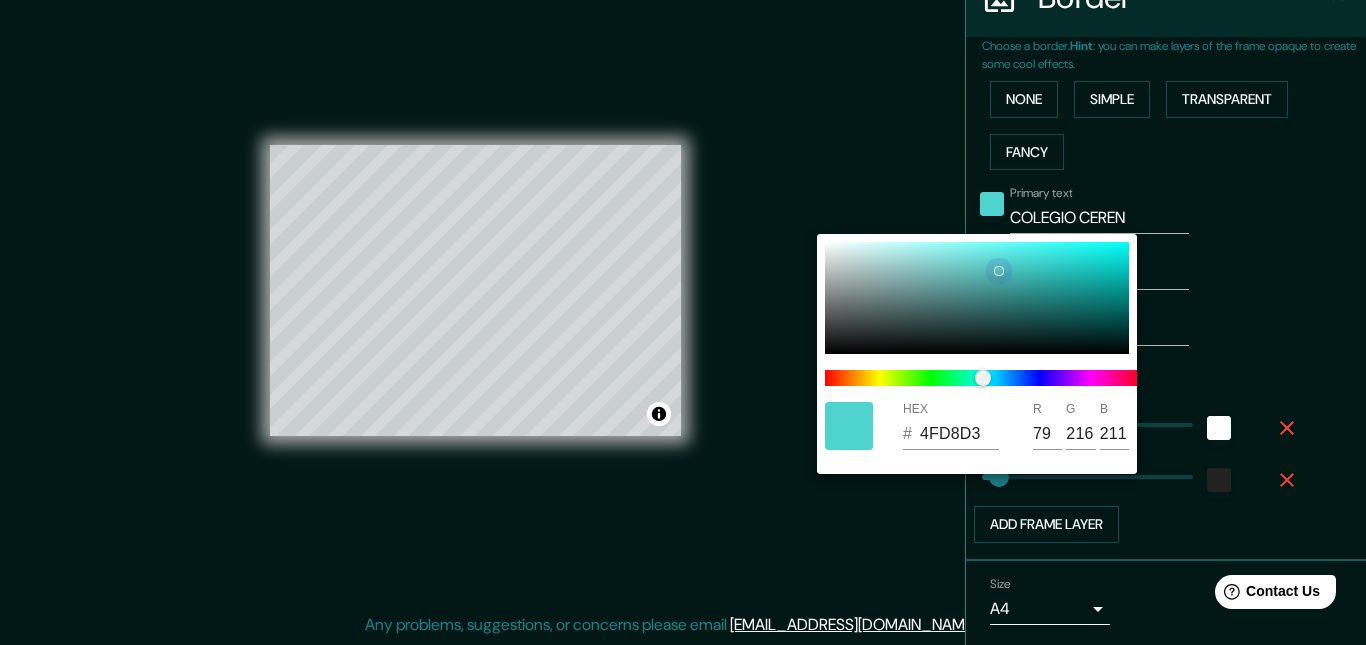 type on "33" 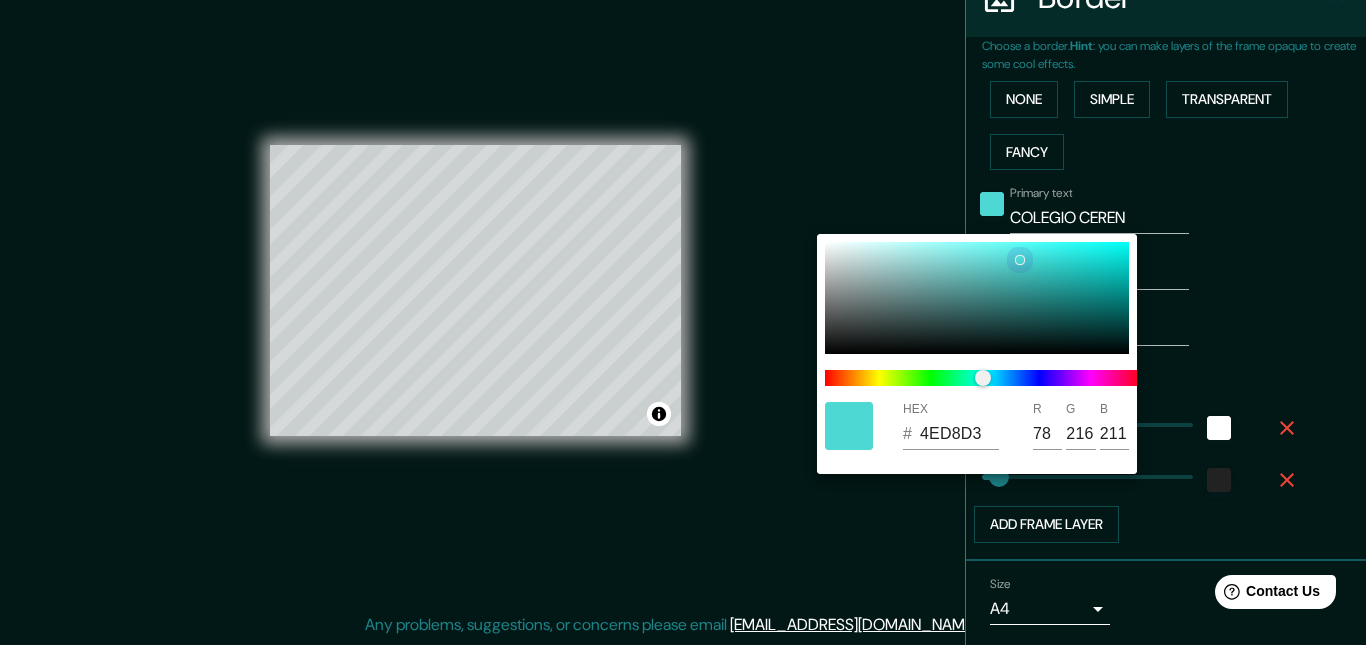type on "164" 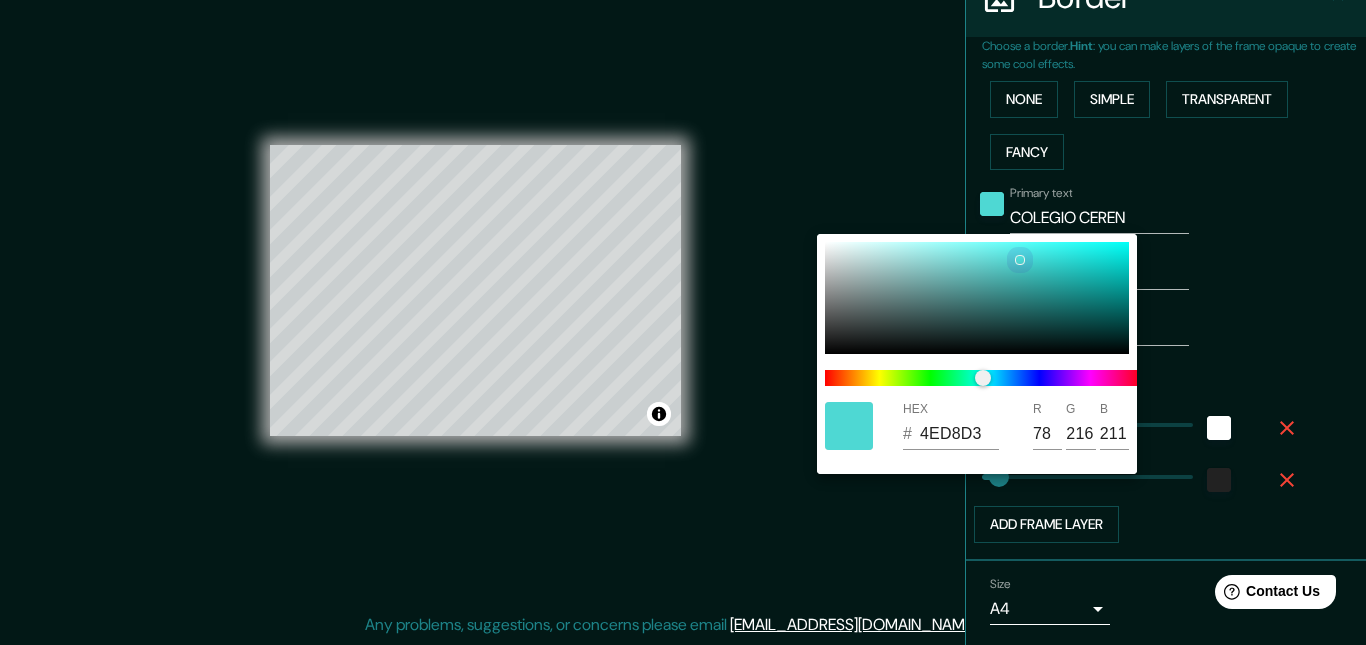 type on "33" 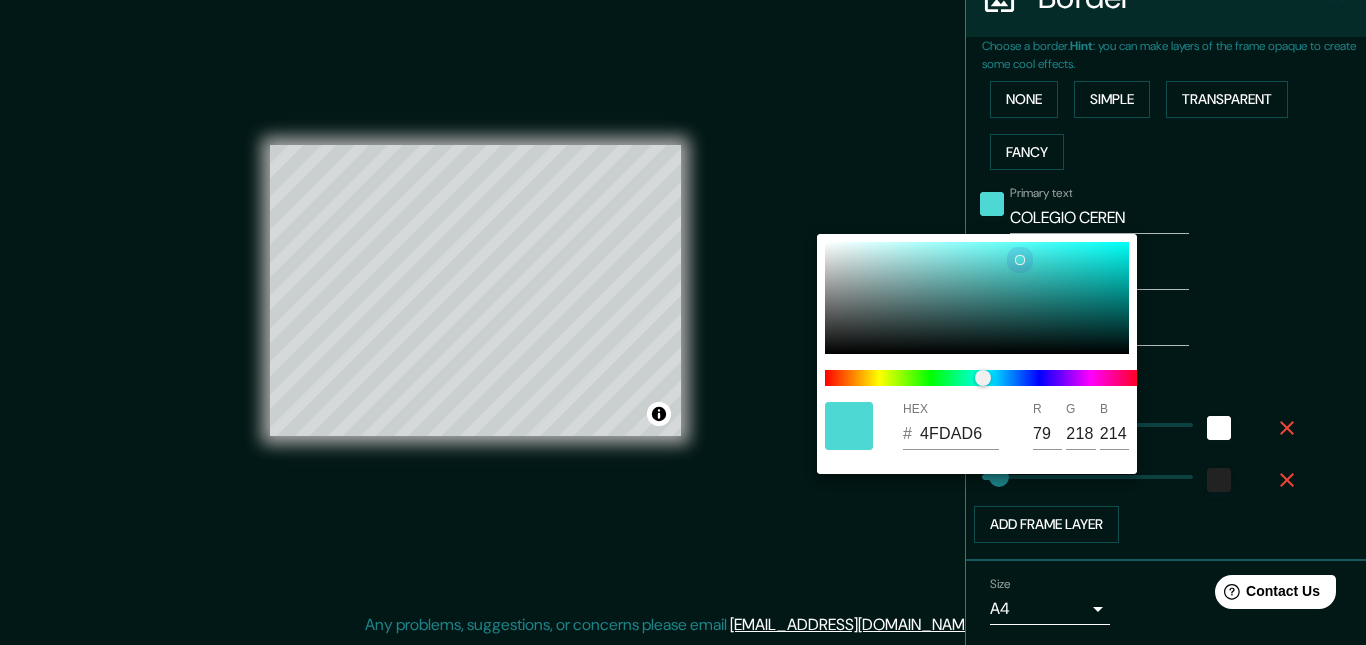 type on "164" 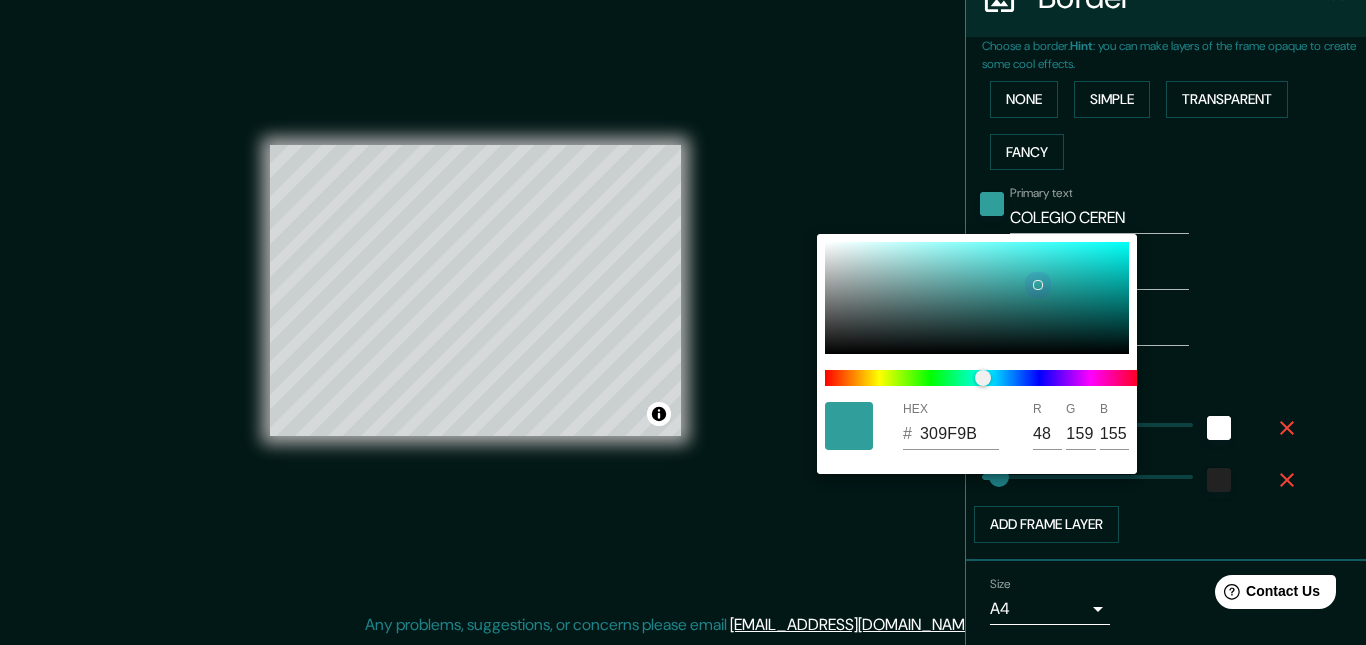 type on "164" 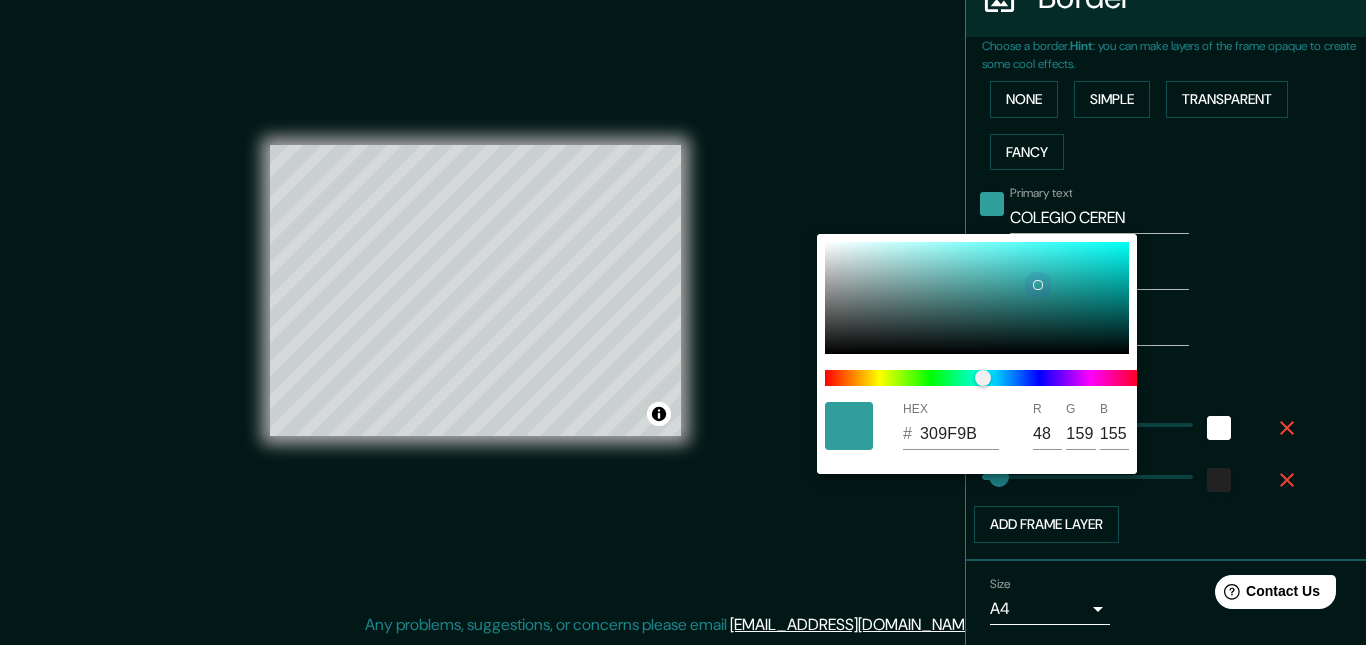 type on "33" 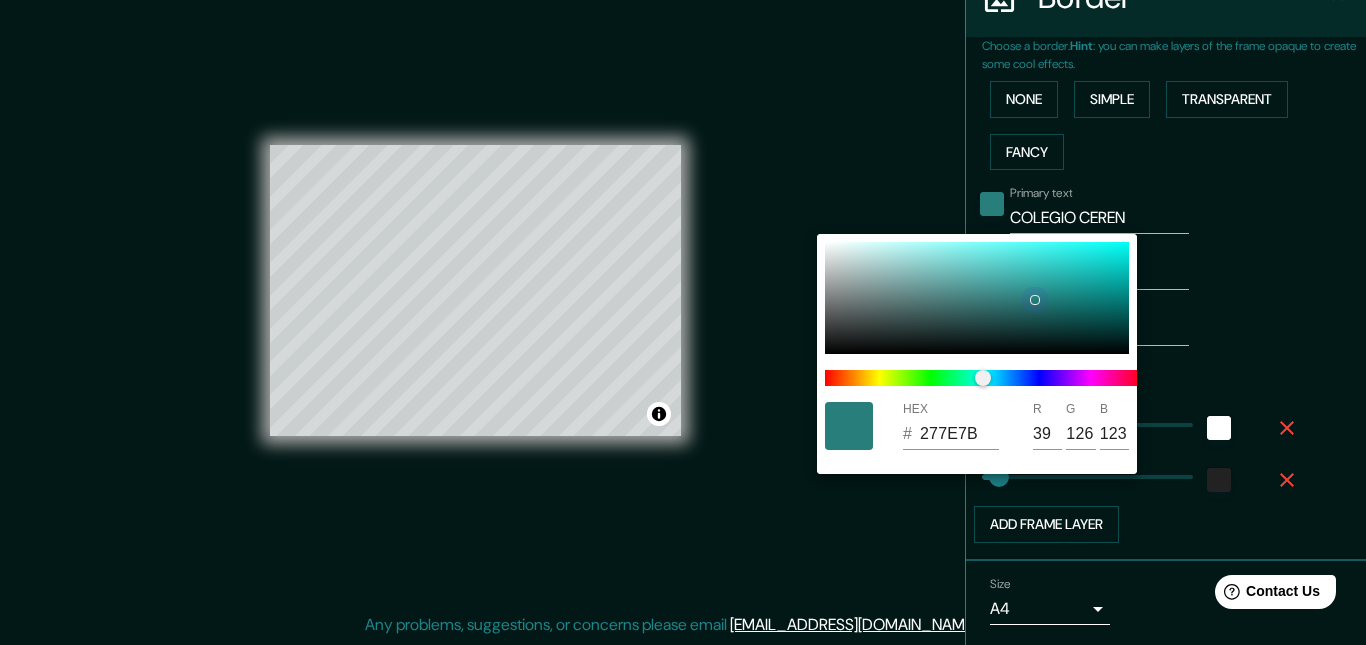 type on "164" 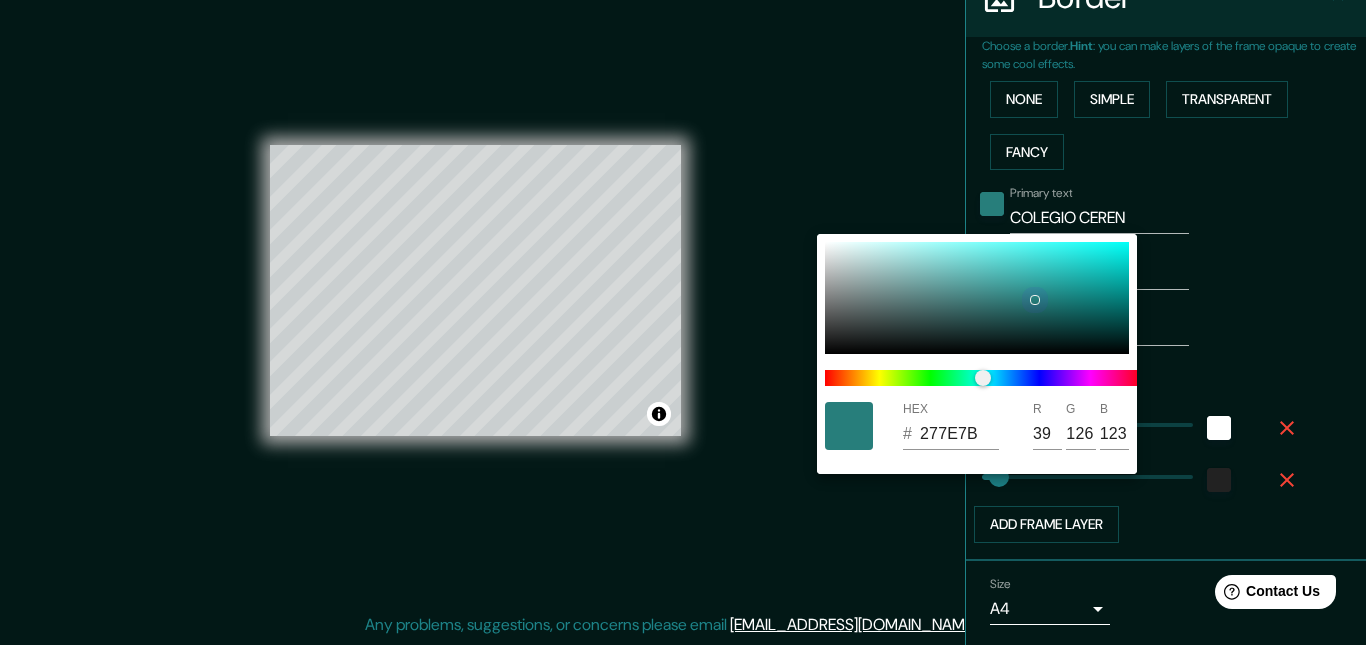 type on "33" 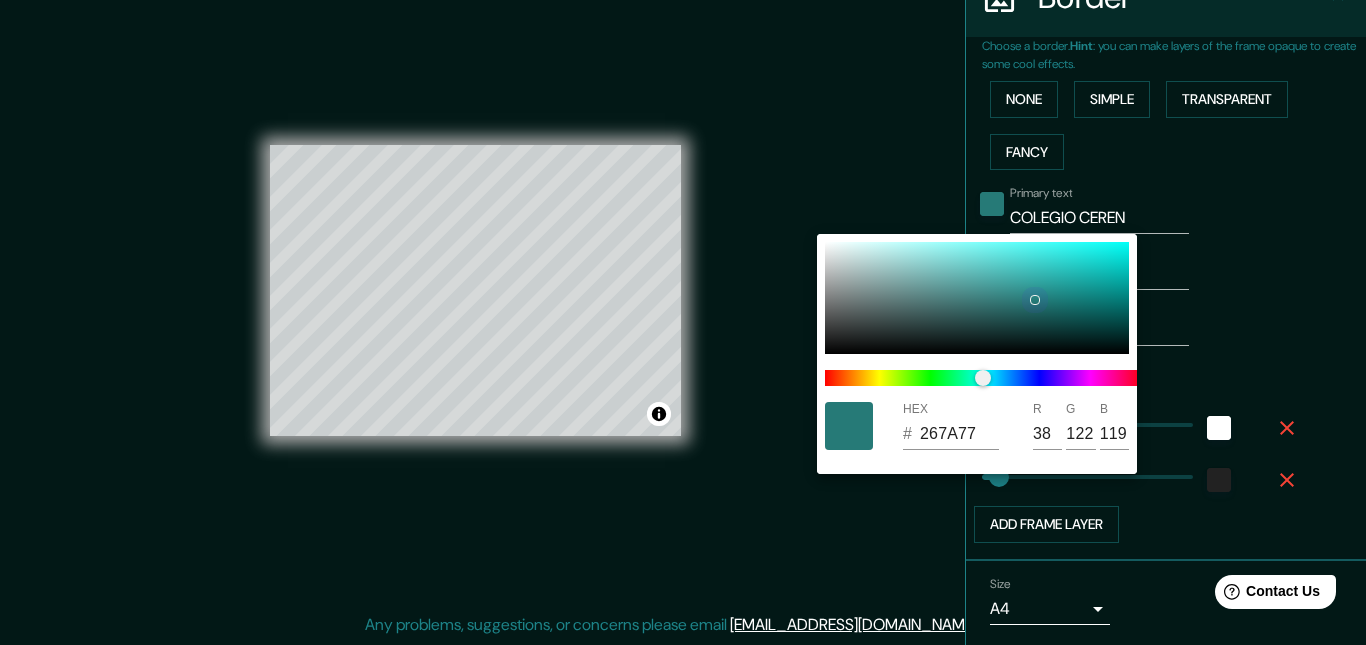 type on "164" 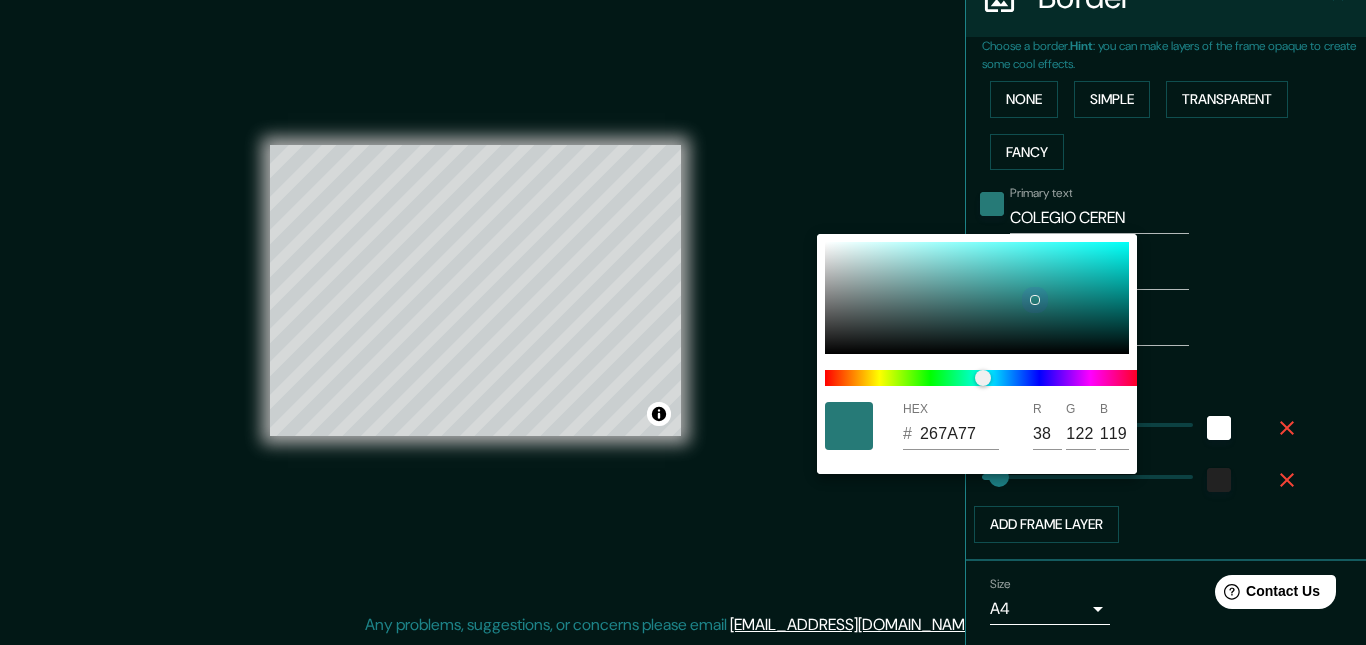 type on "33" 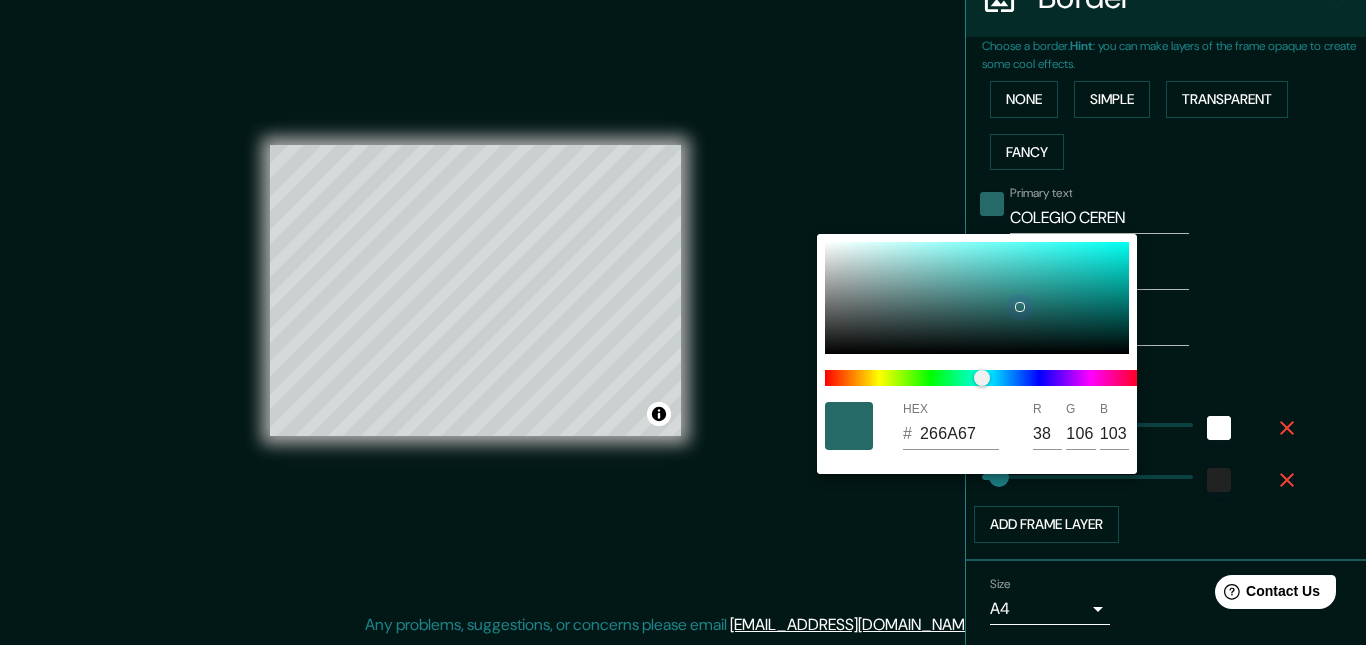 drag, startPoint x: 1050, startPoint y: 267, endPoint x: 1018, endPoint y: 307, distance: 51.224995 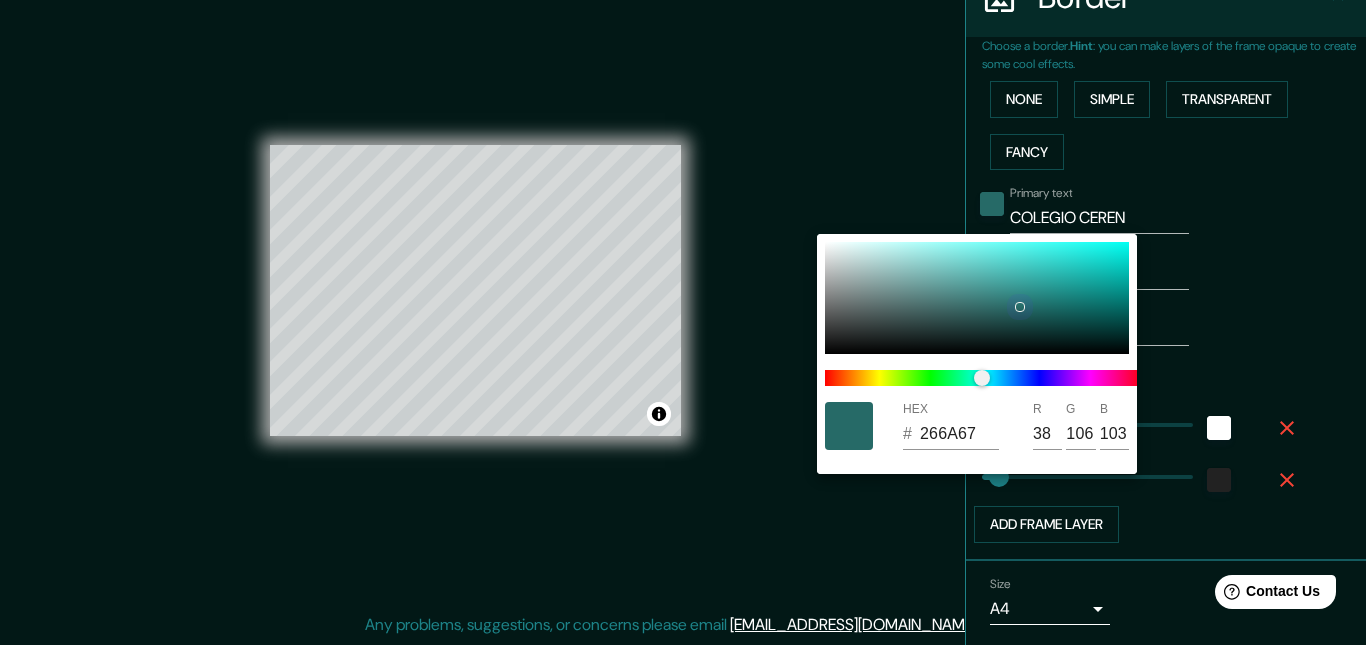 click at bounding box center [977, 298] 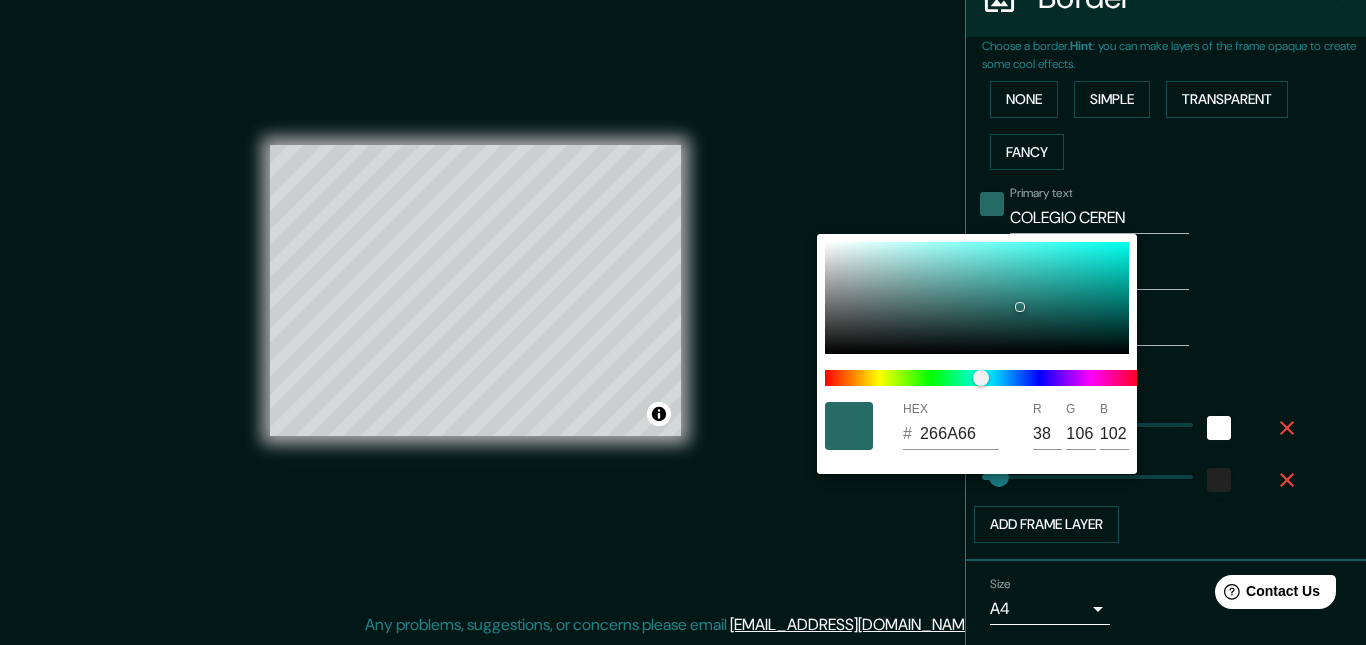 click at bounding box center [683, 322] 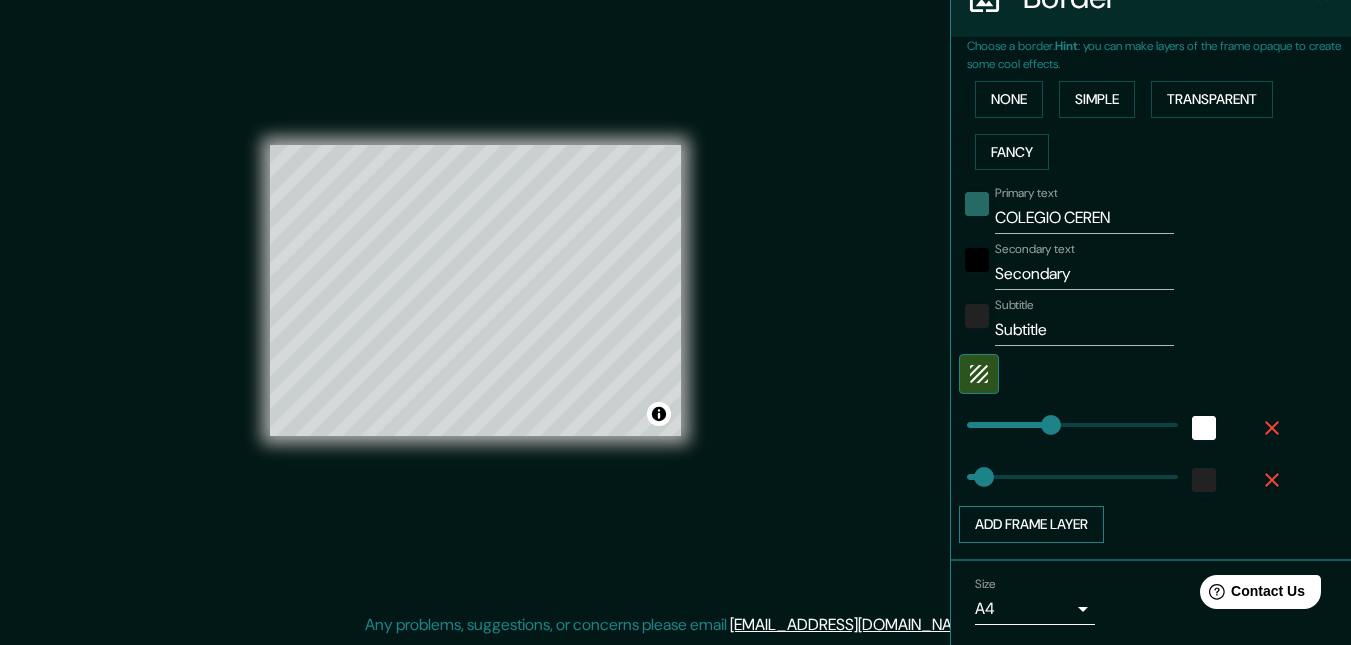 click on "Add frame layer" at bounding box center [1031, 524] 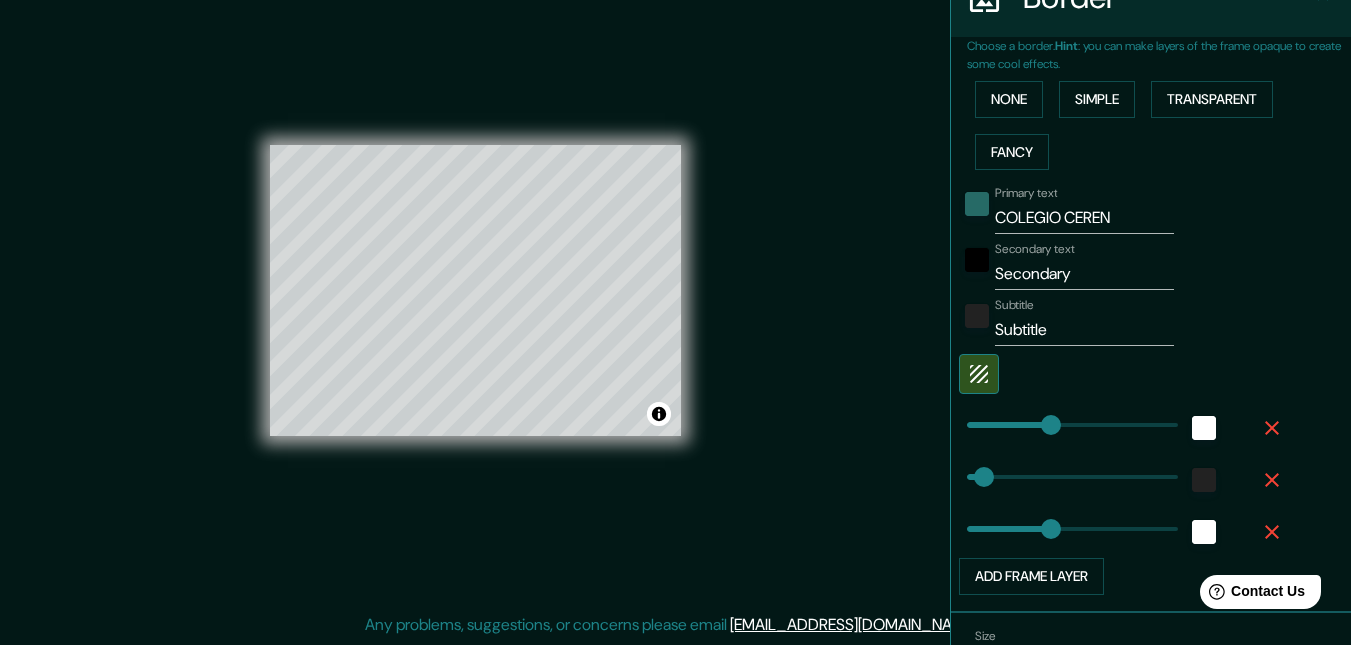 type on "164" 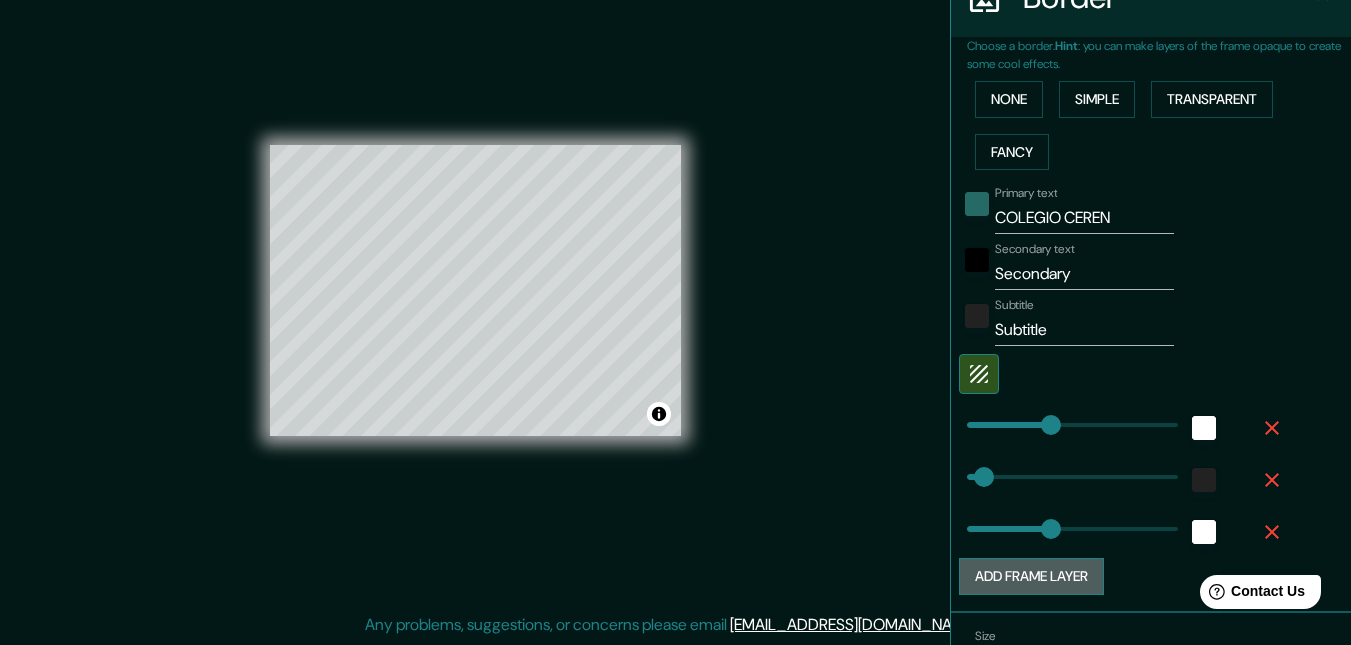 click on "Add frame layer" at bounding box center [1031, 576] 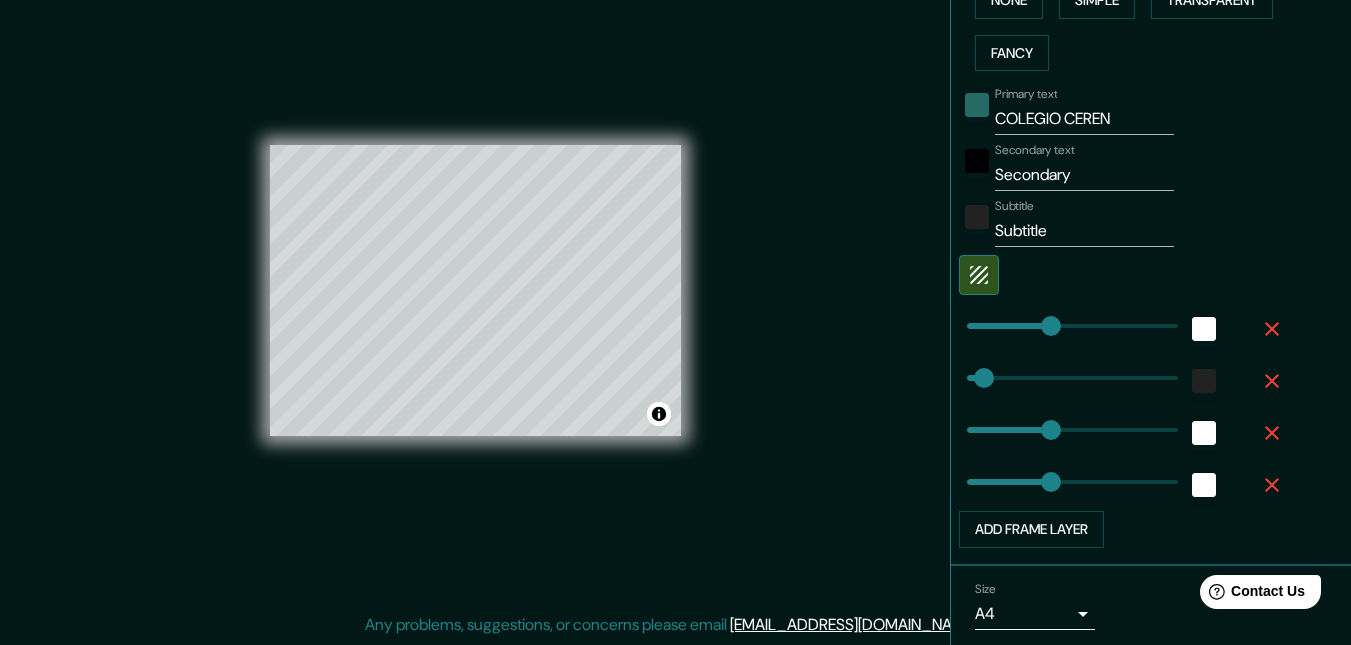 scroll, scrollTop: 529, scrollLeft: 0, axis: vertical 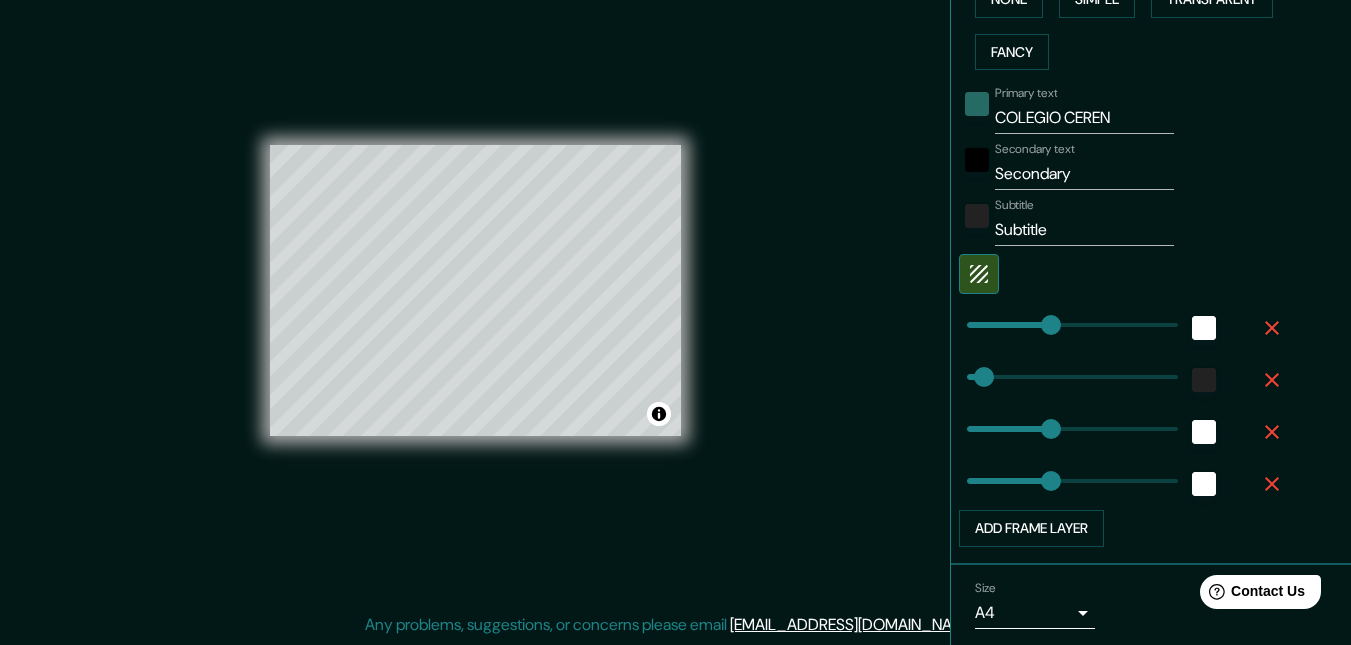 type 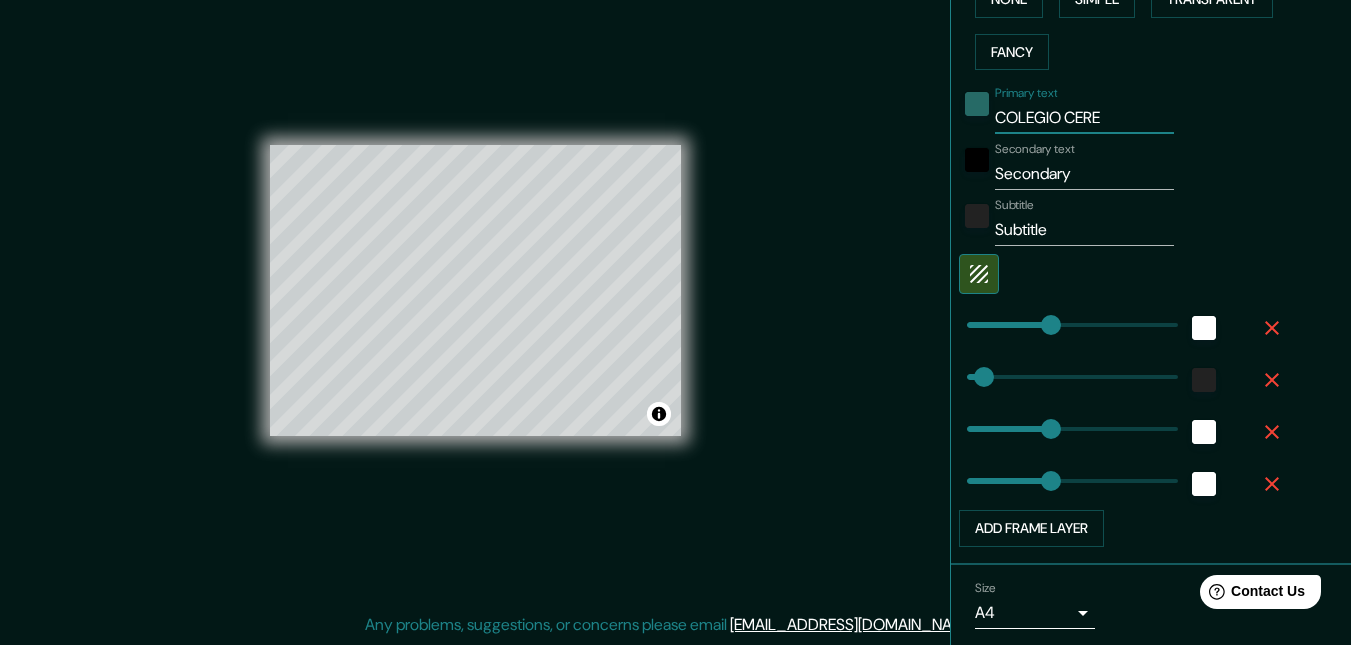type on "COLEGIO CER" 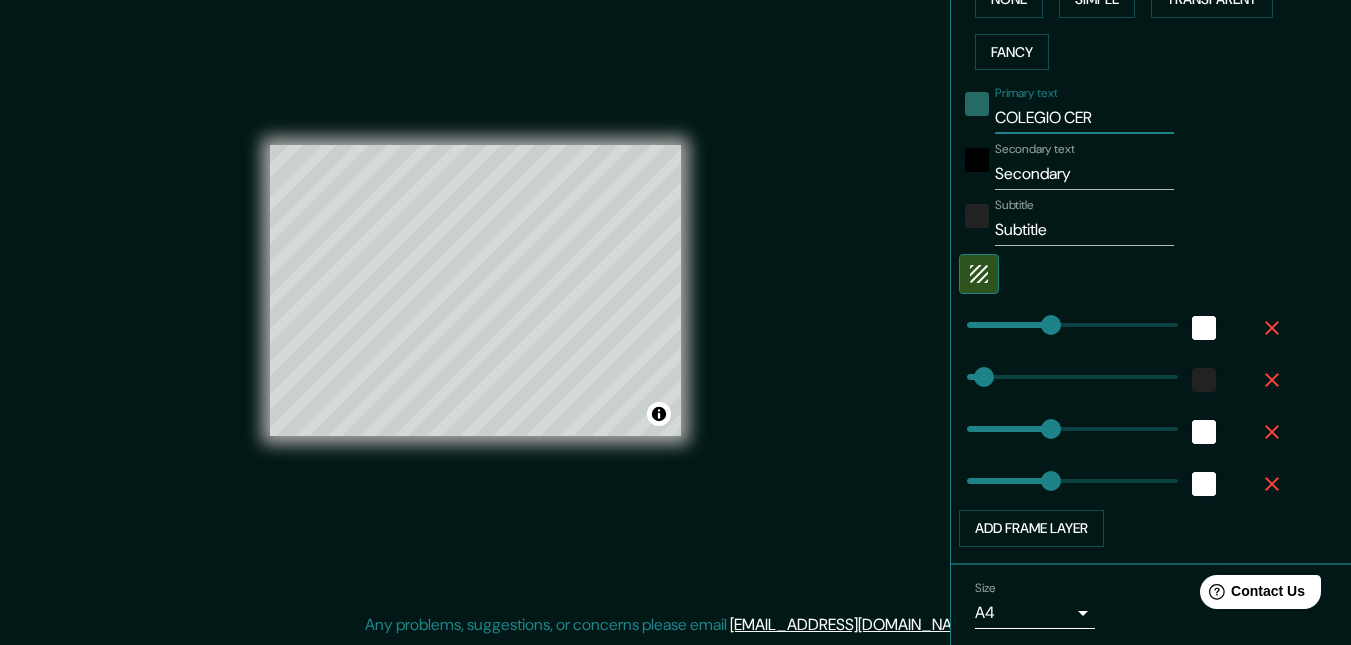 type on "COLEGIO CER" 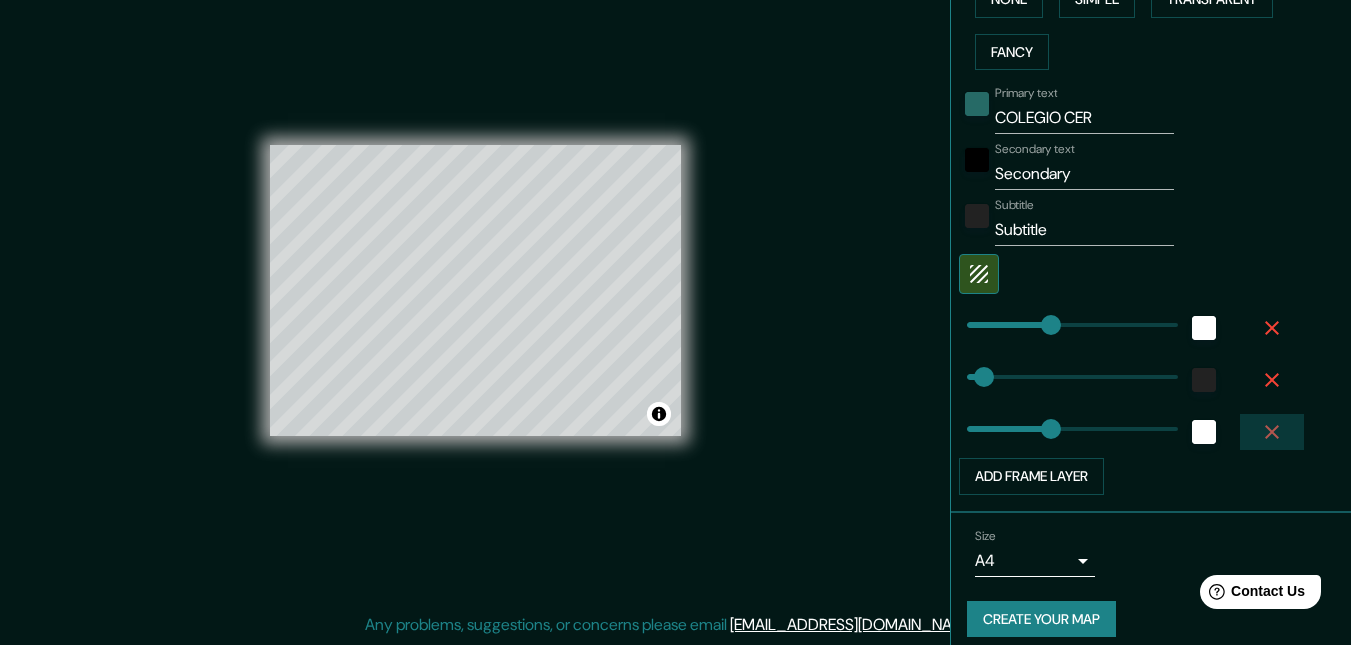 click 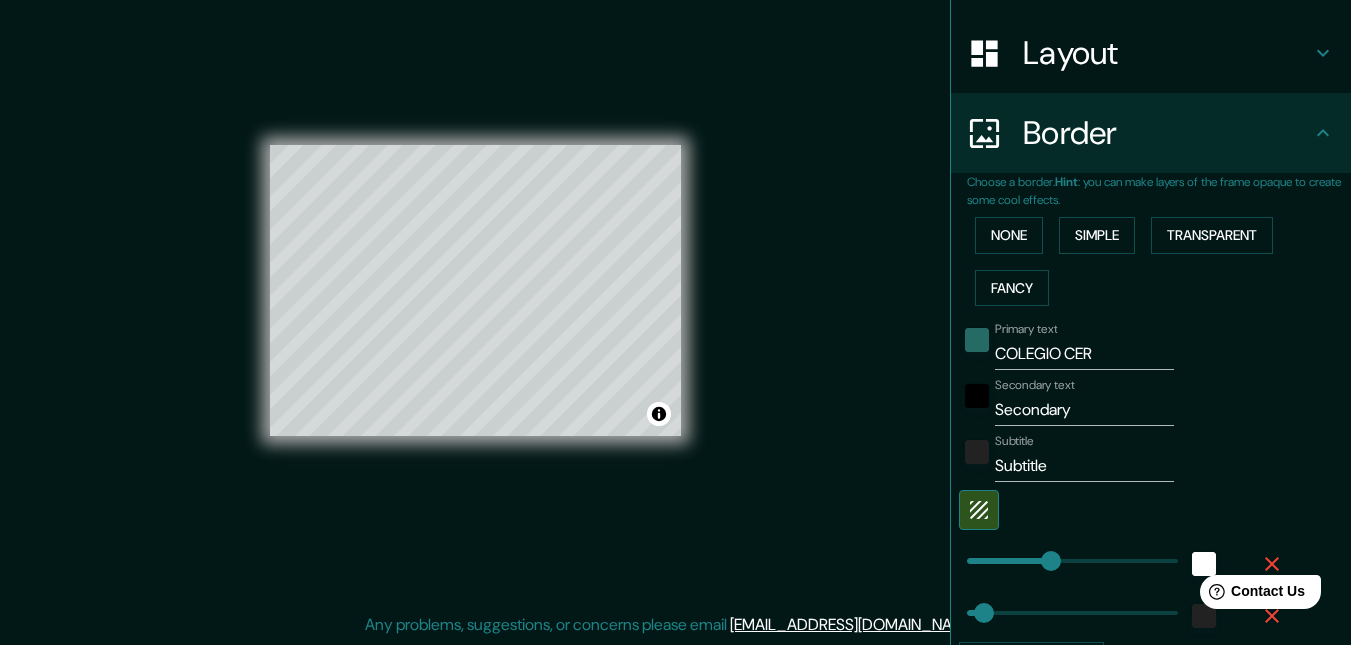 scroll, scrollTop: 0, scrollLeft: 0, axis: both 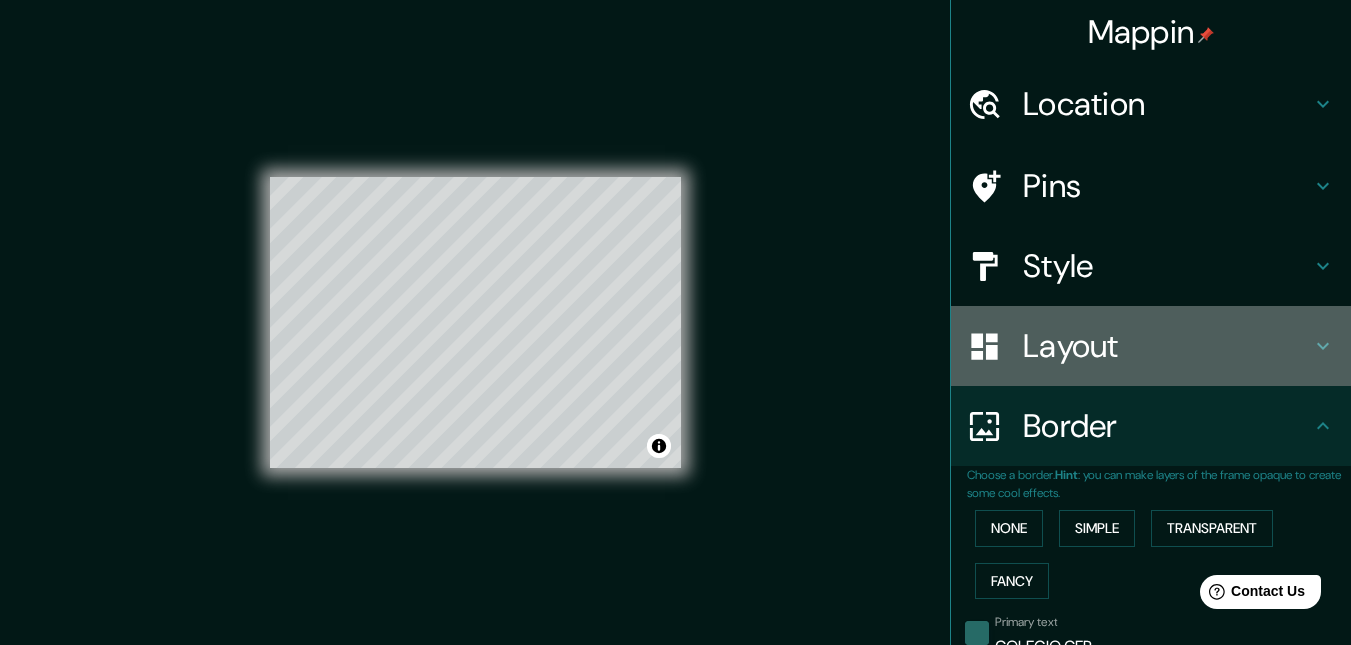 click on "Layout" at bounding box center (1151, 346) 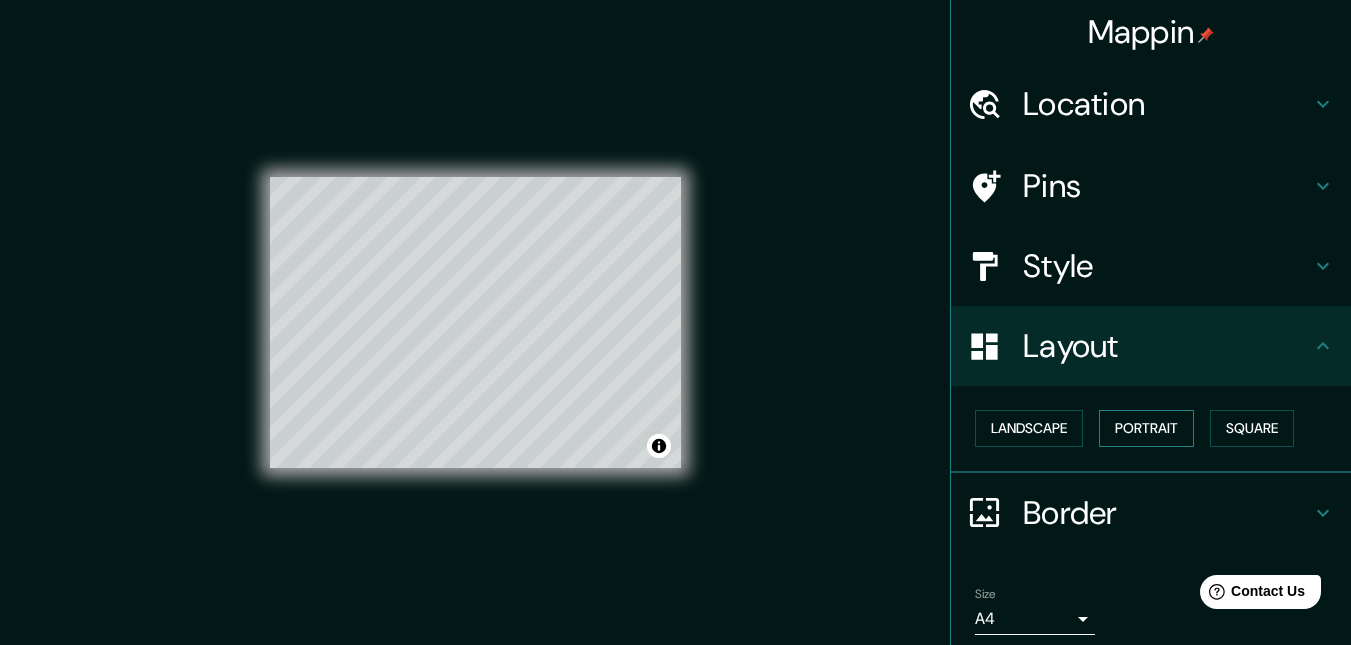 scroll, scrollTop: 74, scrollLeft: 0, axis: vertical 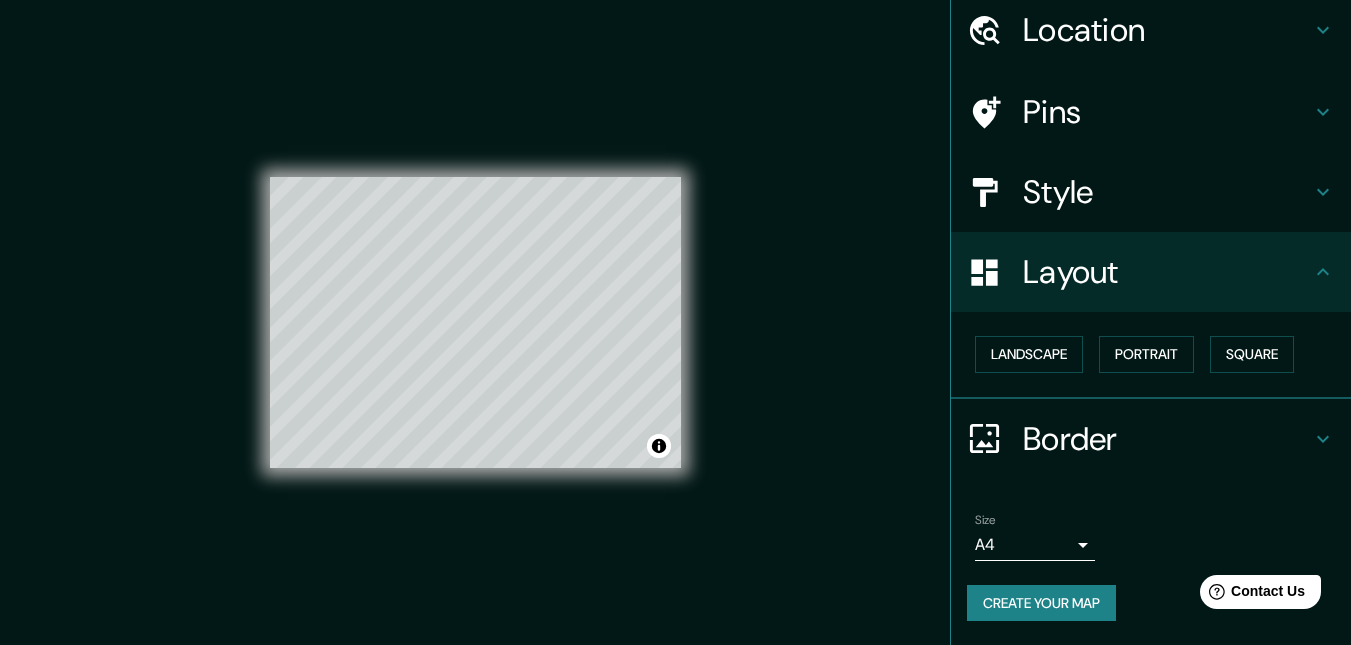 click on "Layout" at bounding box center [1167, 272] 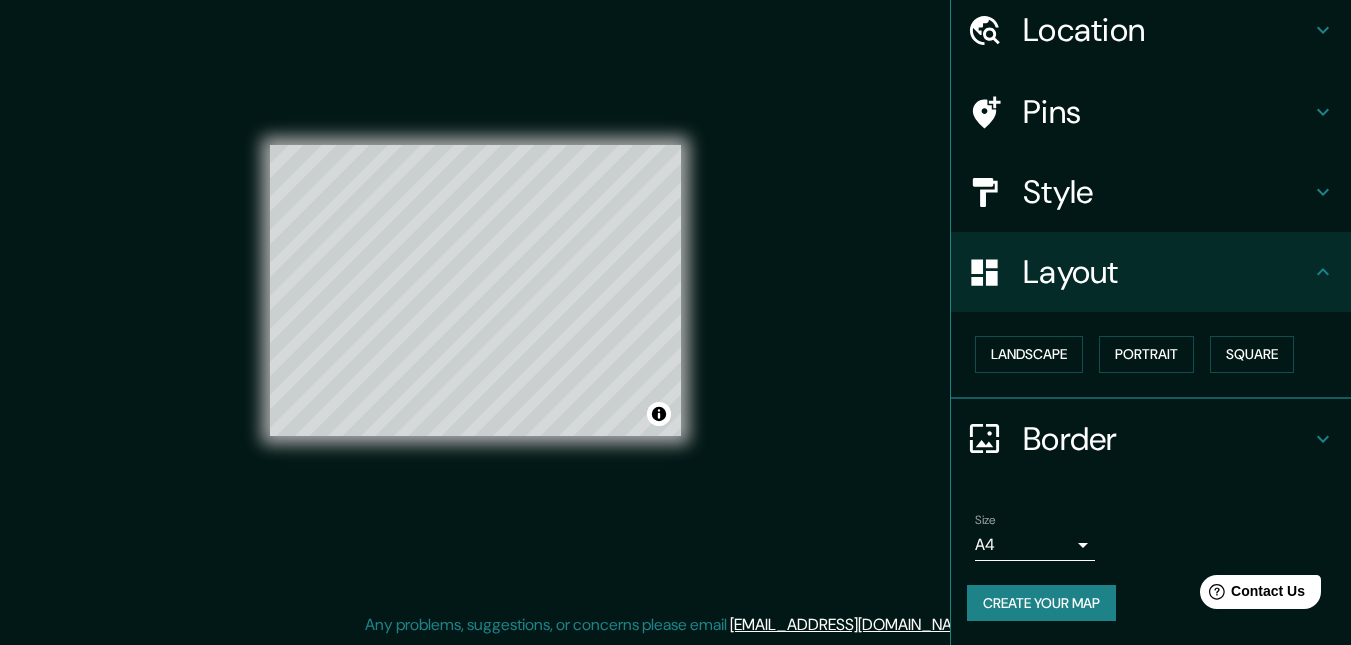 click 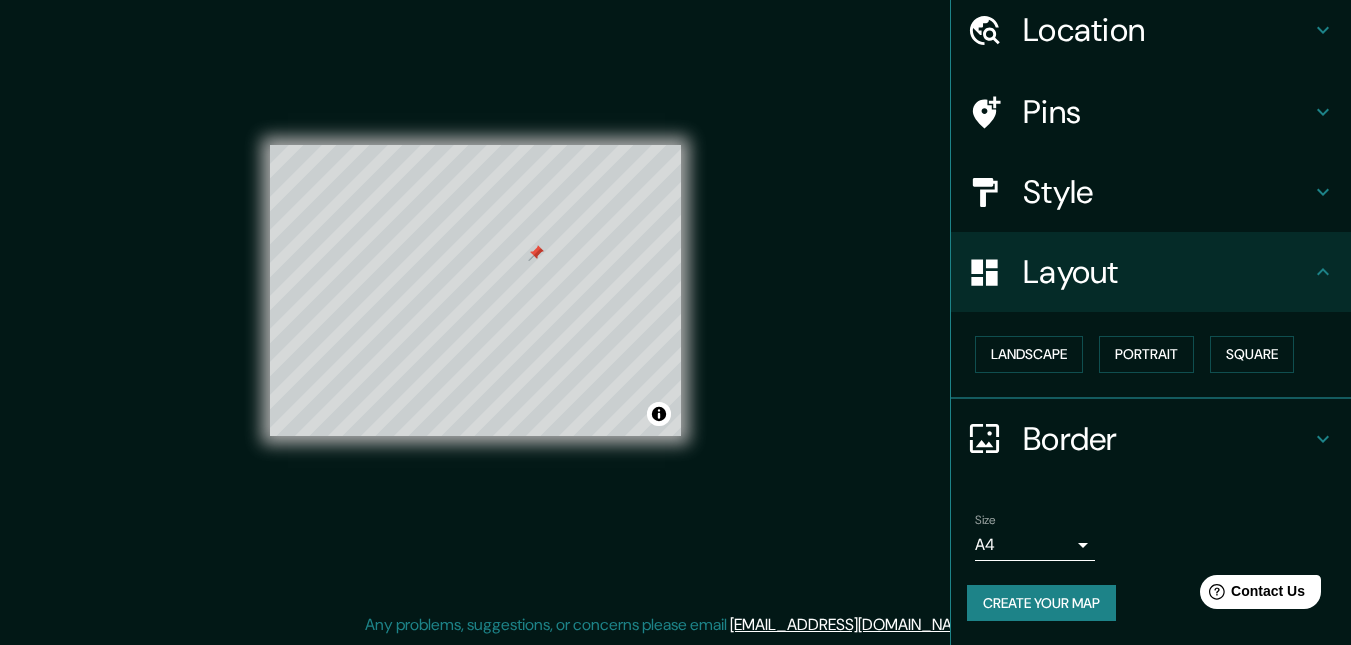 click at bounding box center (536, 253) 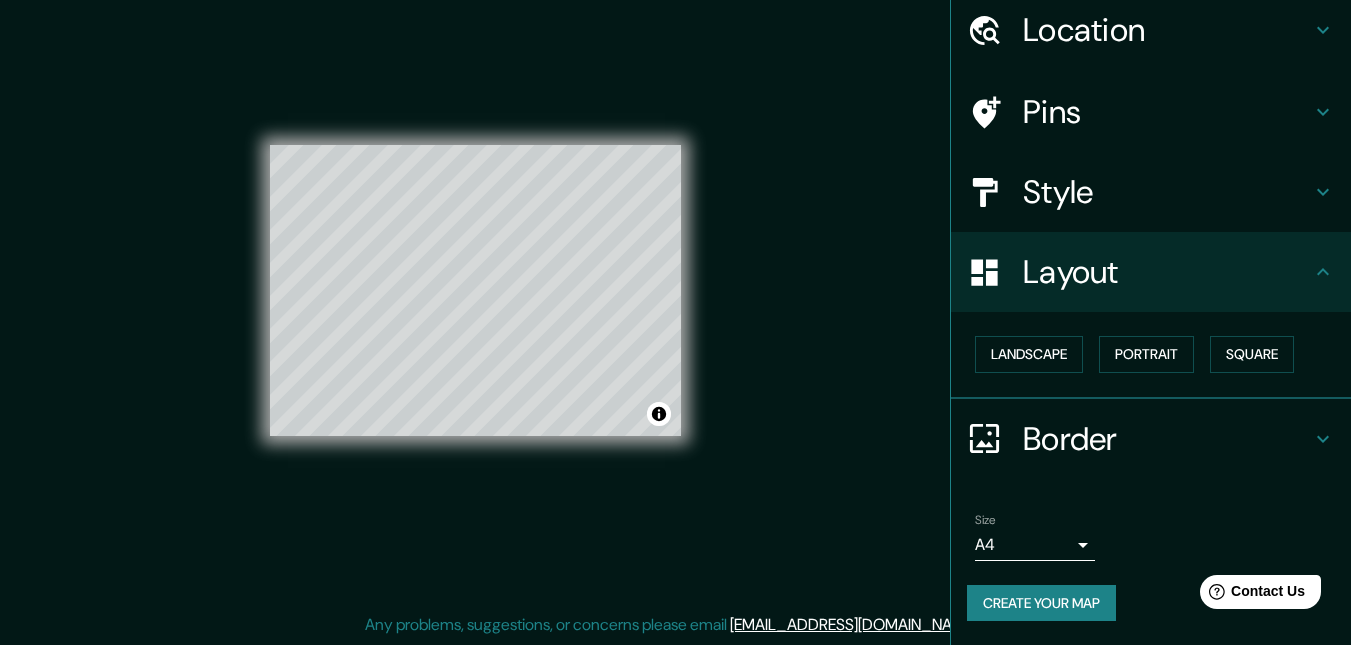 click 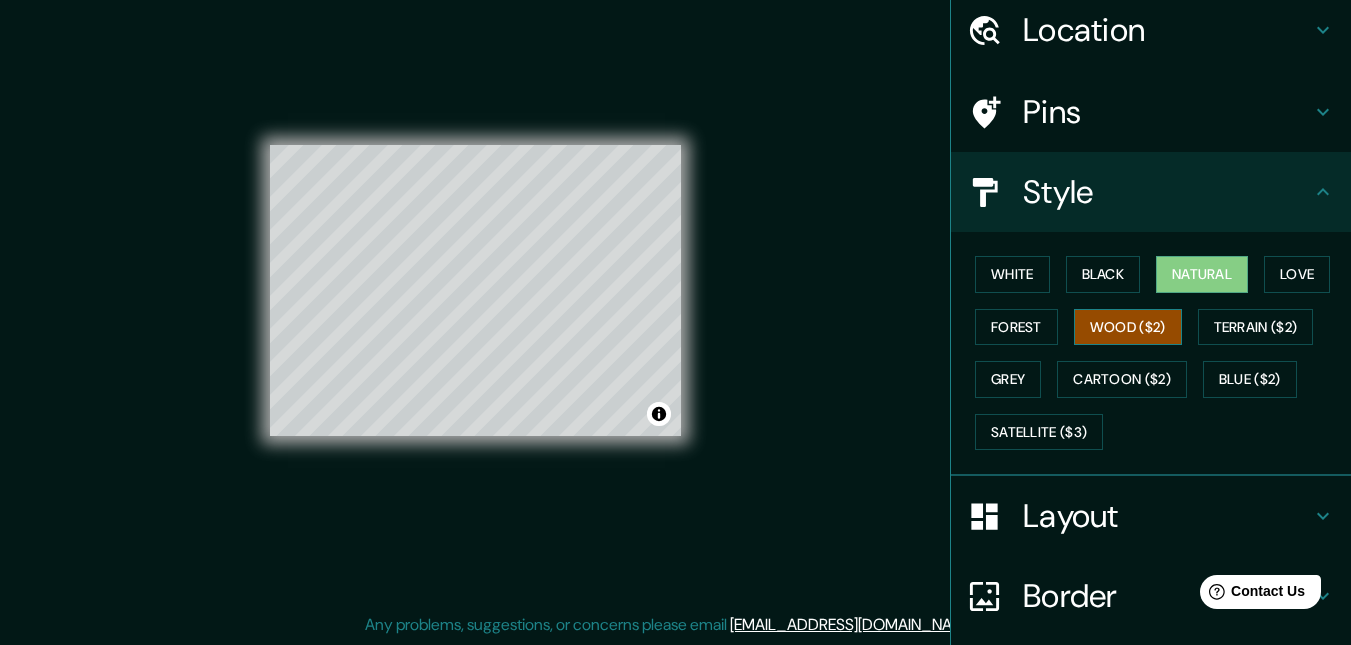 click on "Wood ($2)" at bounding box center [1128, 327] 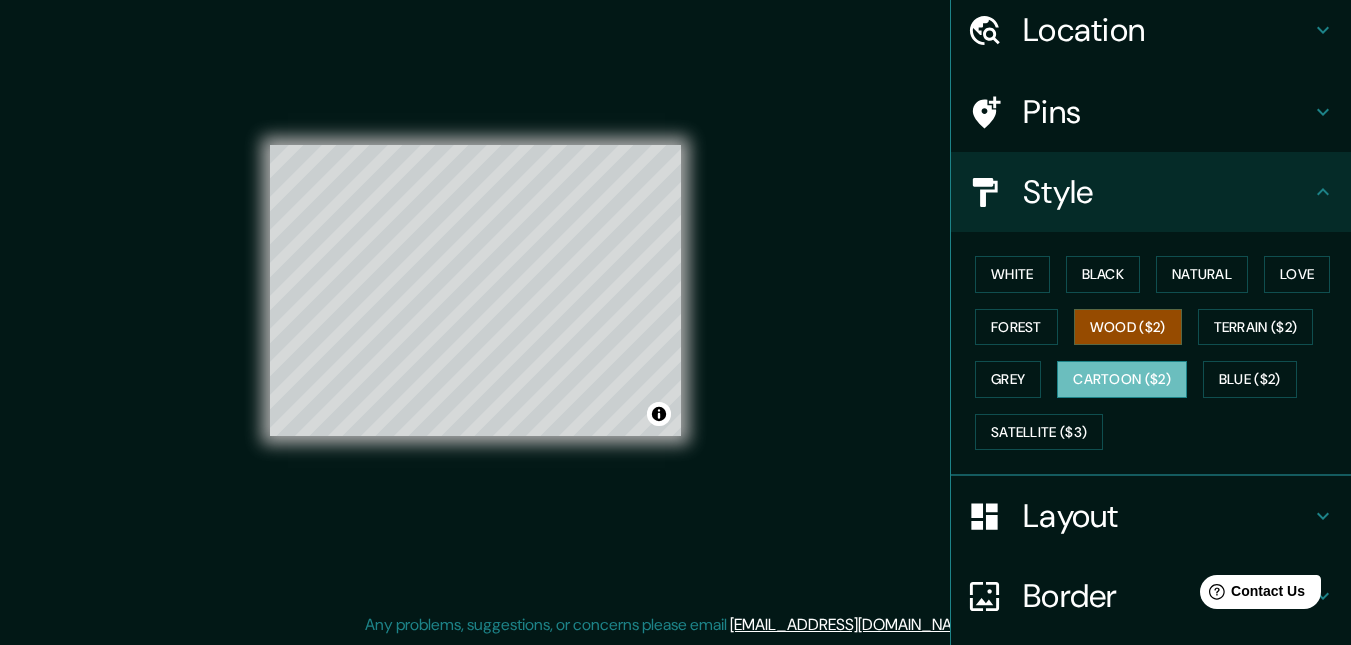 click on "Cartoon ($2)" at bounding box center [1122, 379] 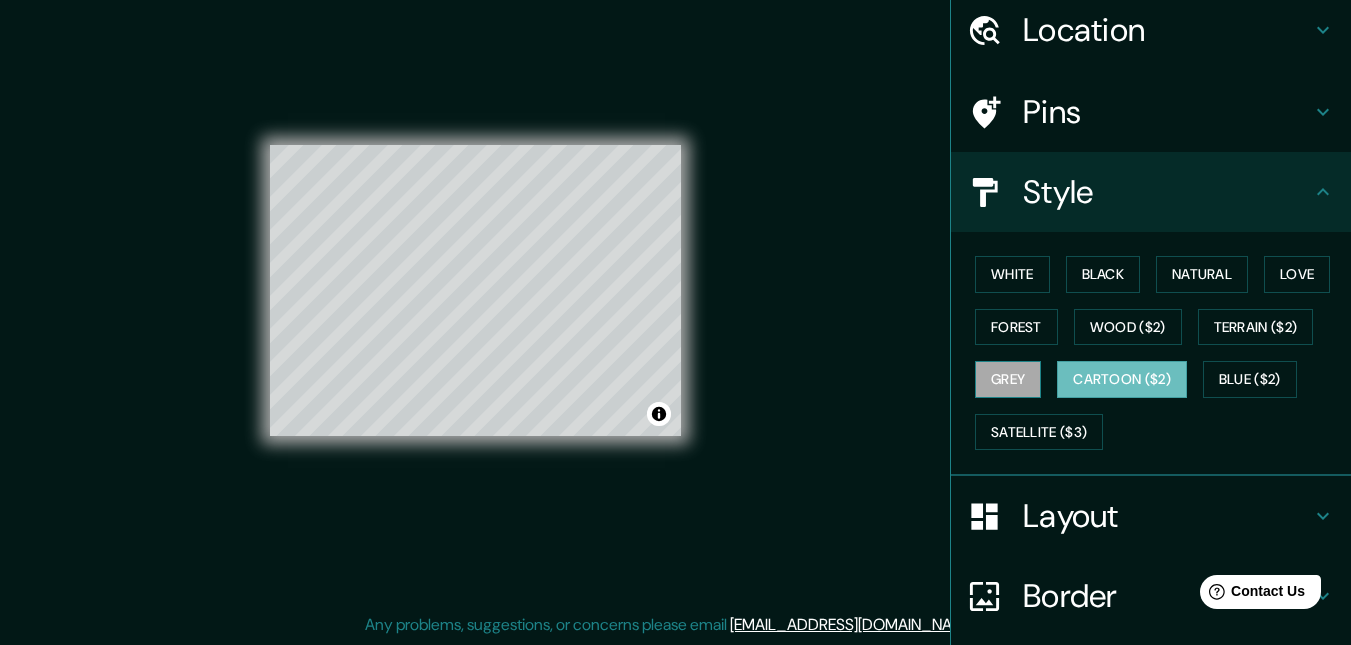 click on "Grey" at bounding box center (1008, 379) 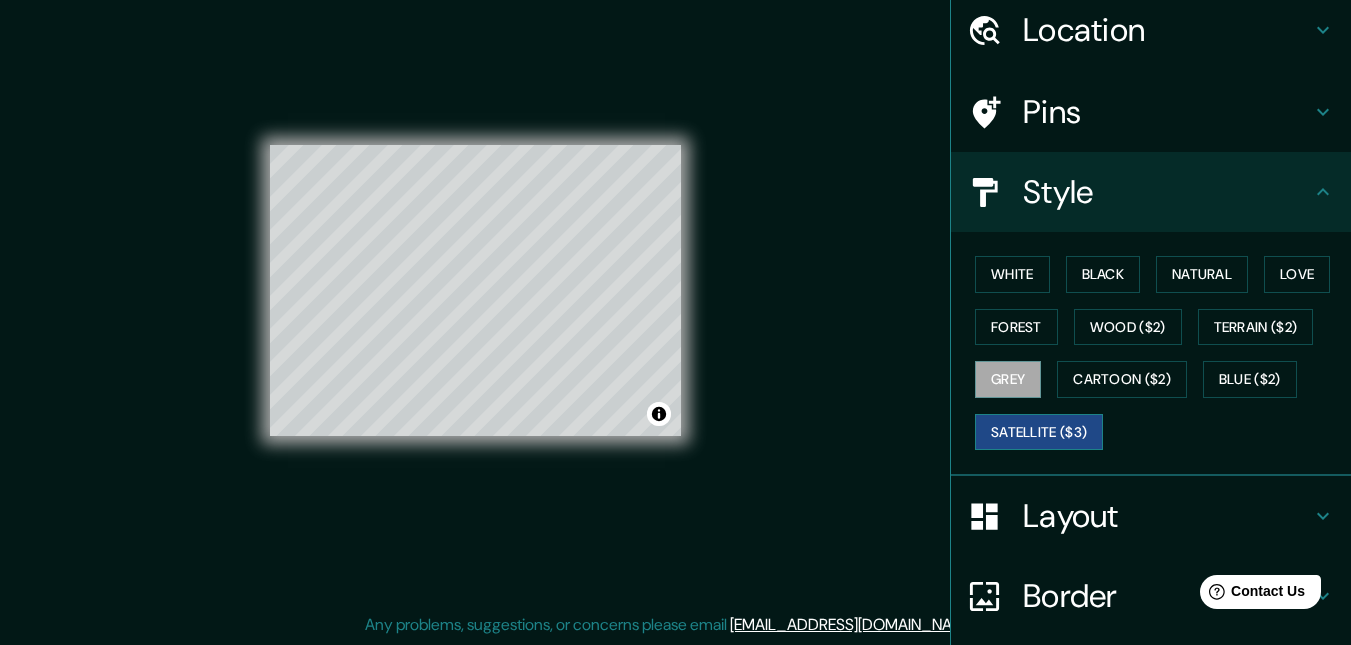 click on "Satellite ($3)" at bounding box center (1039, 432) 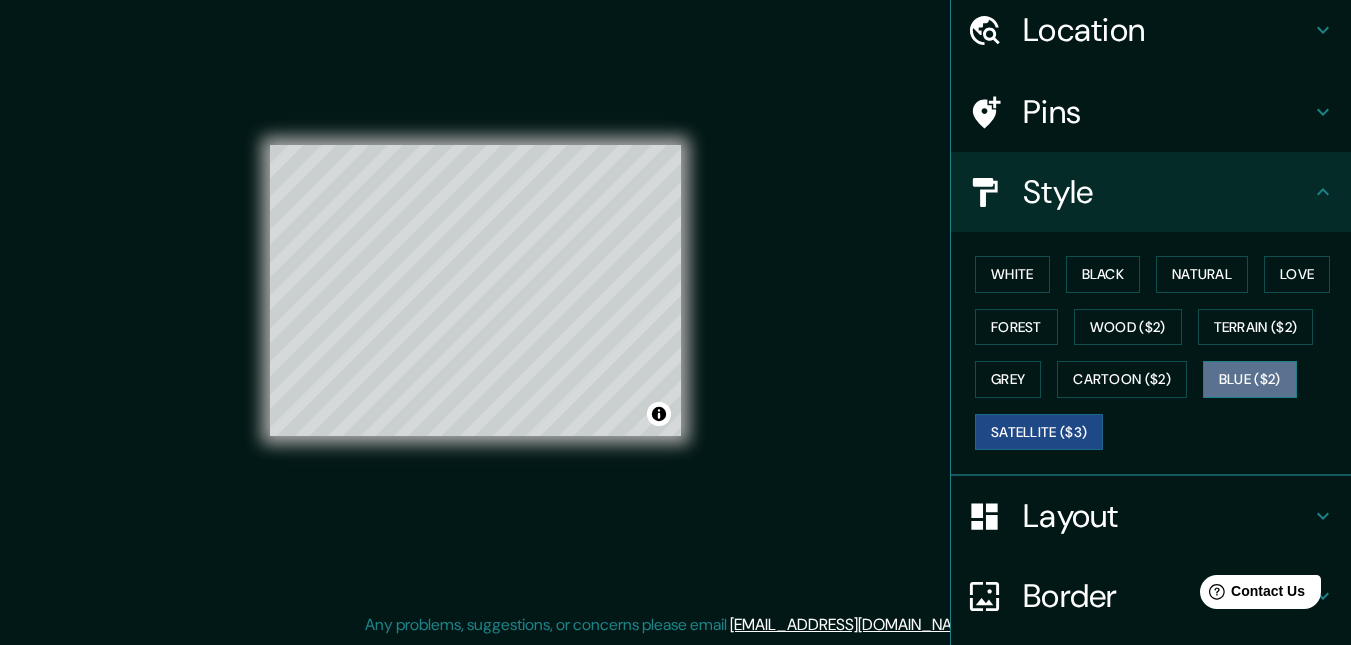 click on "Blue ($2)" at bounding box center (1250, 379) 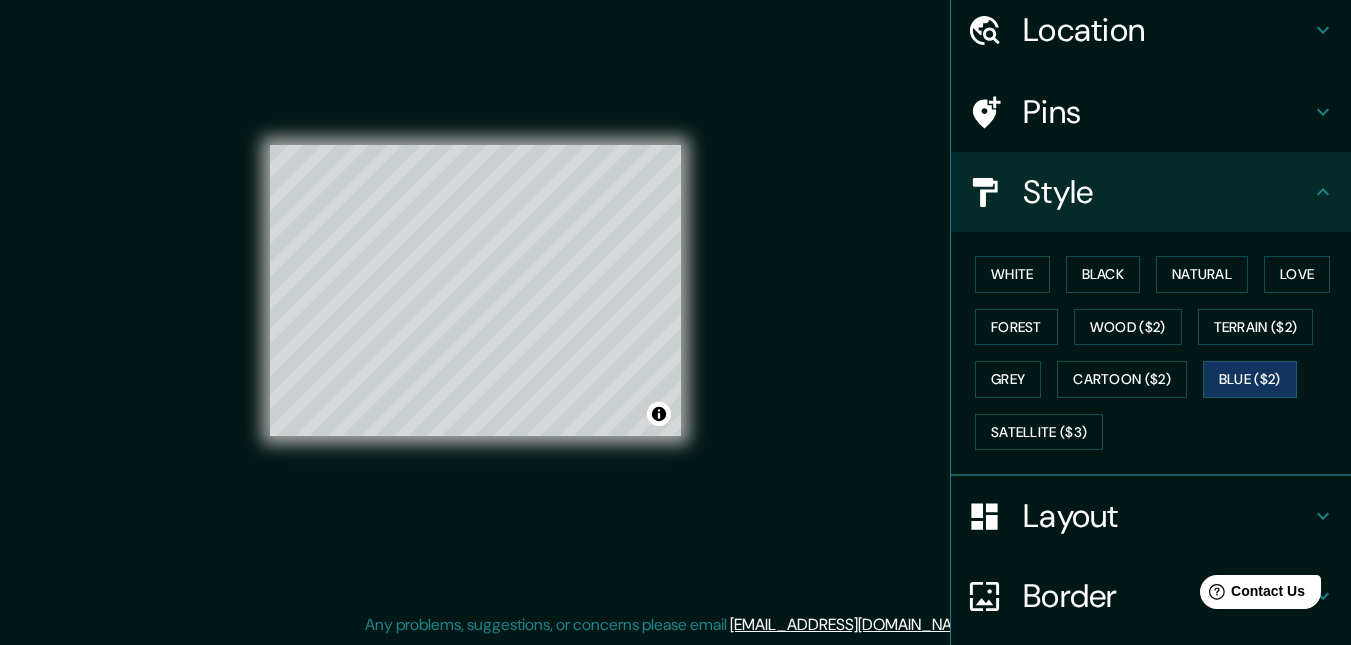click on "Layout" at bounding box center (1167, 516) 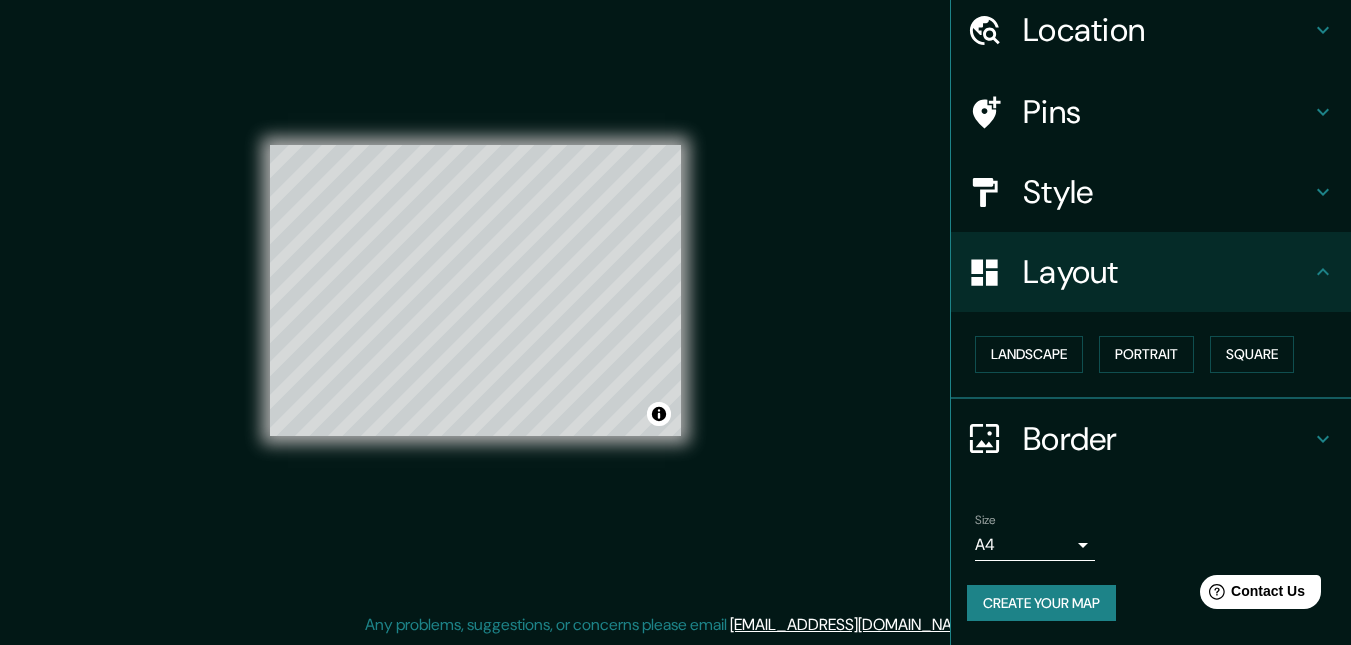 scroll, scrollTop: 74, scrollLeft: 0, axis: vertical 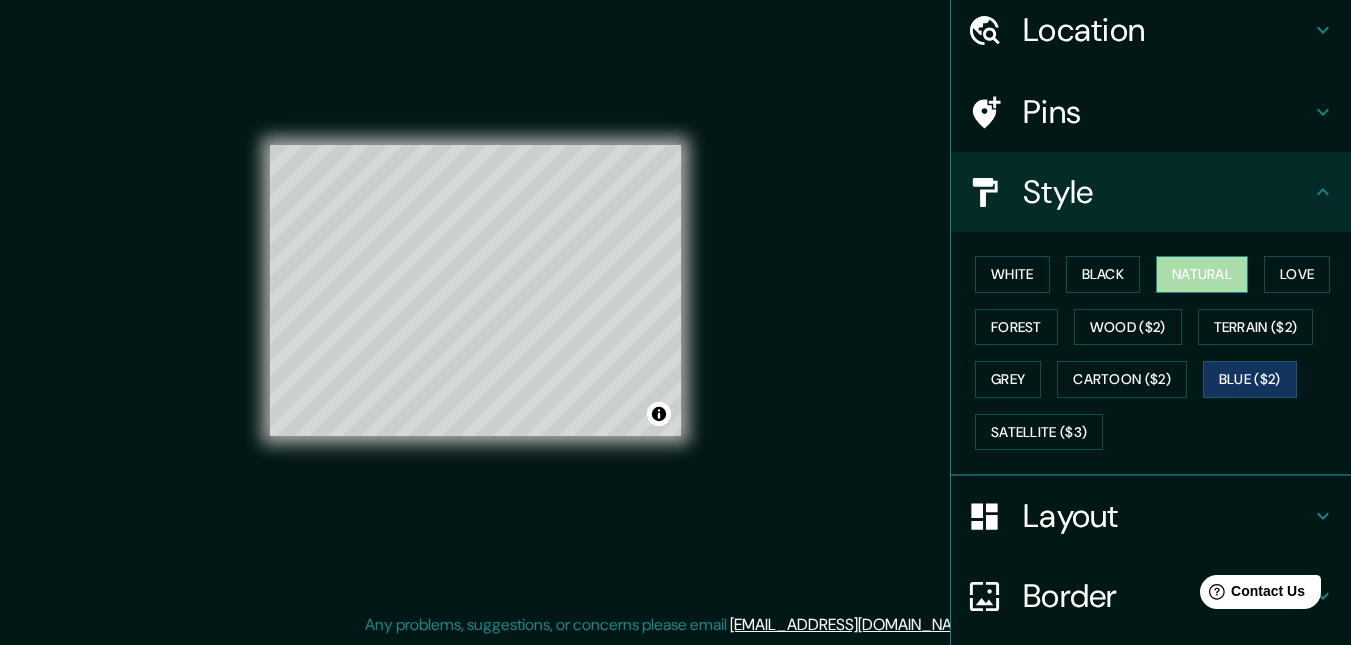 click on "Natural" at bounding box center [1202, 274] 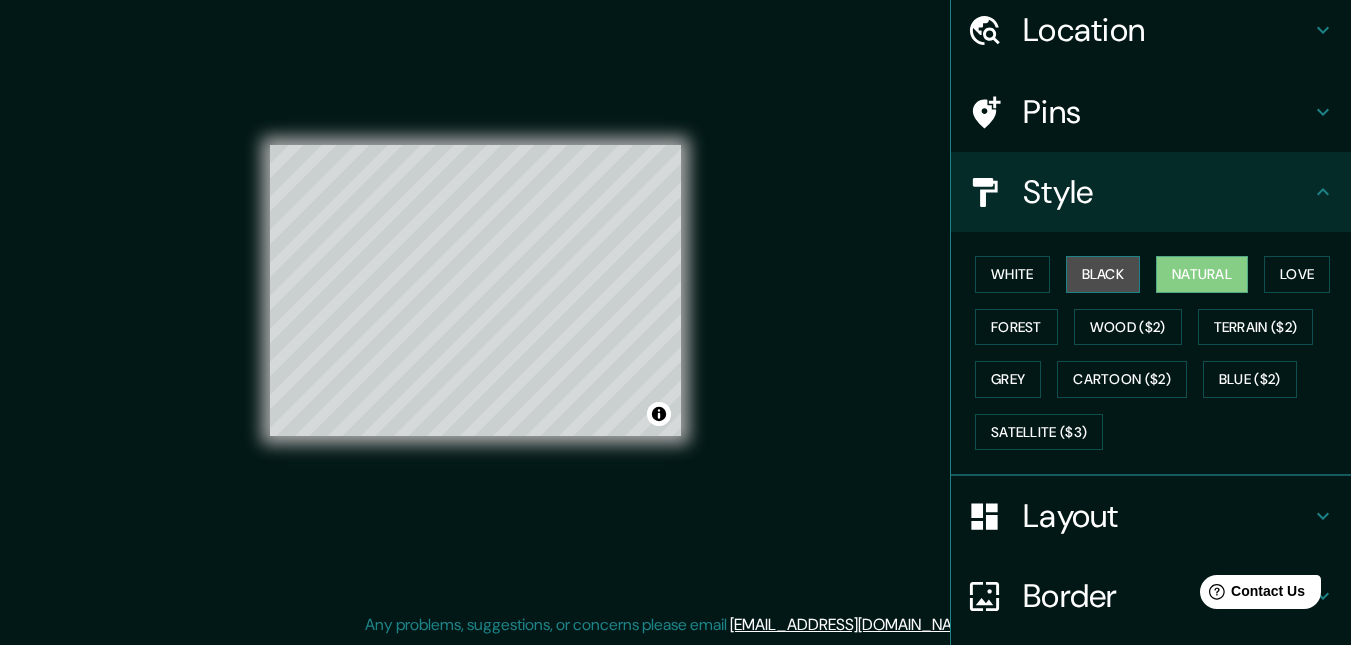click on "Black" at bounding box center [1103, 274] 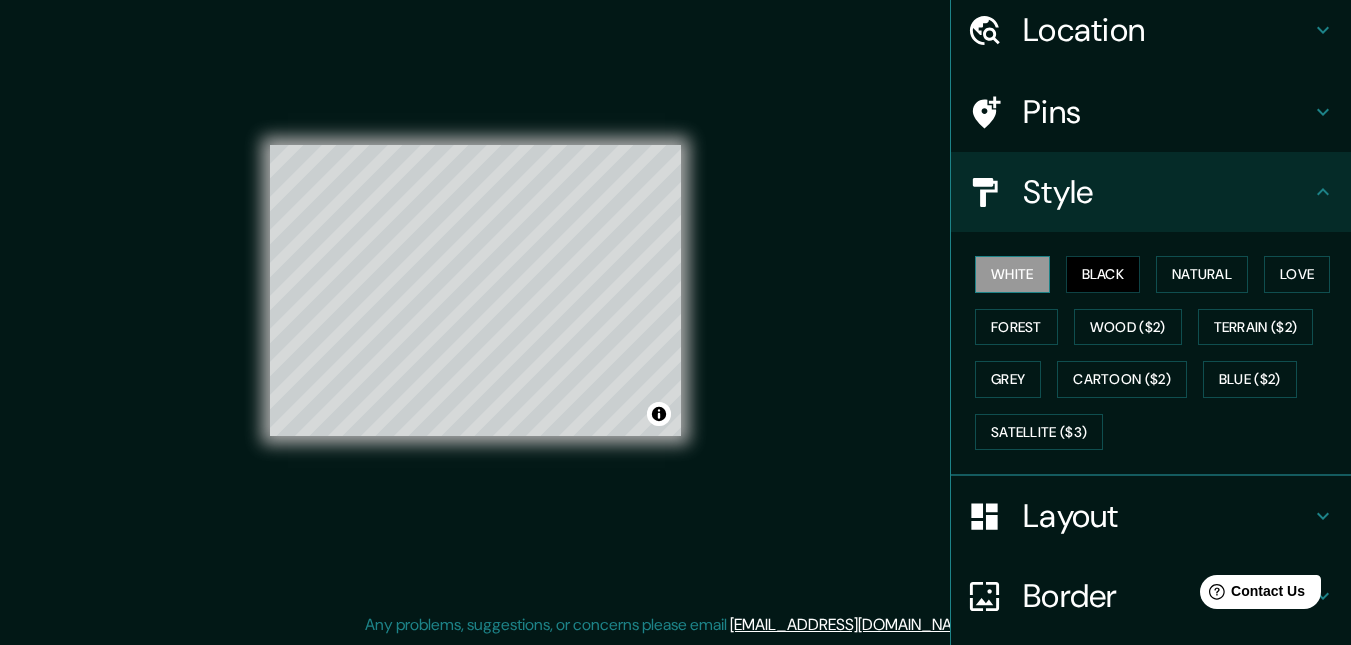 click on "White" at bounding box center (1012, 274) 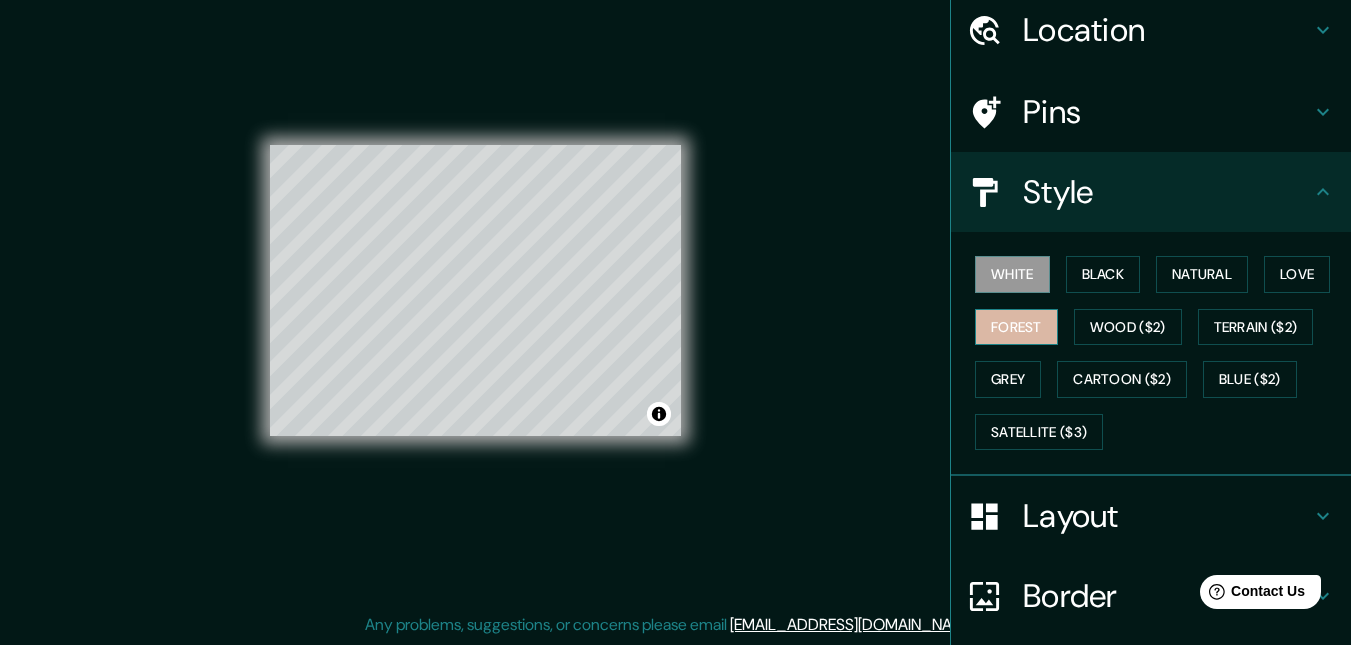 click on "Forest" at bounding box center (1016, 327) 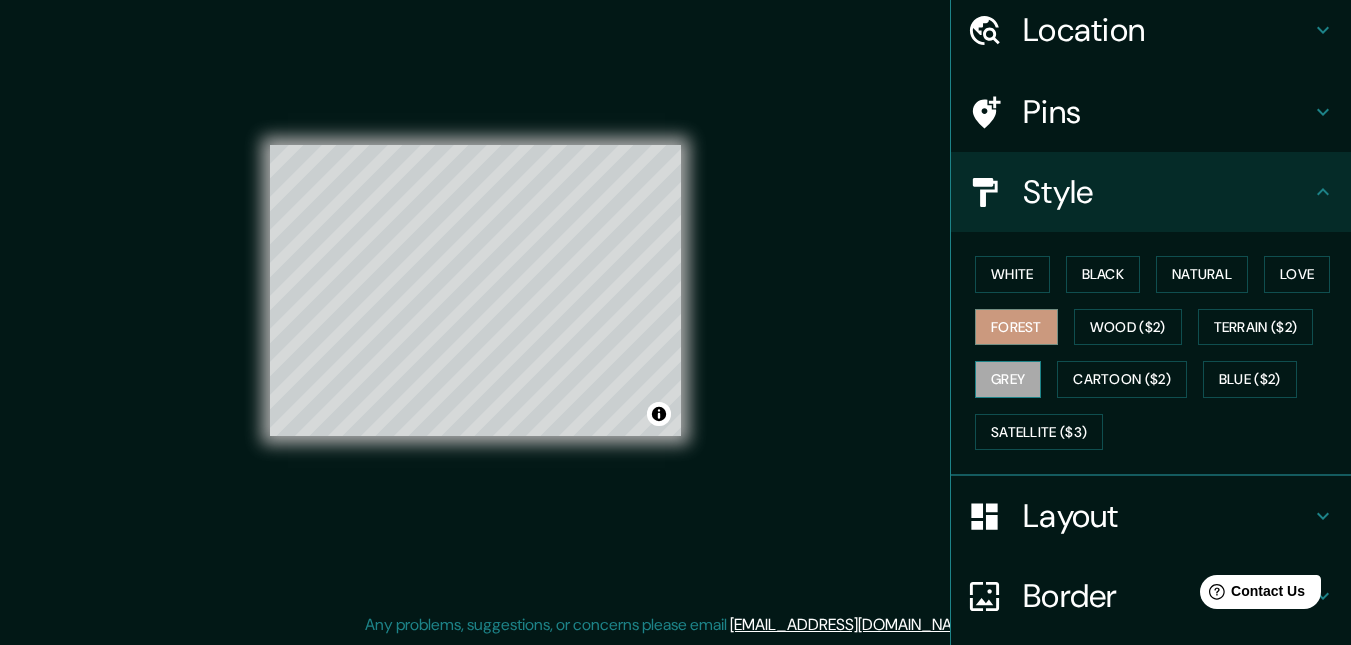 click on "Grey" at bounding box center [1008, 379] 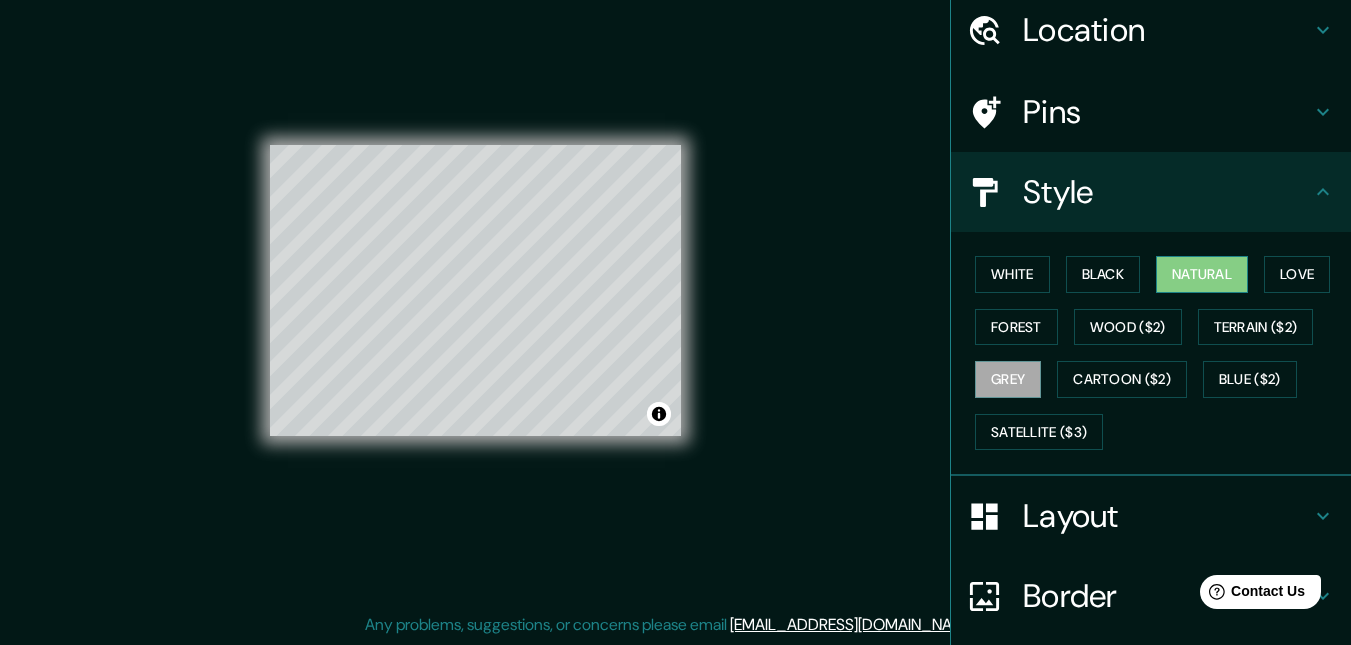 drag, startPoint x: 1213, startPoint y: 275, endPoint x: 1200, endPoint y: 280, distance: 13.928389 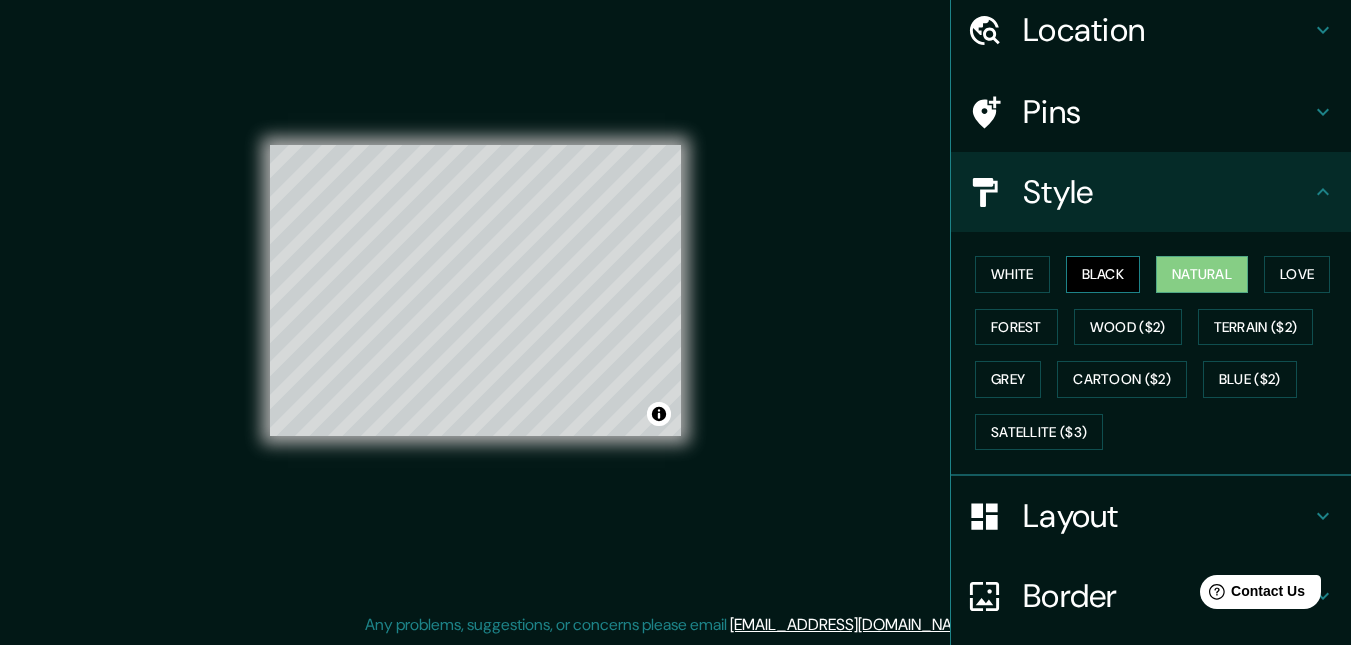 click on "Black" at bounding box center (1103, 274) 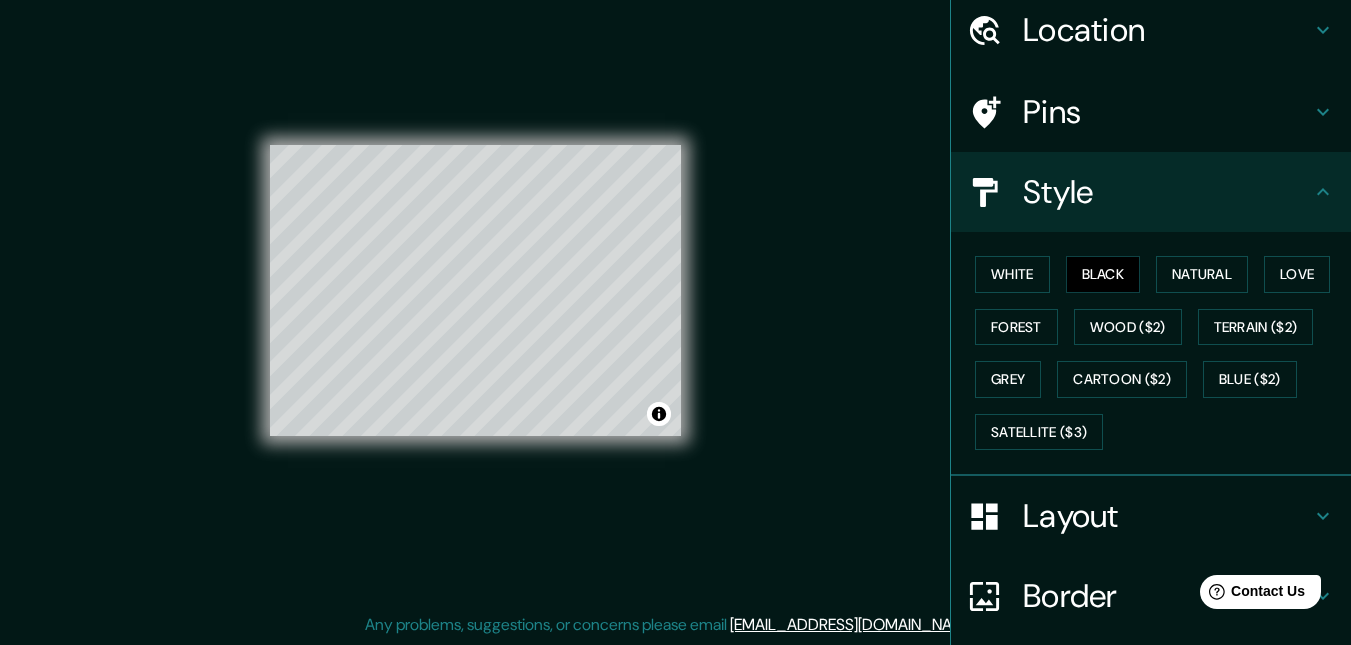 drag, startPoint x: 1166, startPoint y: 266, endPoint x: 1007, endPoint y: 237, distance: 161.62302 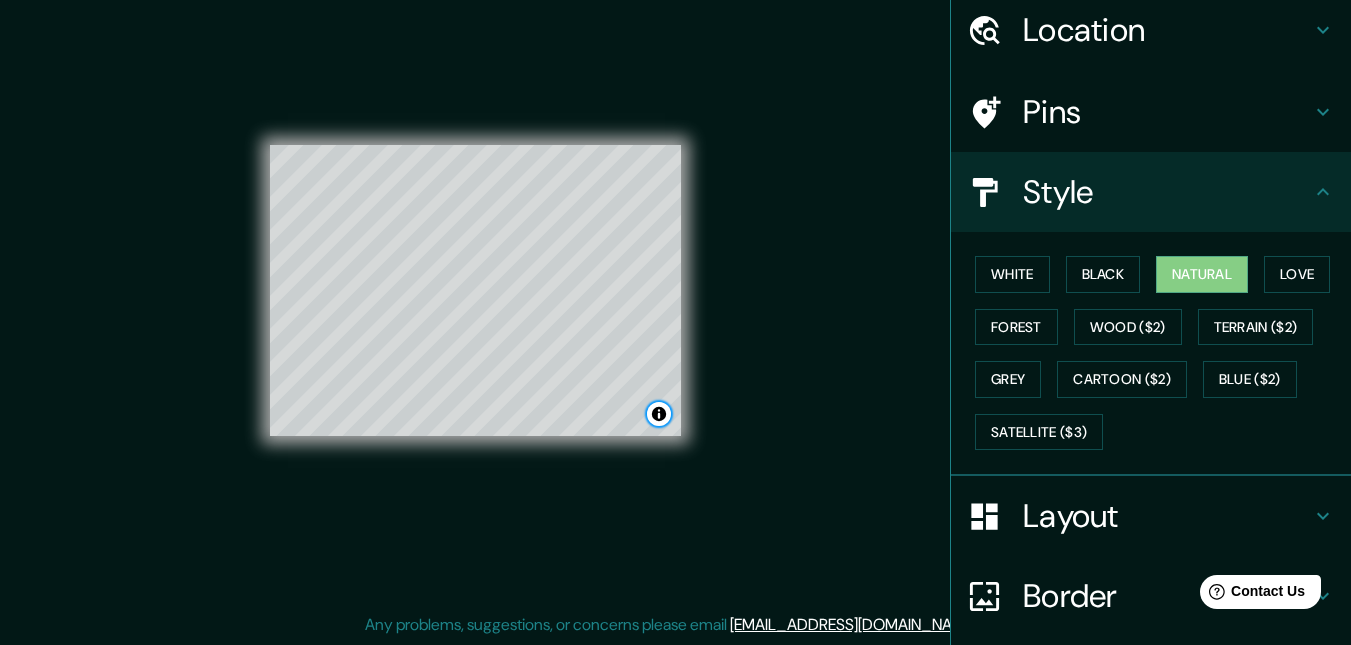 drag, startPoint x: 657, startPoint y: 418, endPoint x: 674, endPoint y: 440, distance: 27.802877 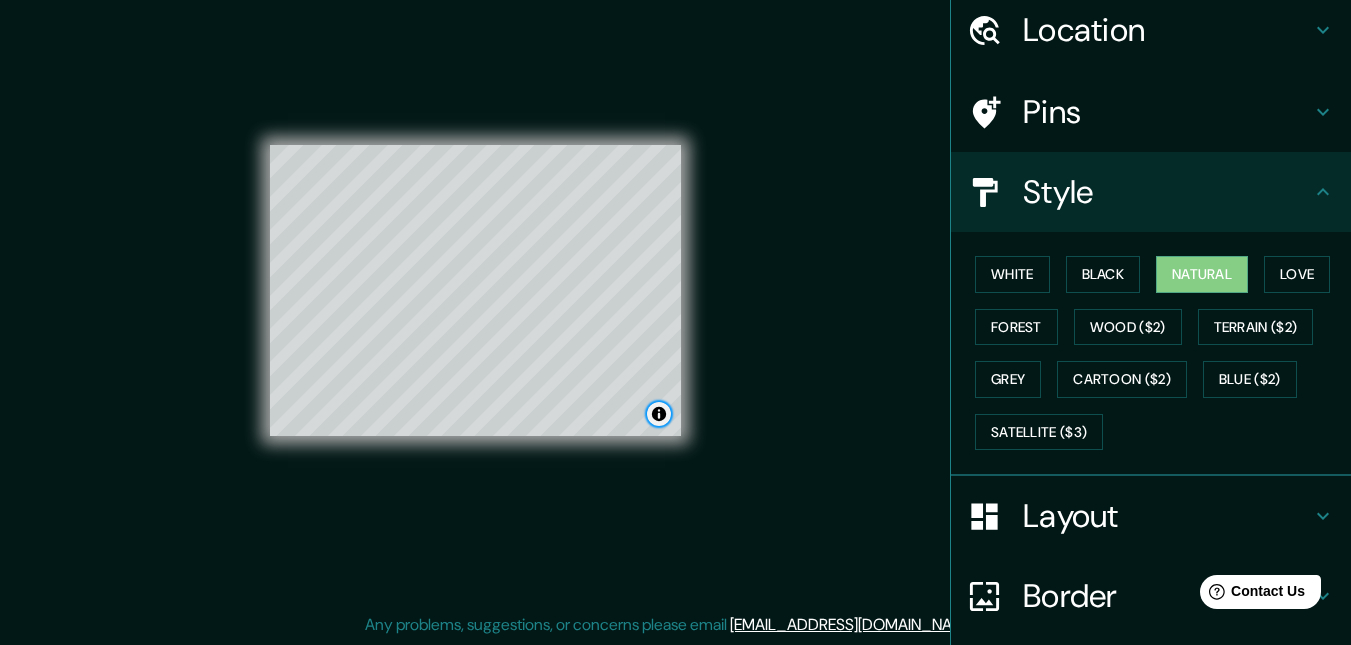 click at bounding box center [659, 414] 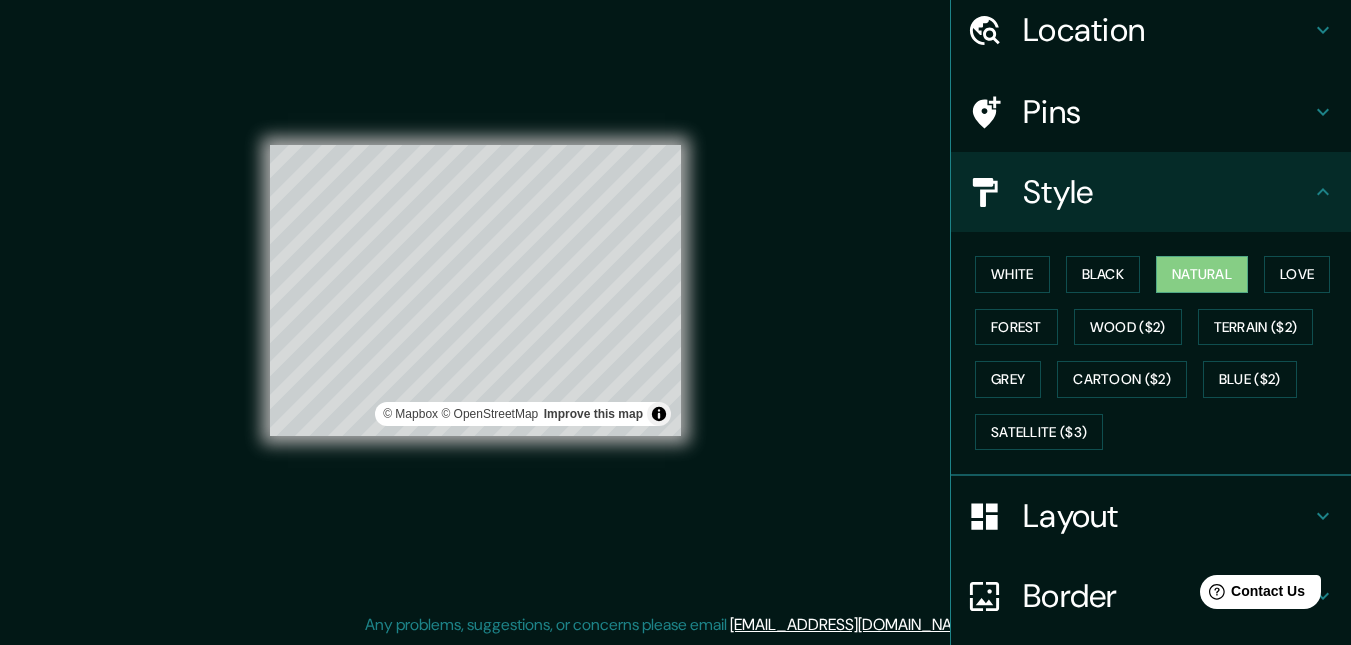 click on "© Mapbox   © OpenStreetMap   Improve this map" at bounding box center [475, 290] 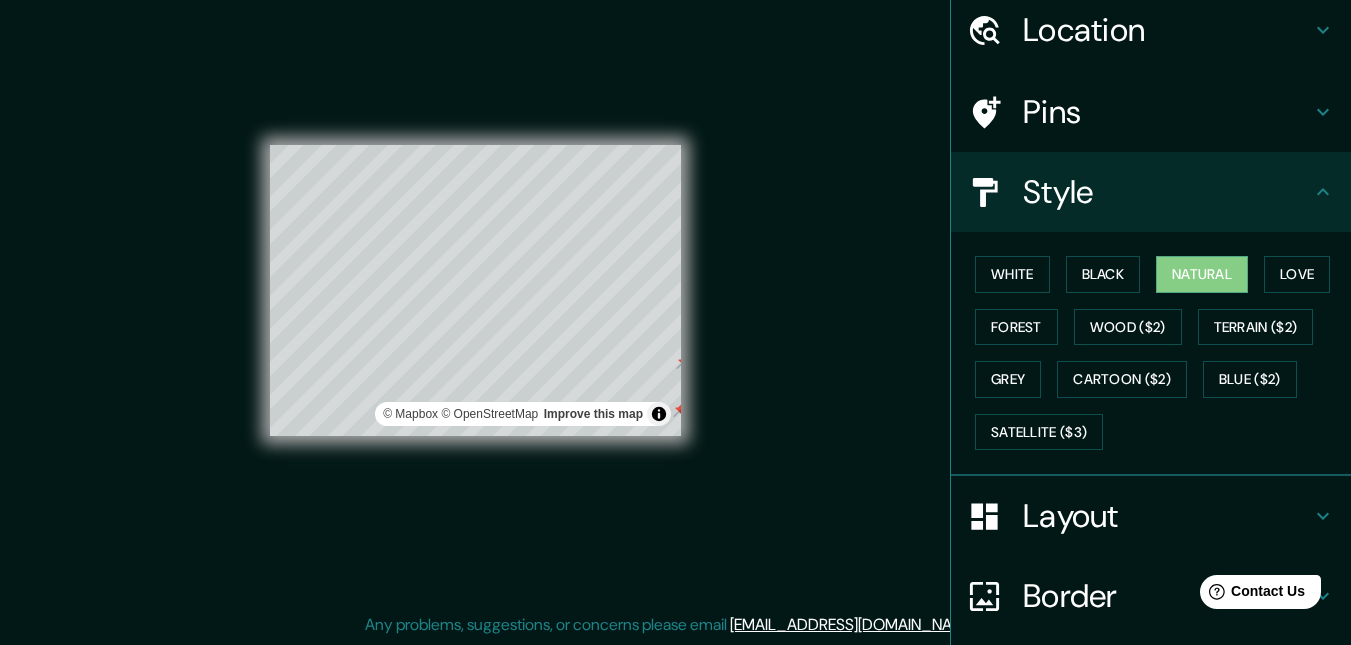 click at bounding box center [681, 409] 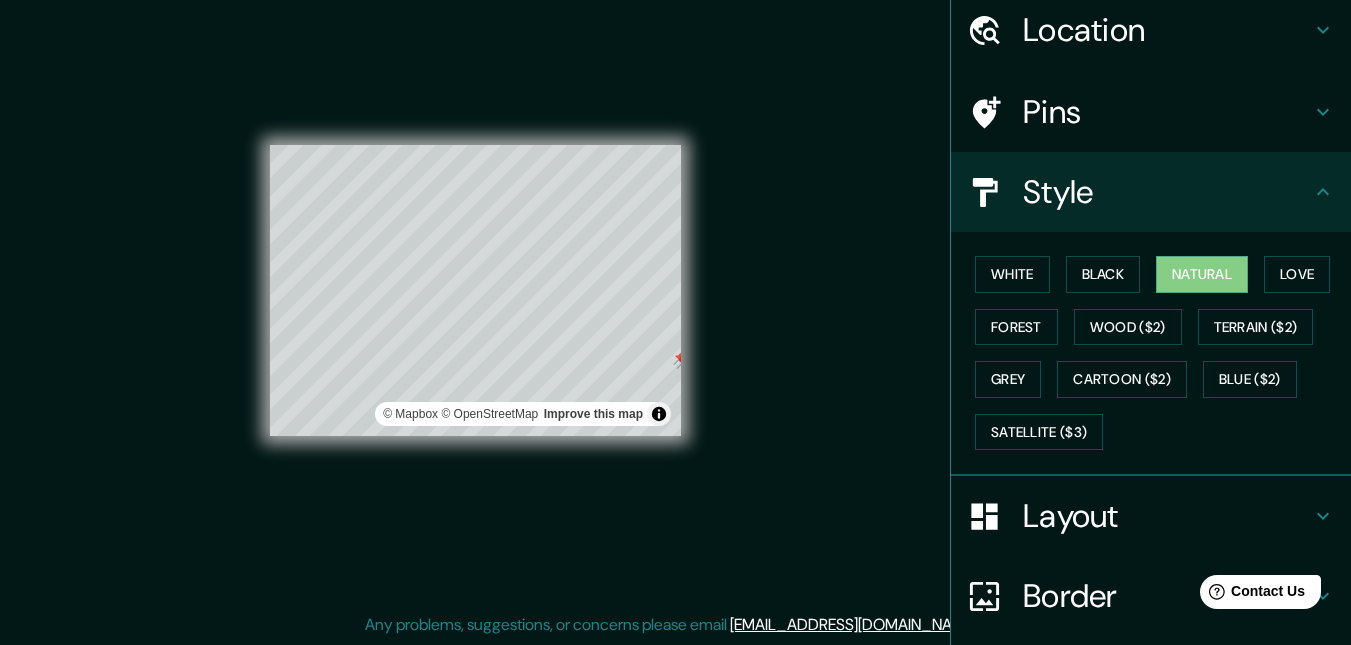 click at bounding box center (681, 357) 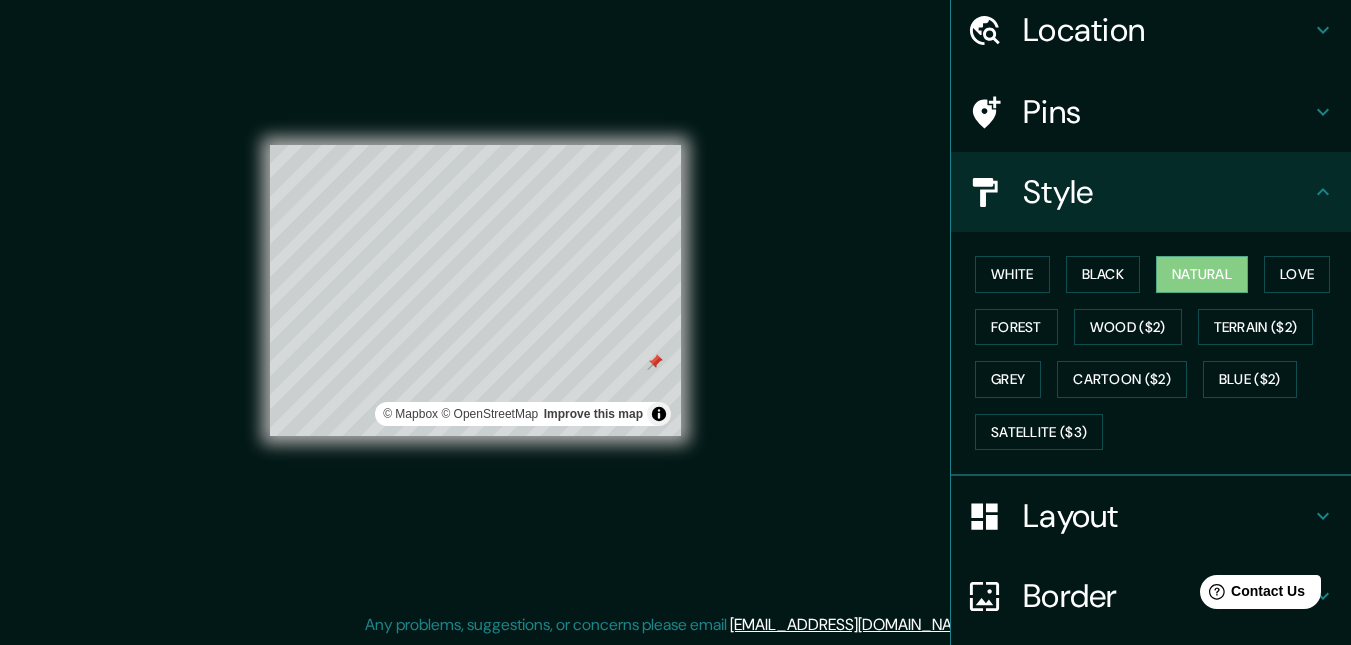 click at bounding box center (655, 362) 